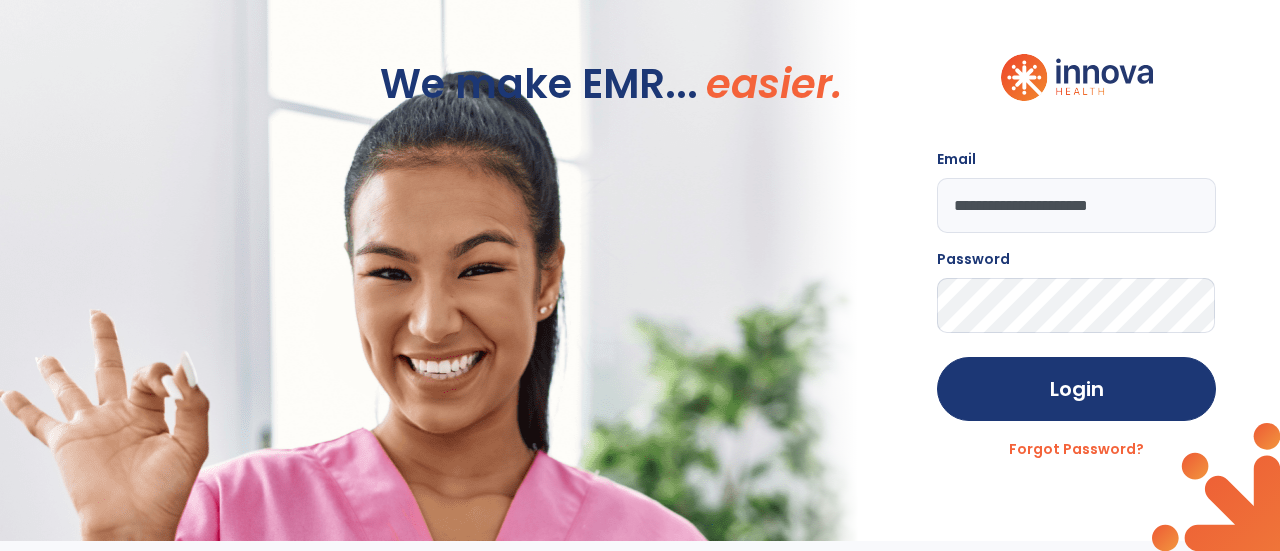 scroll, scrollTop: 0, scrollLeft: 0, axis: both 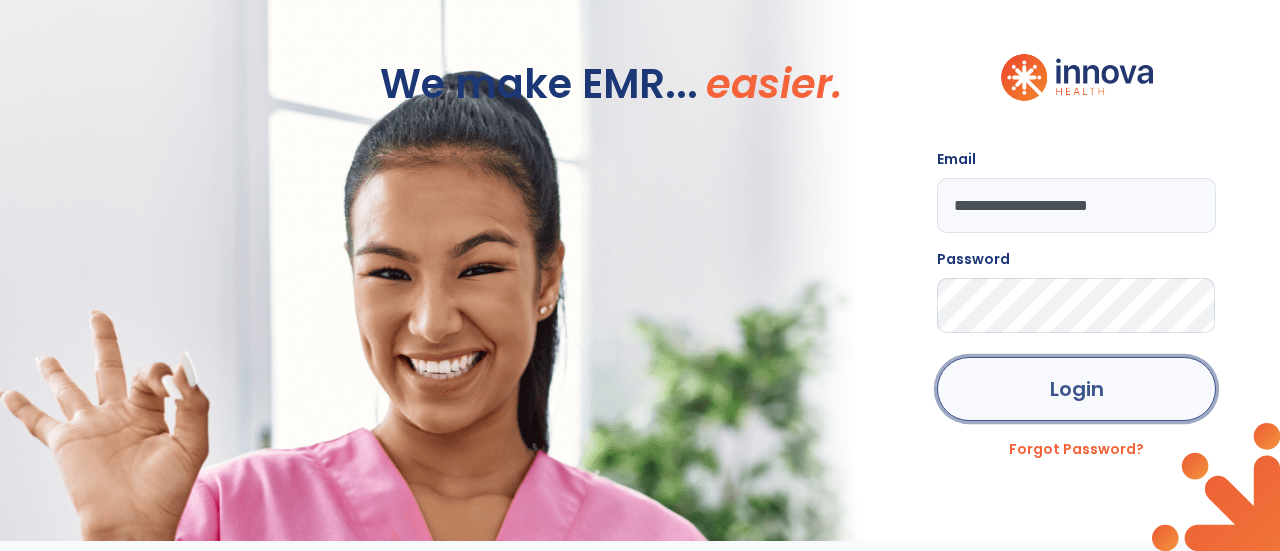 click on "Login" 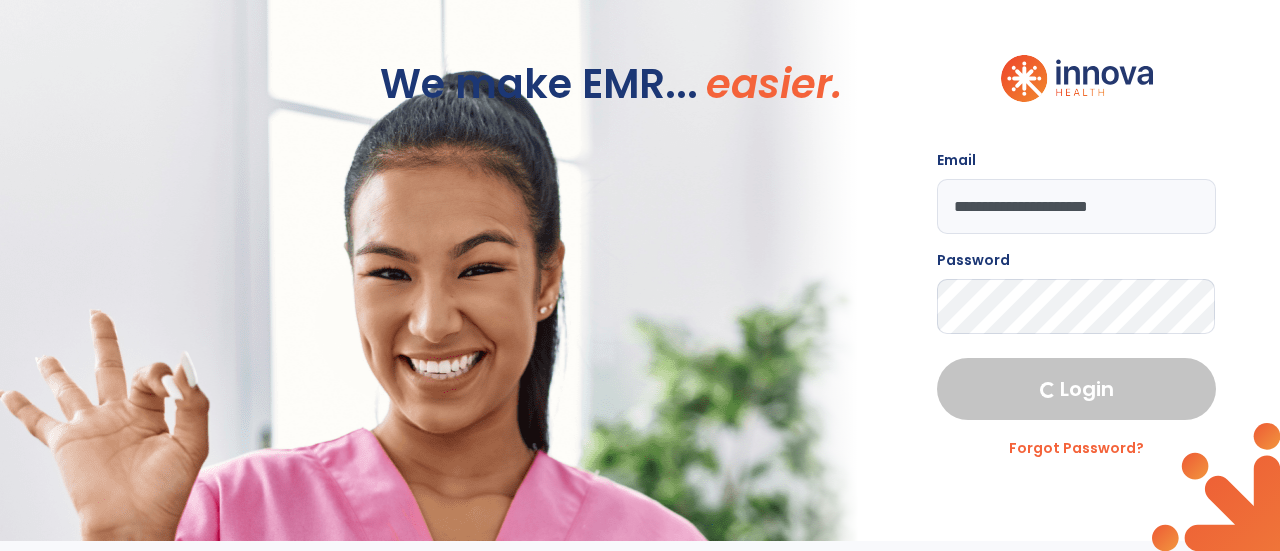 select on "****" 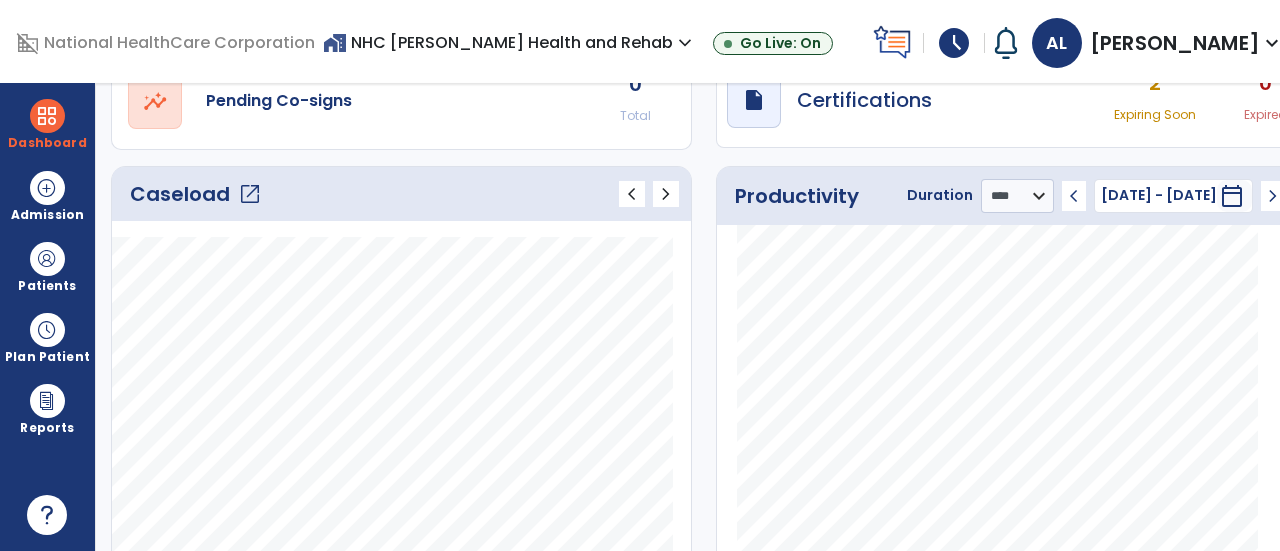 scroll, scrollTop: 200, scrollLeft: 0, axis: vertical 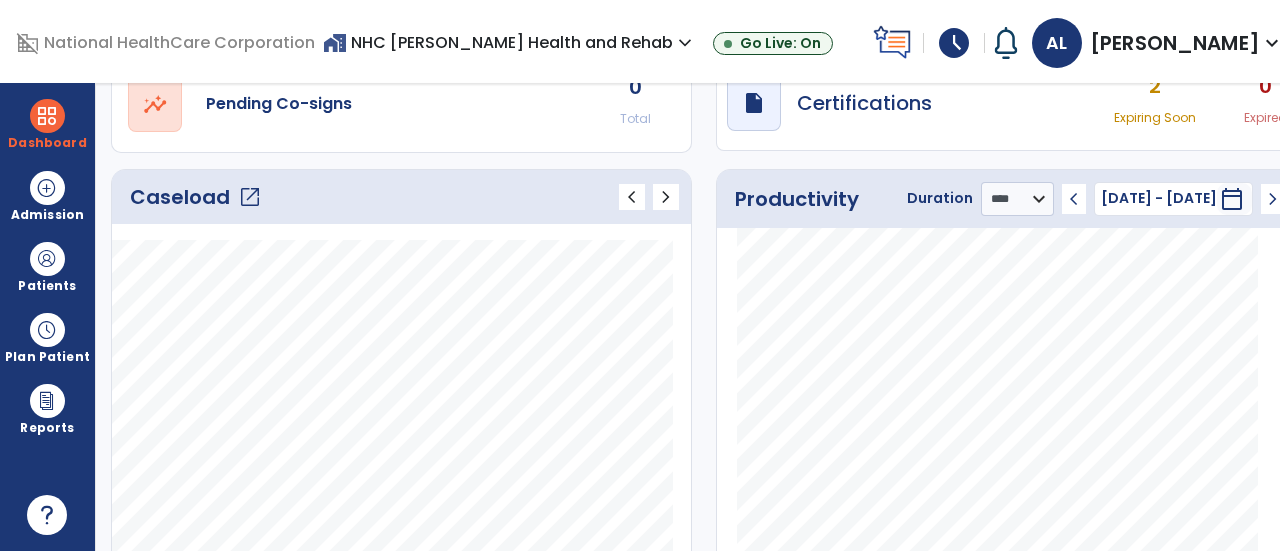 click on "Caseload   open_in_new" 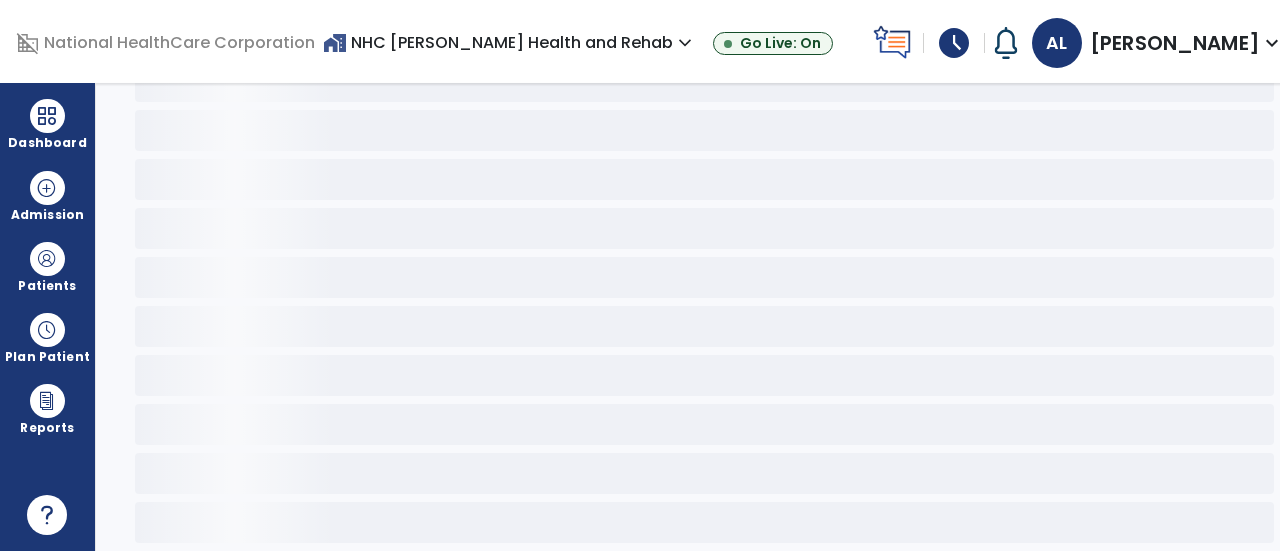 scroll, scrollTop: 108, scrollLeft: 0, axis: vertical 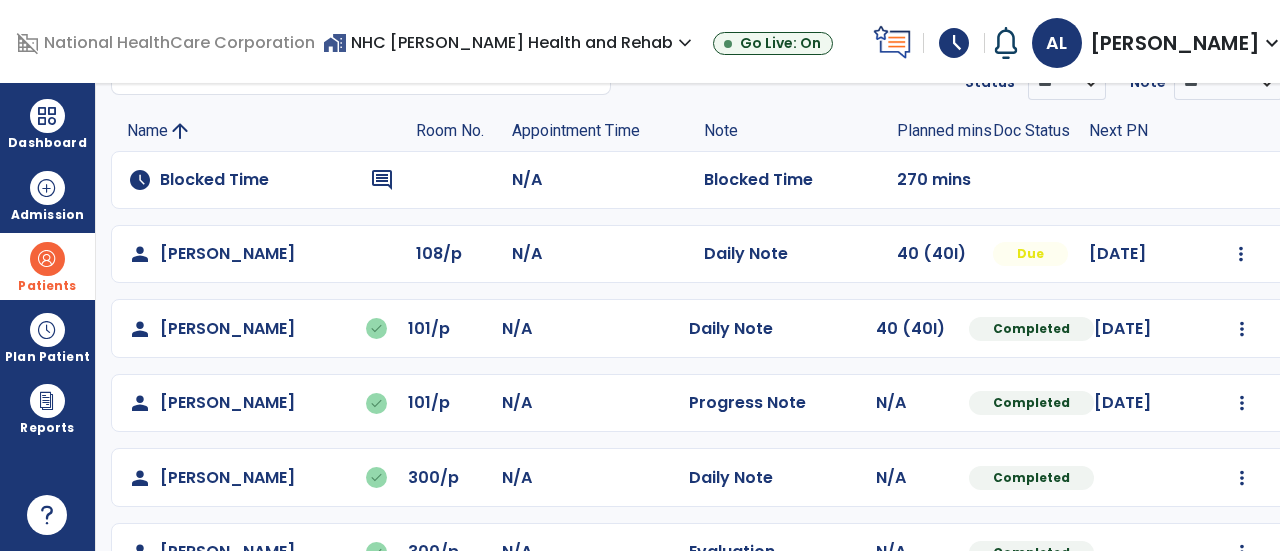 click at bounding box center (47, 259) 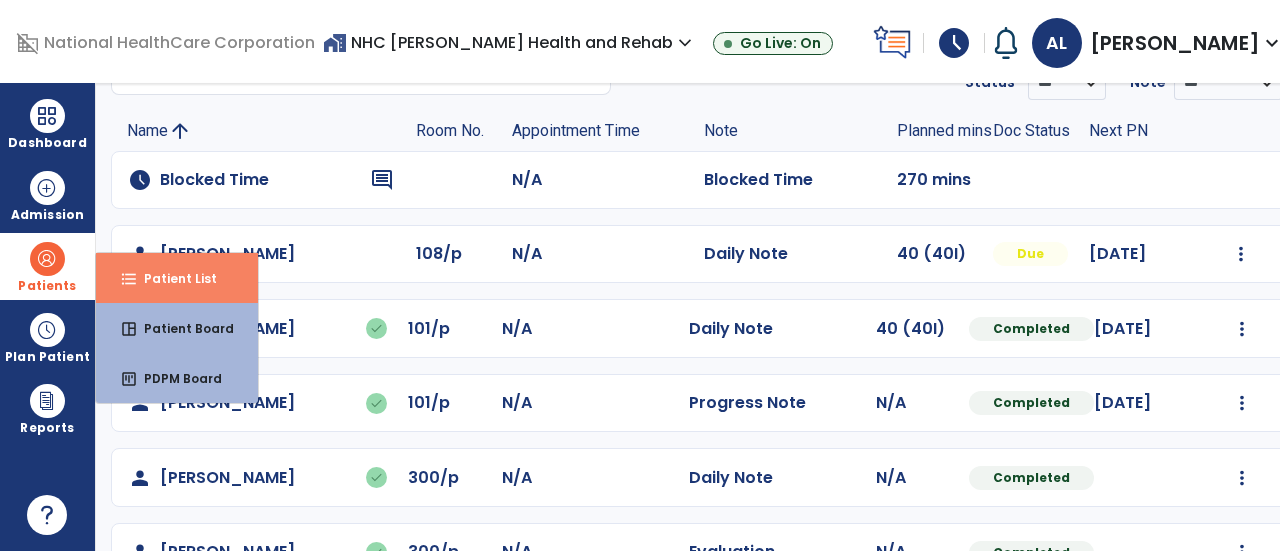 click on "Patient List" at bounding box center [172, 278] 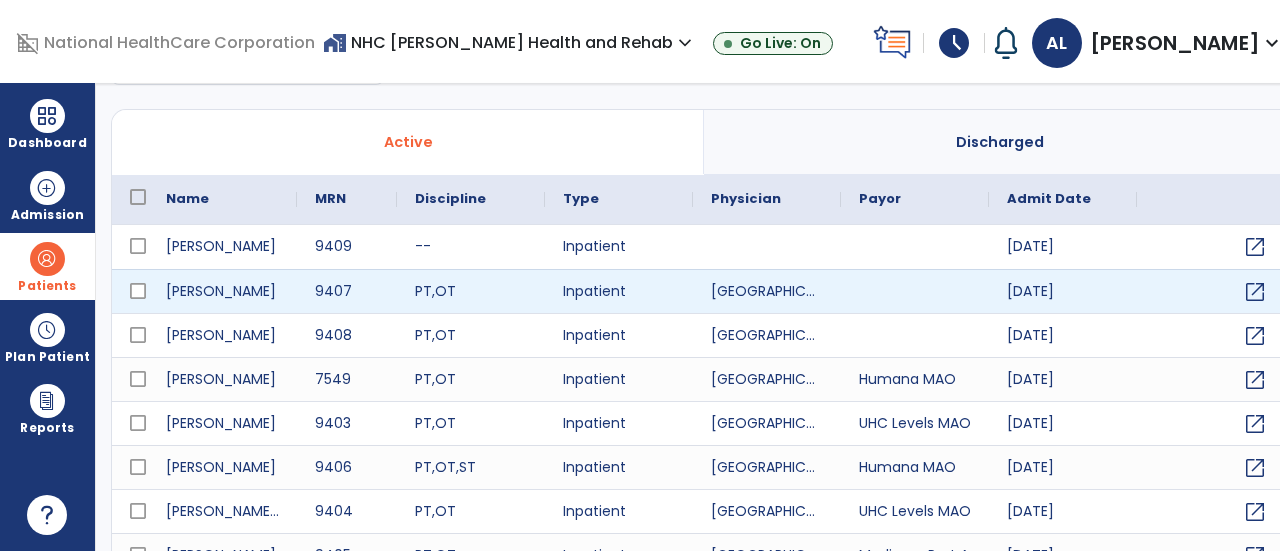 select on "***" 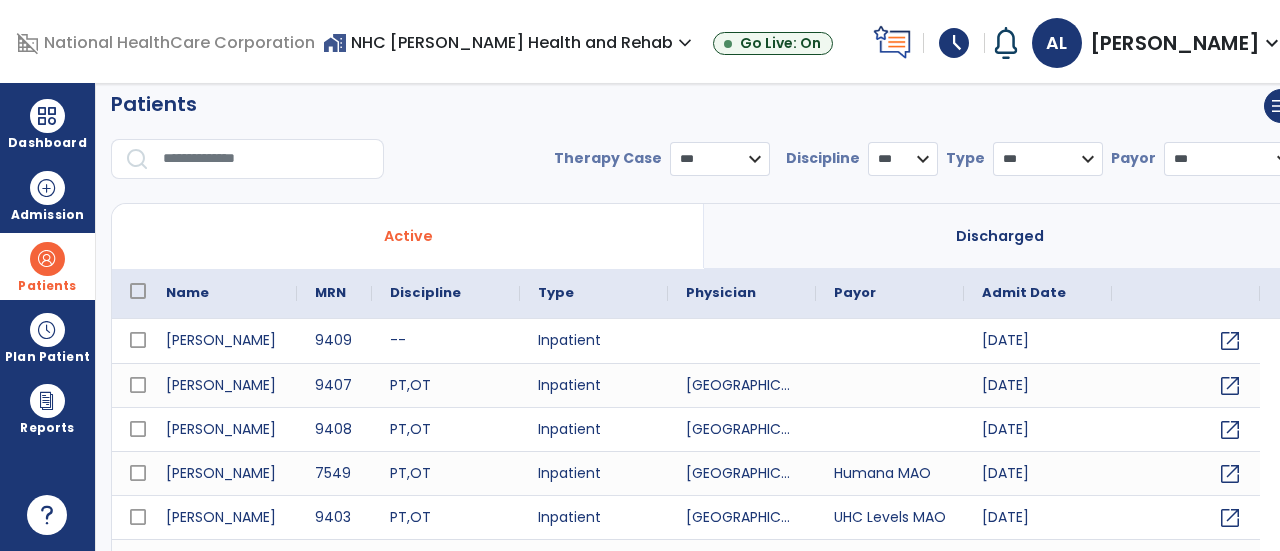 scroll, scrollTop: 0, scrollLeft: 0, axis: both 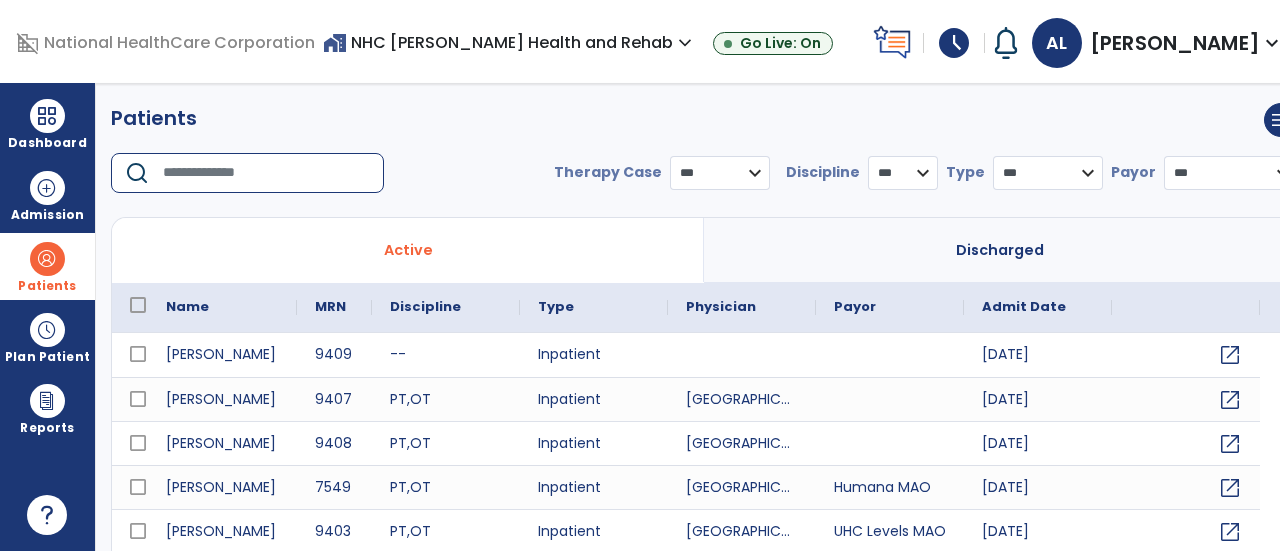 click at bounding box center [266, 173] 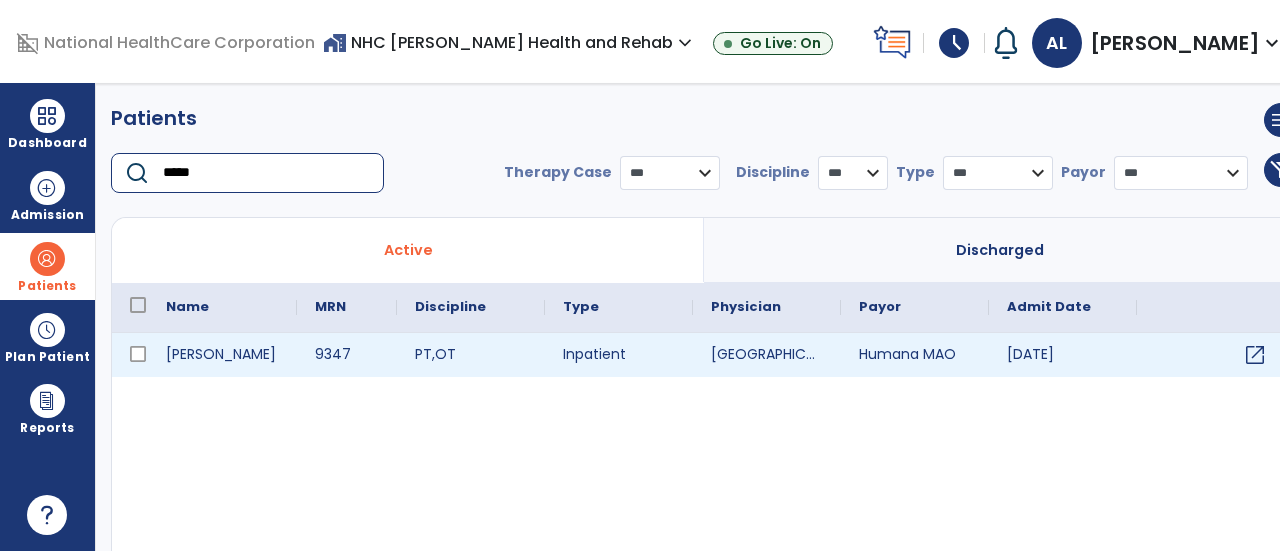 type on "*****" 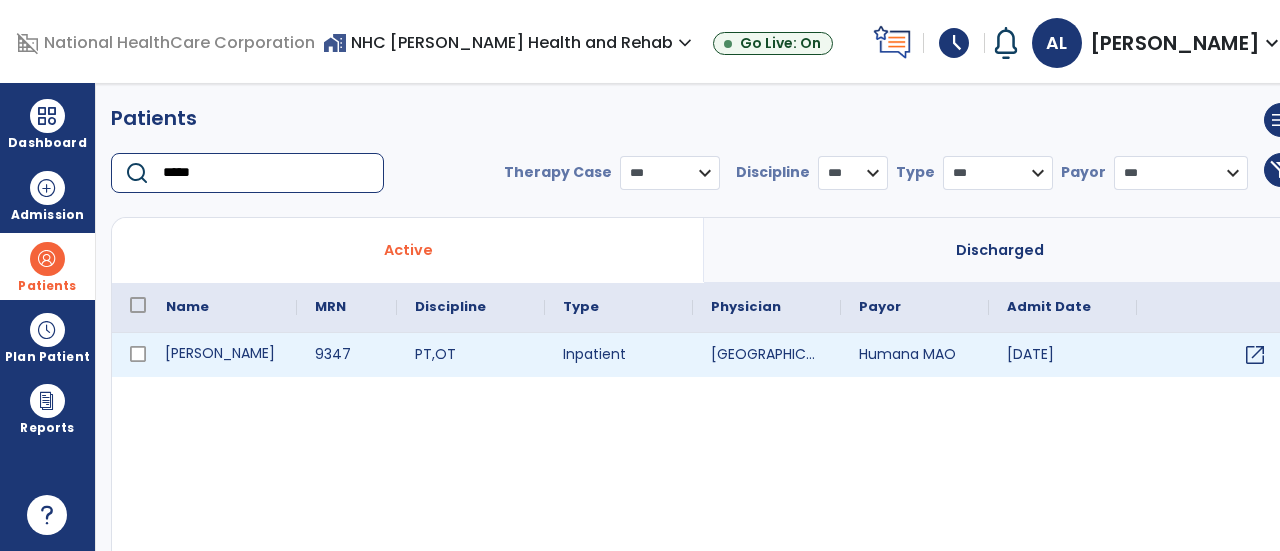 click on "[PERSON_NAME]" at bounding box center [222, 355] 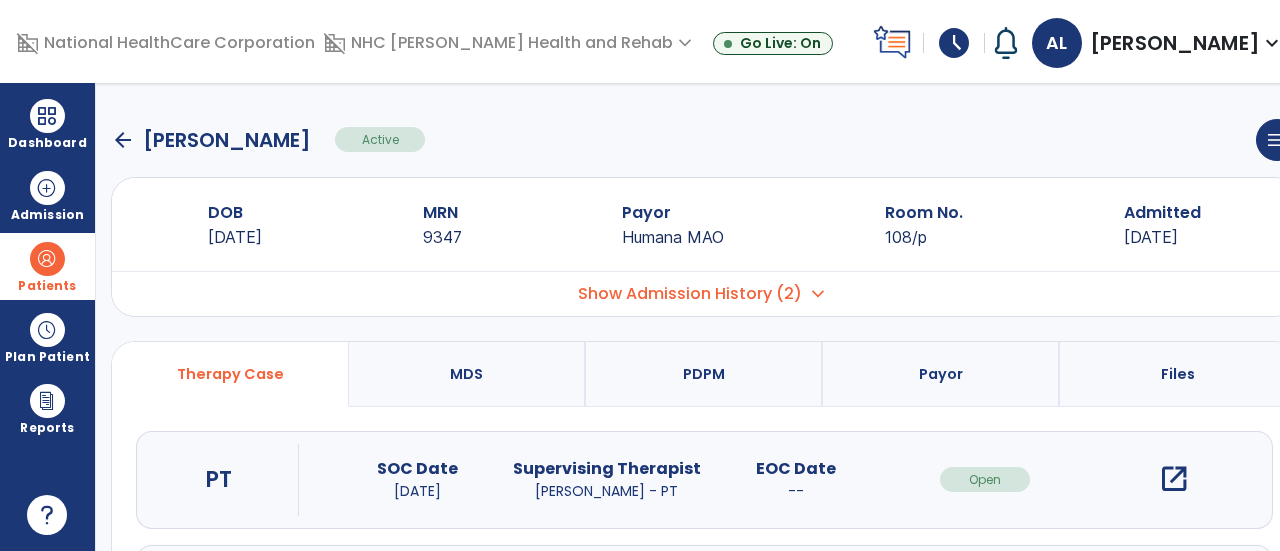 scroll, scrollTop: 200, scrollLeft: 0, axis: vertical 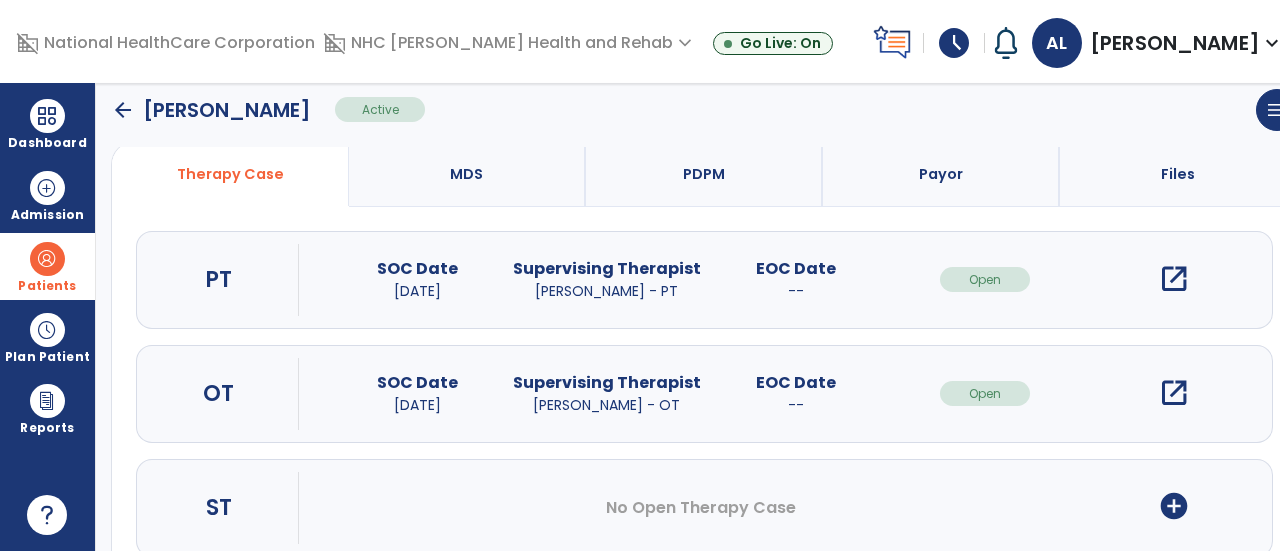 click on "open_in_new" at bounding box center (1174, 393) 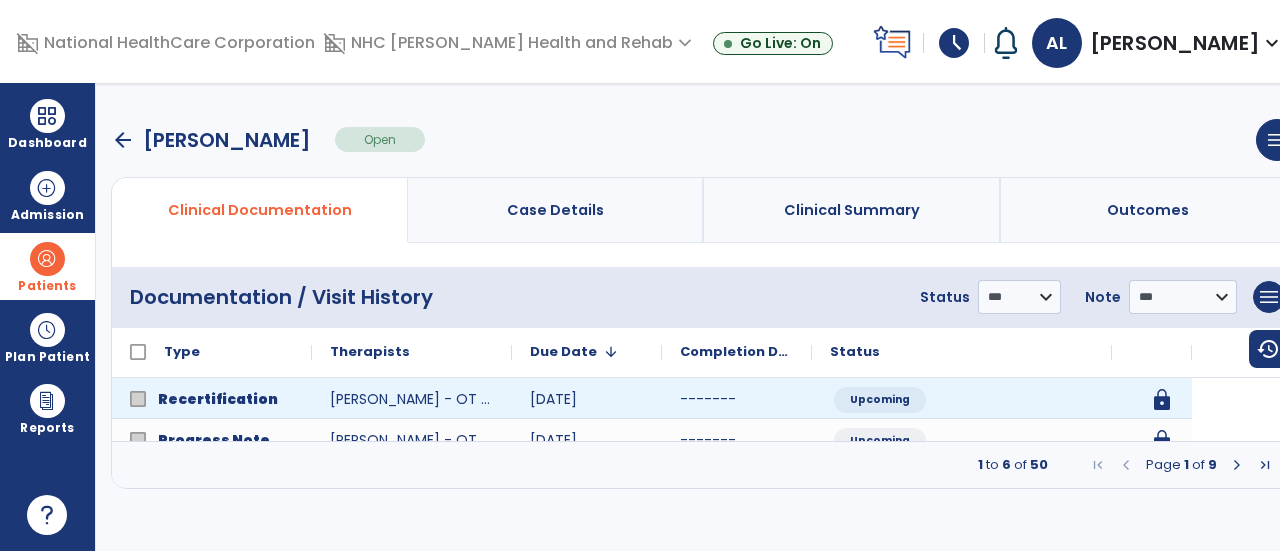 scroll, scrollTop: 0, scrollLeft: 0, axis: both 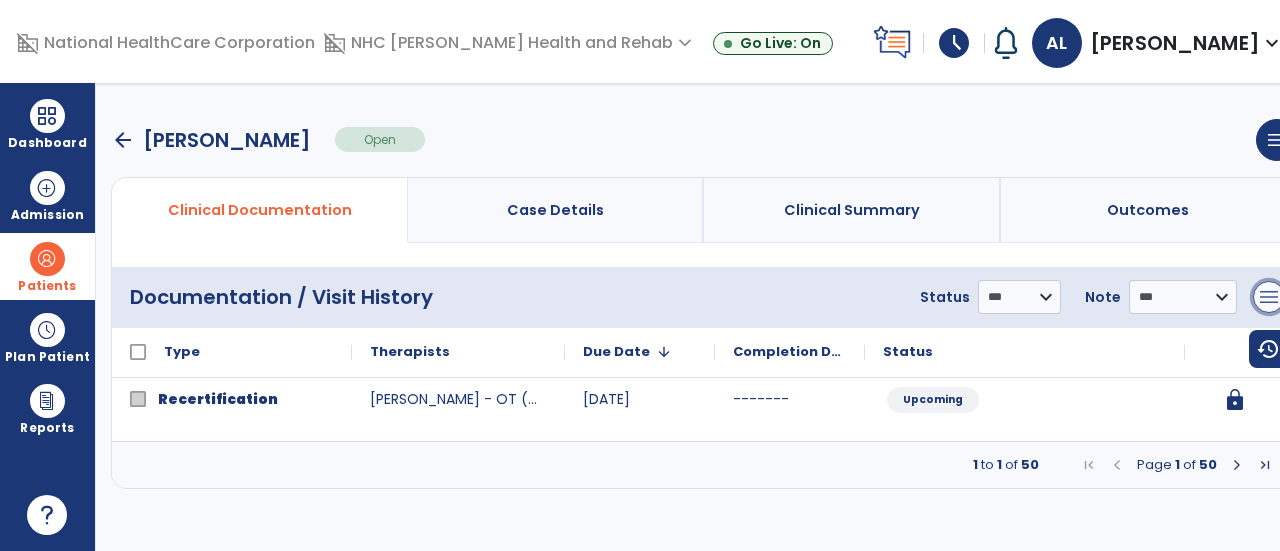 click on "menu" at bounding box center (1269, 297) 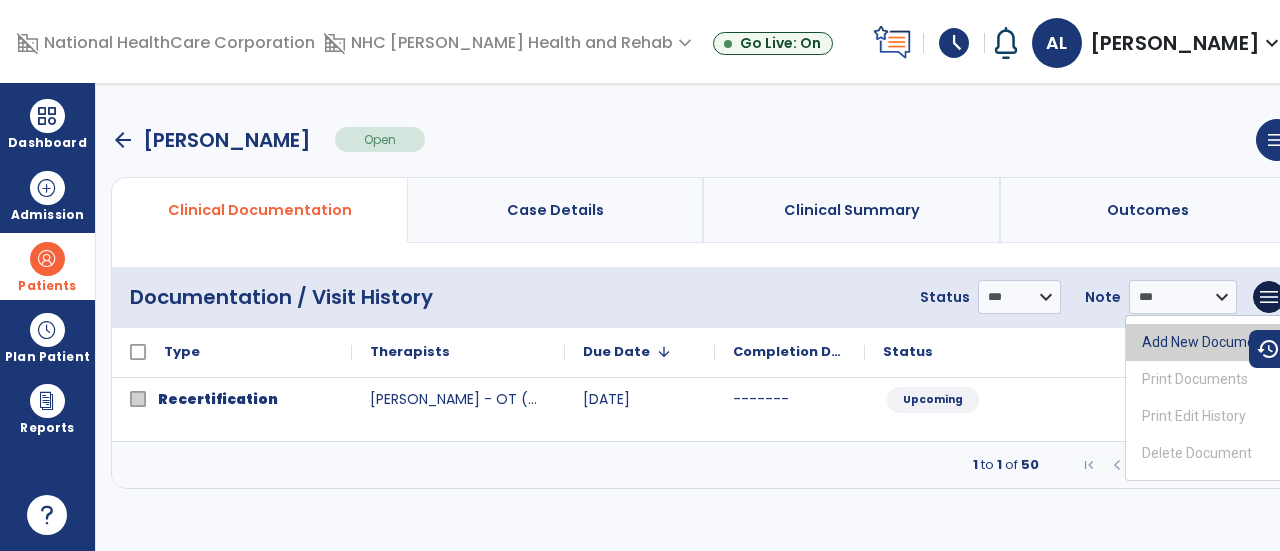 click on "Add New Document" at bounding box center [1205, 342] 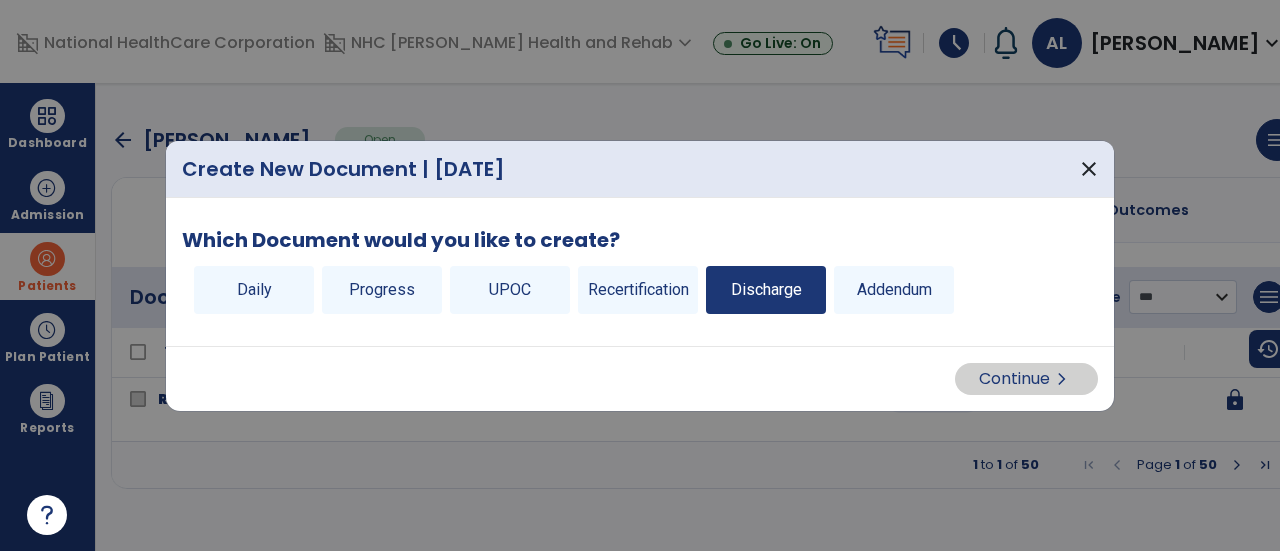 click on "Discharge" at bounding box center (766, 290) 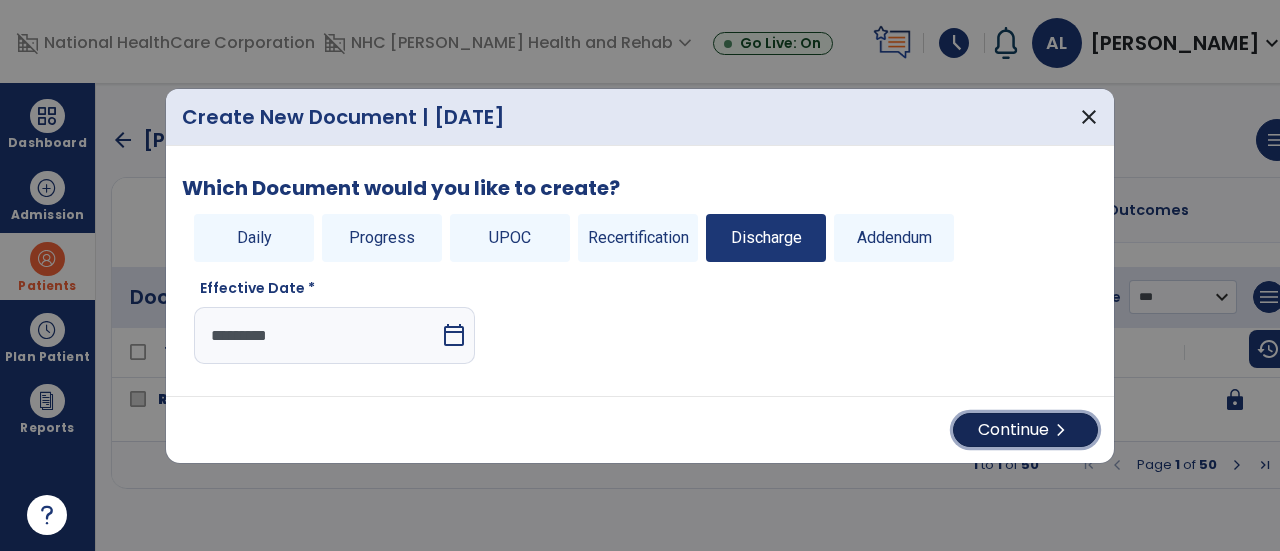 click on "Continue   chevron_right" at bounding box center [1025, 430] 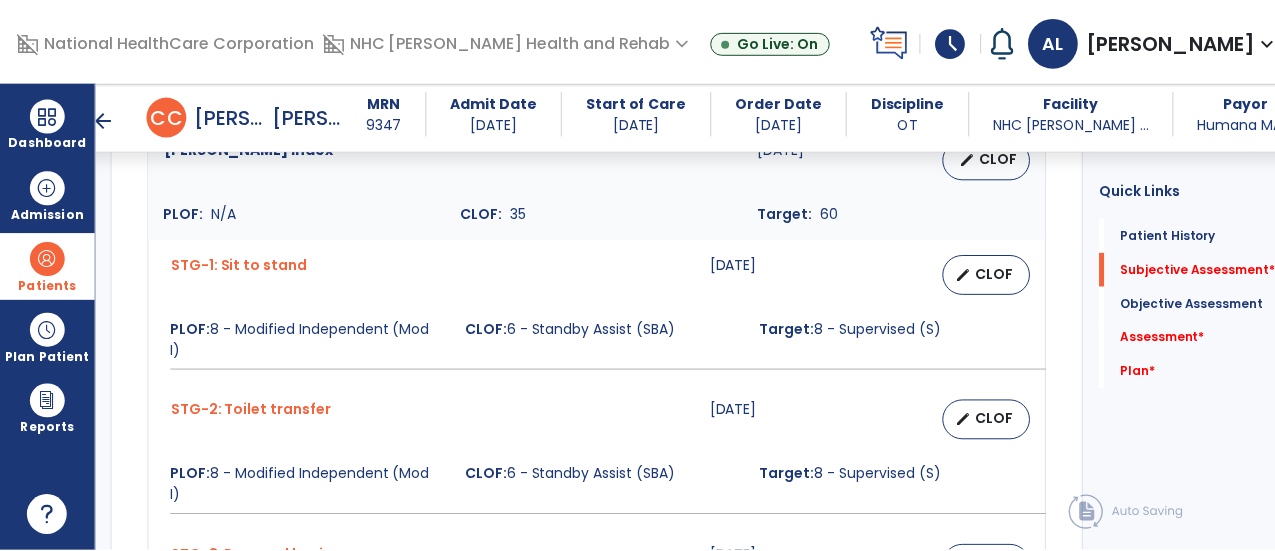 scroll, scrollTop: 800, scrollLeft: 0, axis: vertical 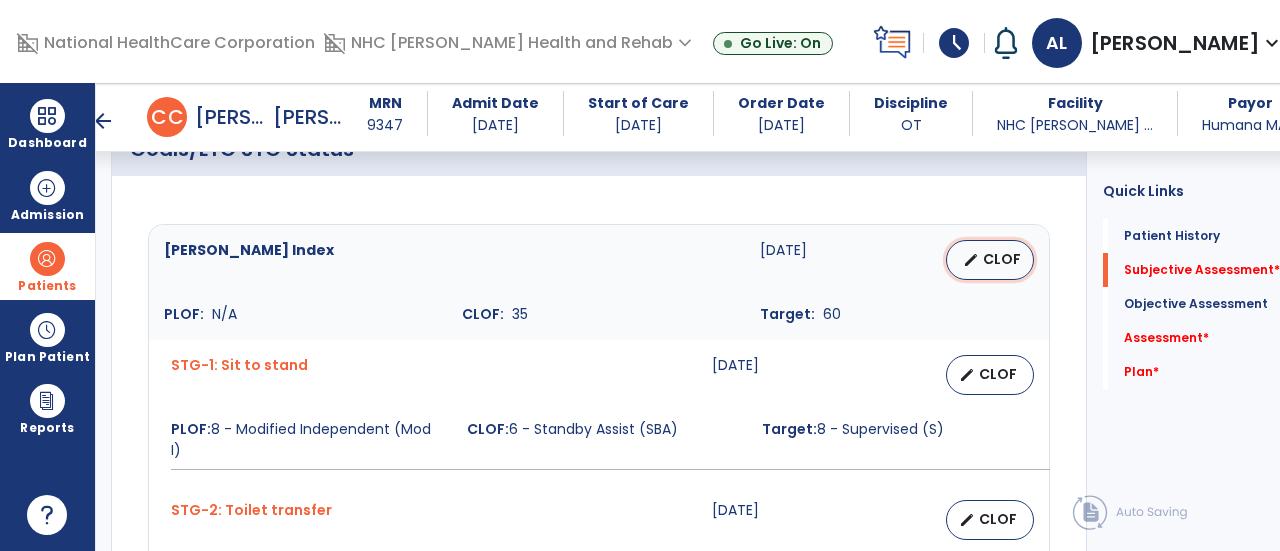 click on "edit   CLOF" at bounding box center [990, 260] 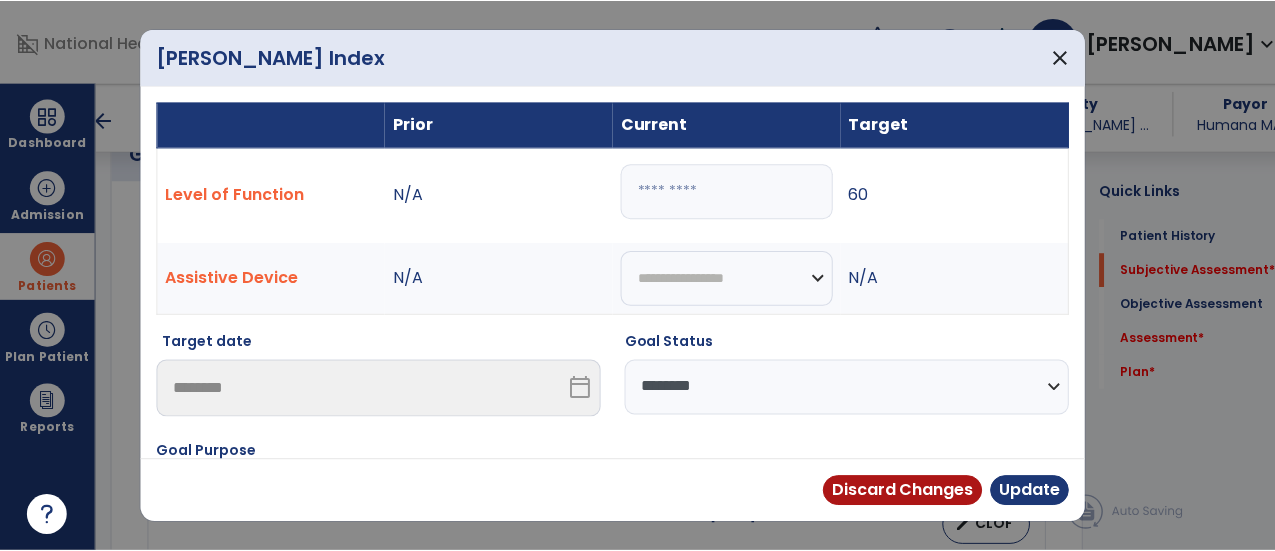 scroll, scrollTop: 800, scrollLeft: 0, axis: vertical 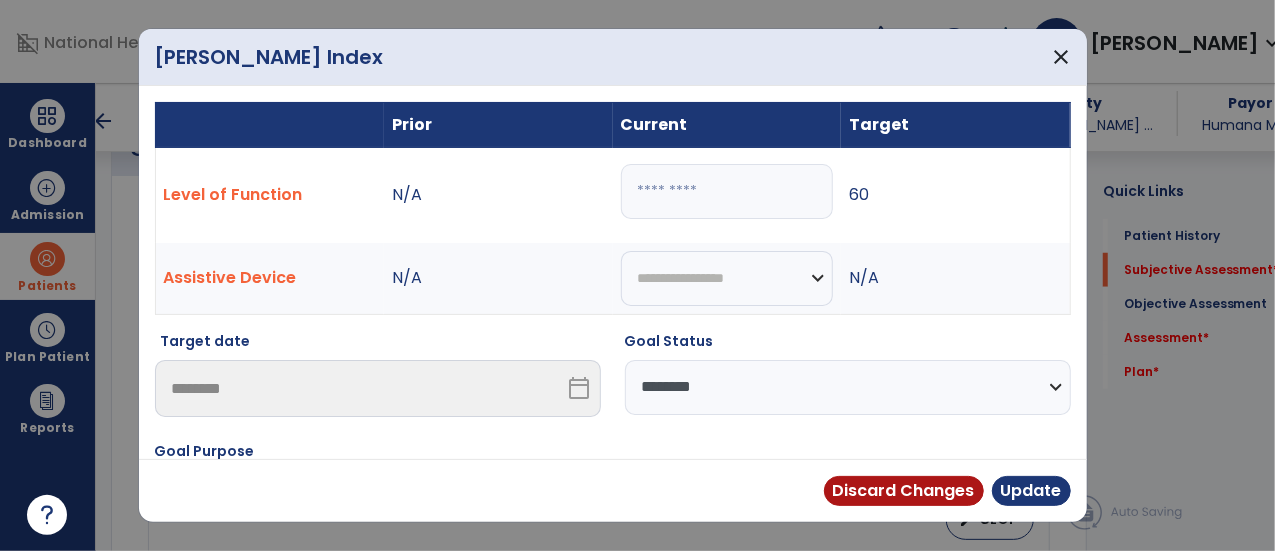click on "**********" at bounding box center [848, 387] 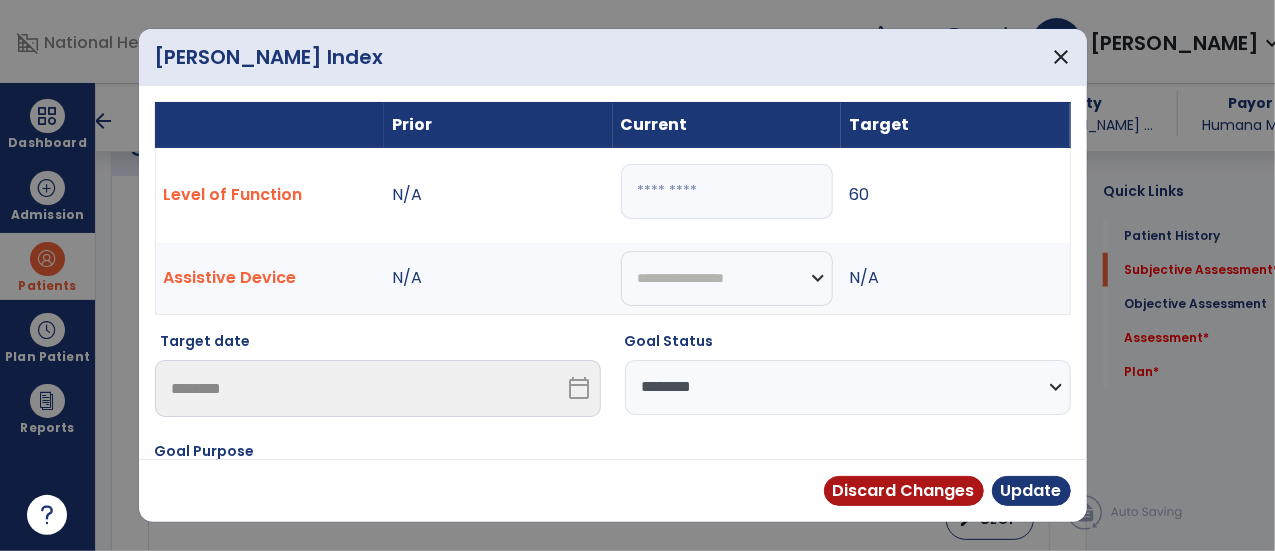 select on "**********" 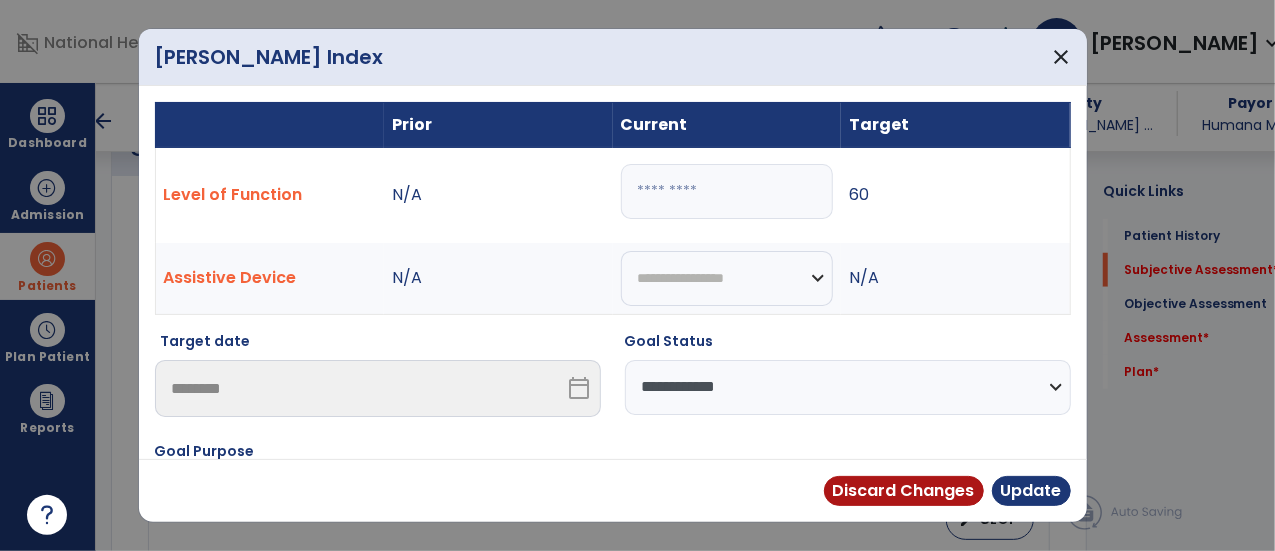 click on "**********" at bounding box center (848, 387) 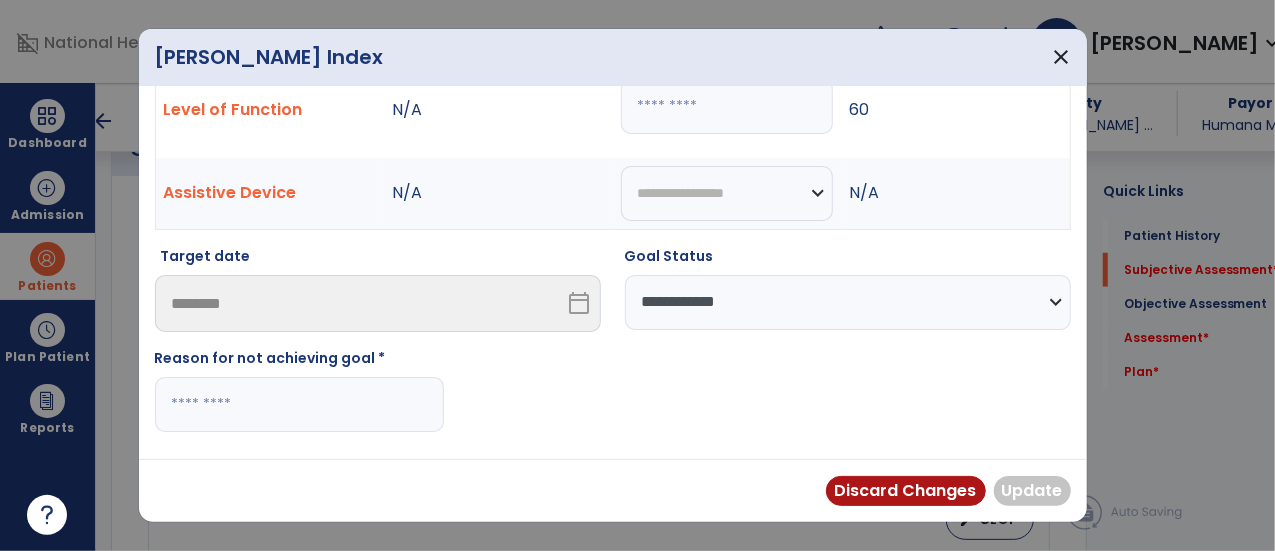 scroll, scrollTop: 200, scrollLeft: 0, axis: vertical 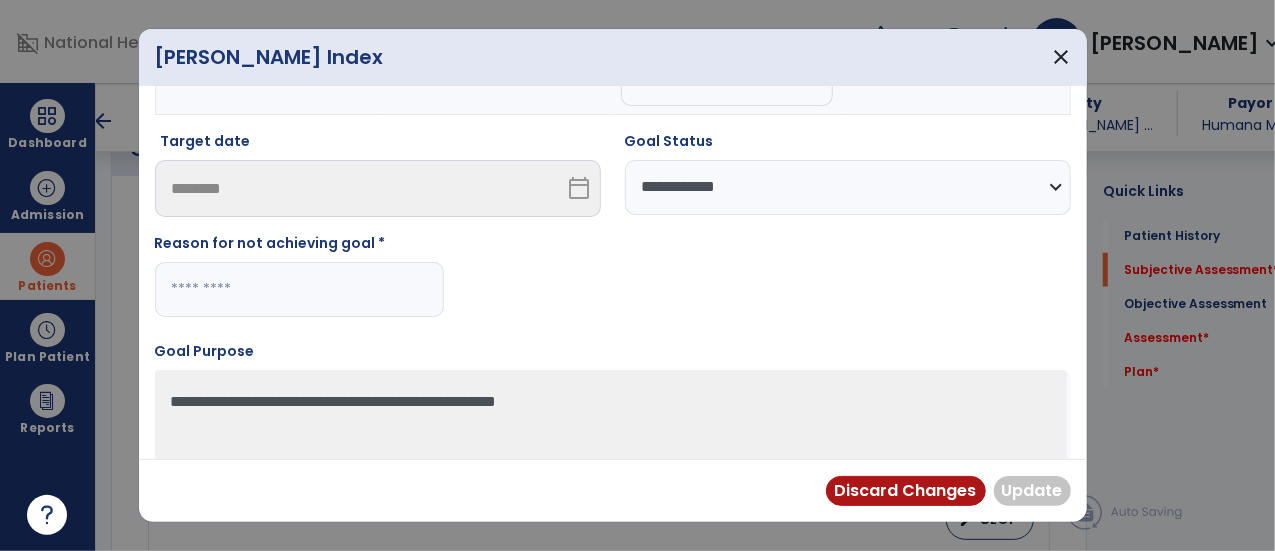 click at bounding box center [299, 289] 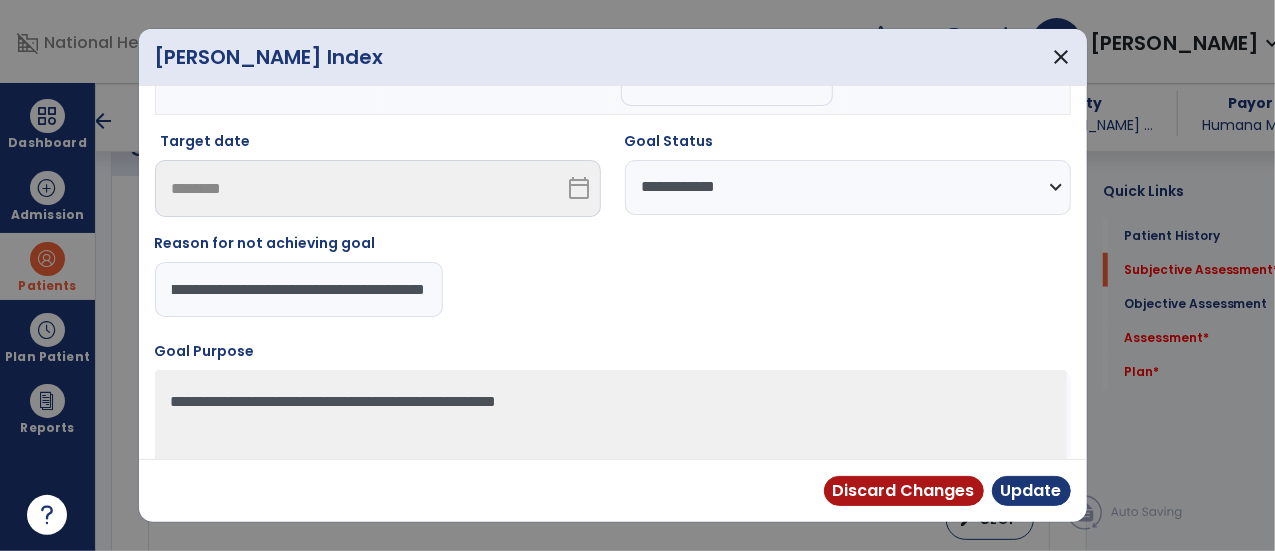scroll, scrollTop: 0, scrollLeft: 202, axis: horizontal 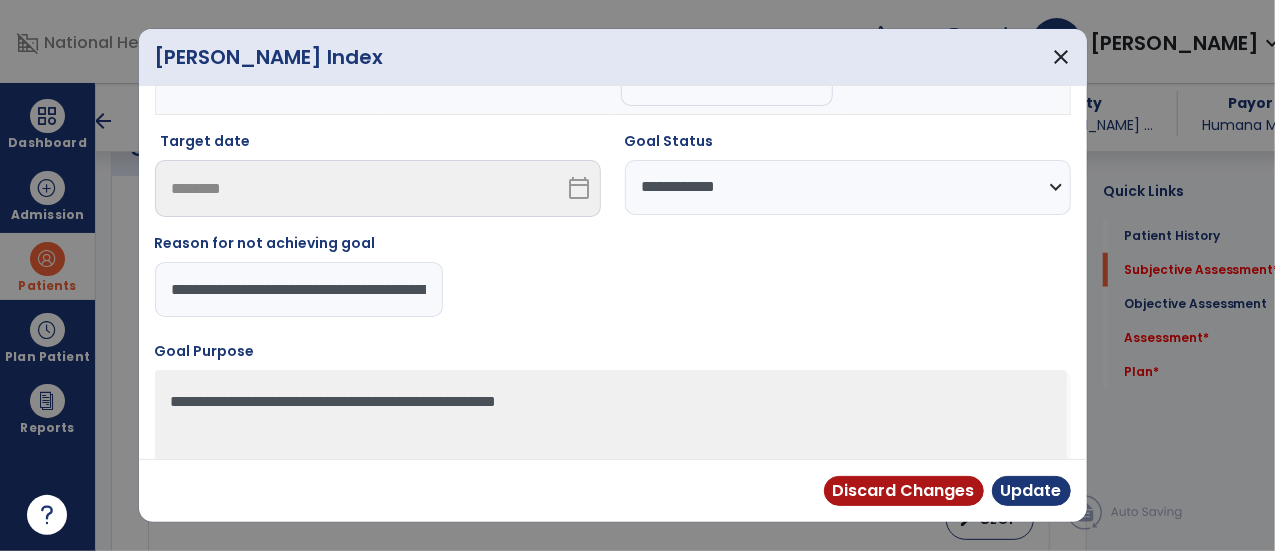 drag, startPoint x: 434, startPoint y: 291, endPoint x: 42, endPoint y: 285, distance: 392.04593 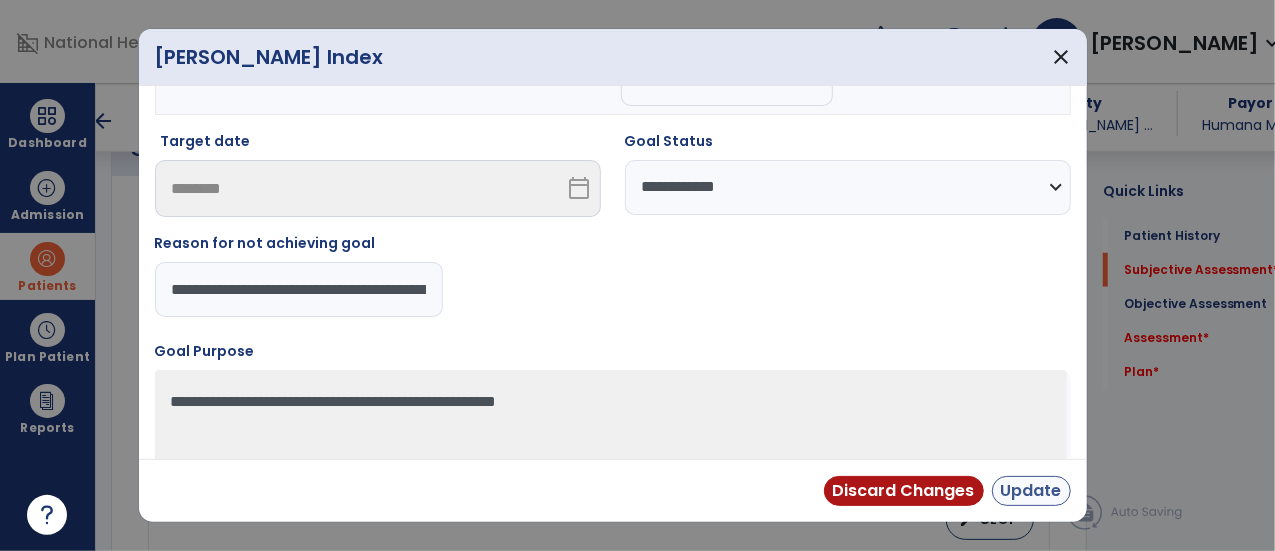 type on "**********" 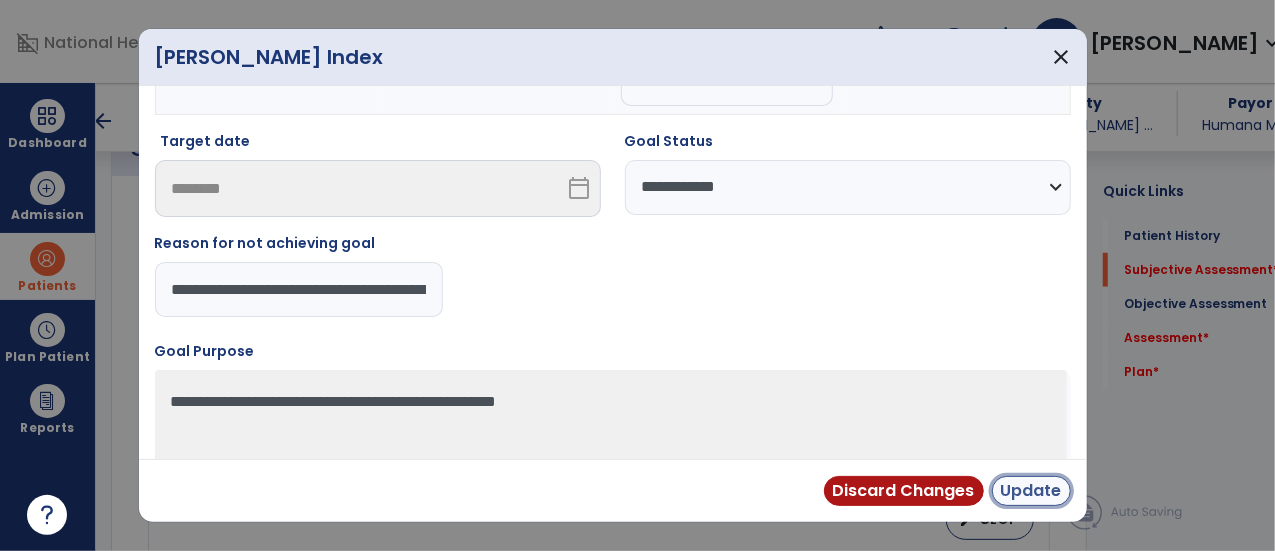 click on "Update" at bounding box center [1031, 491] 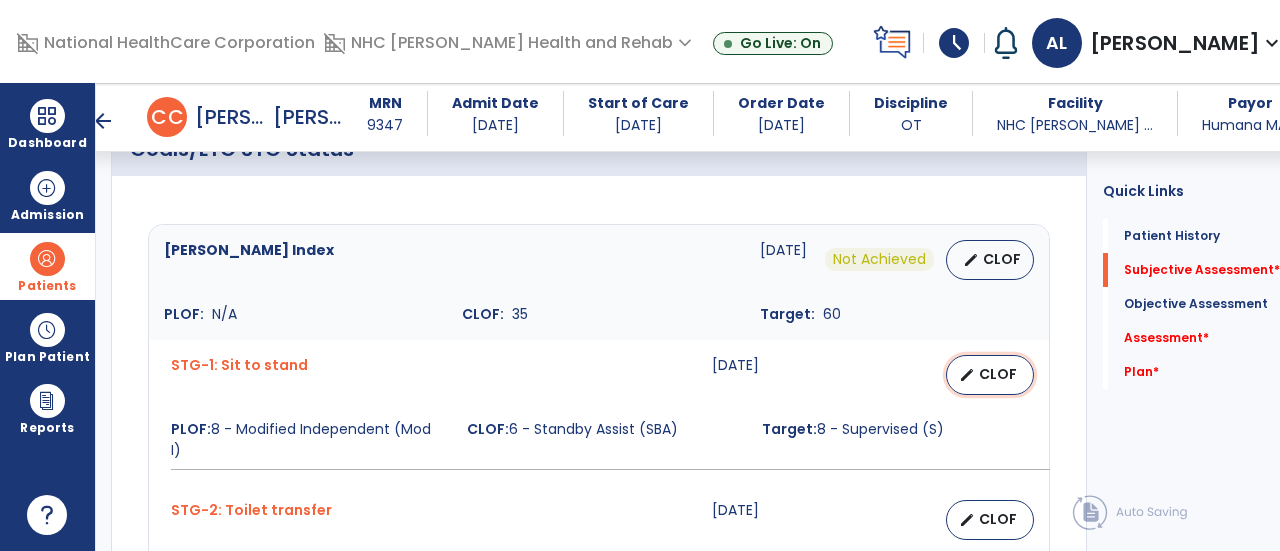 click on "edit   CLOF" at bounding box center (990, 375) 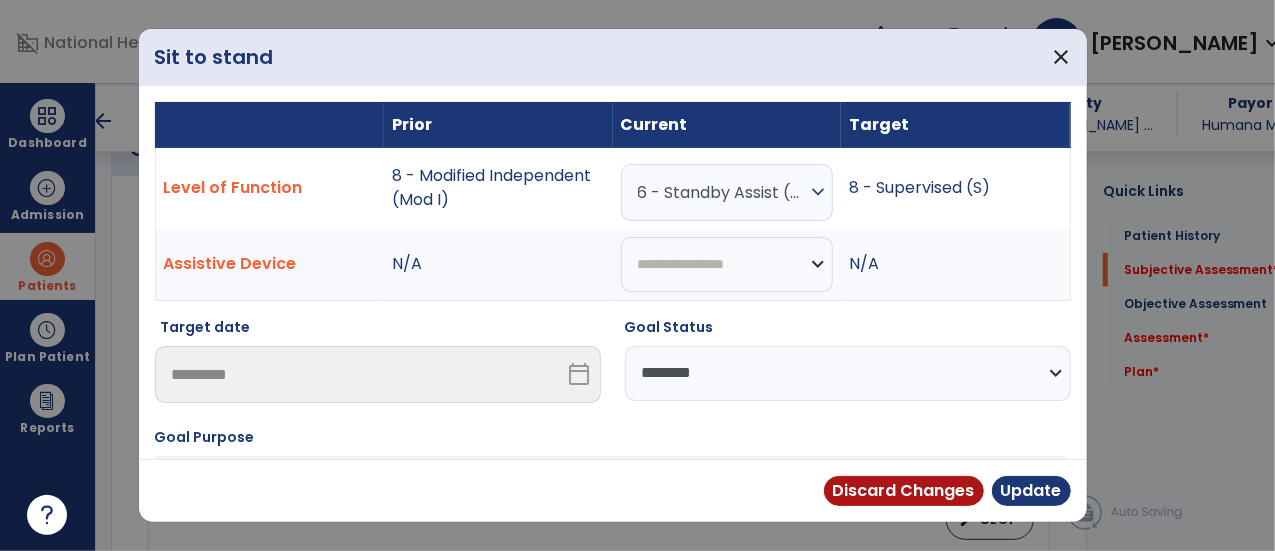 scroll, scrollTop: 800, scrollLeft: 0, axis: vertical 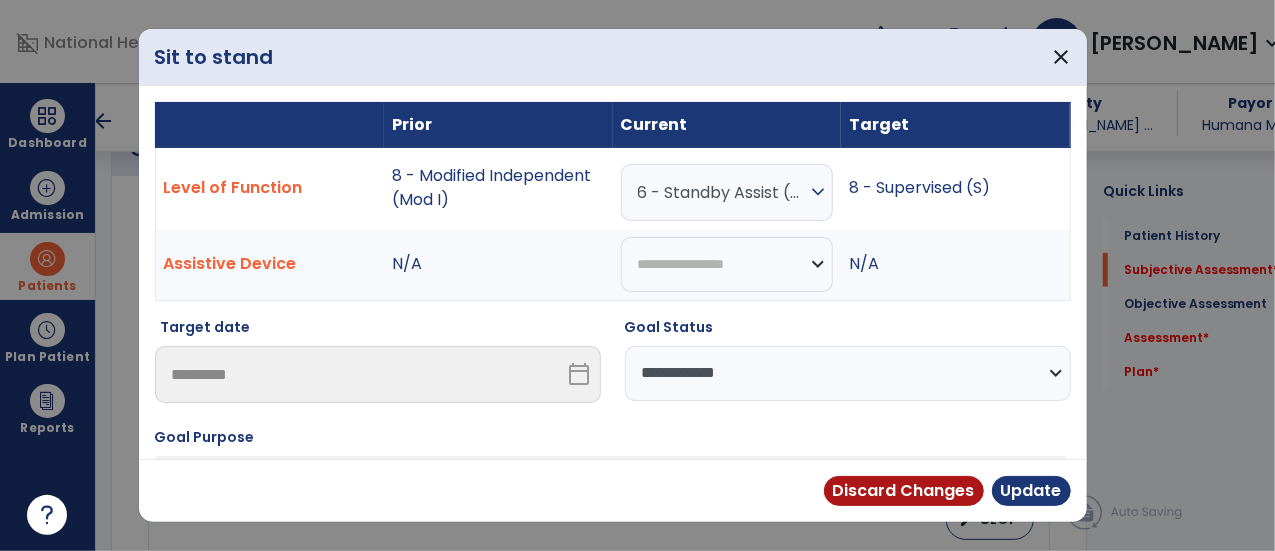 click on "**********" at bounding box center [848, 373] 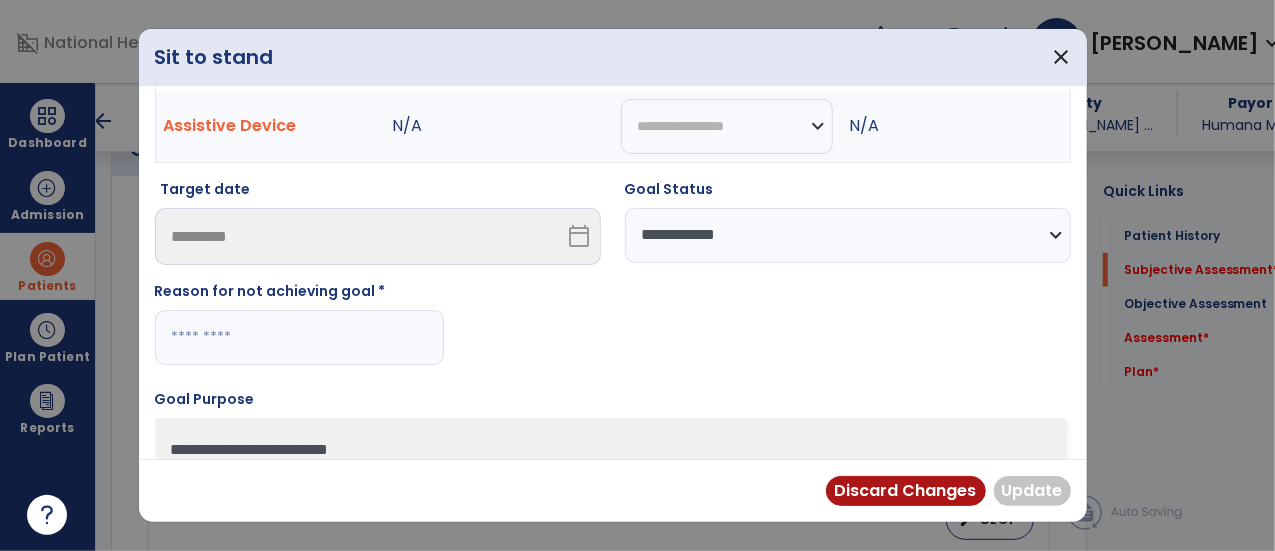 scroll, scrollTop: 155, scrollLeft: 0, axis: vertical 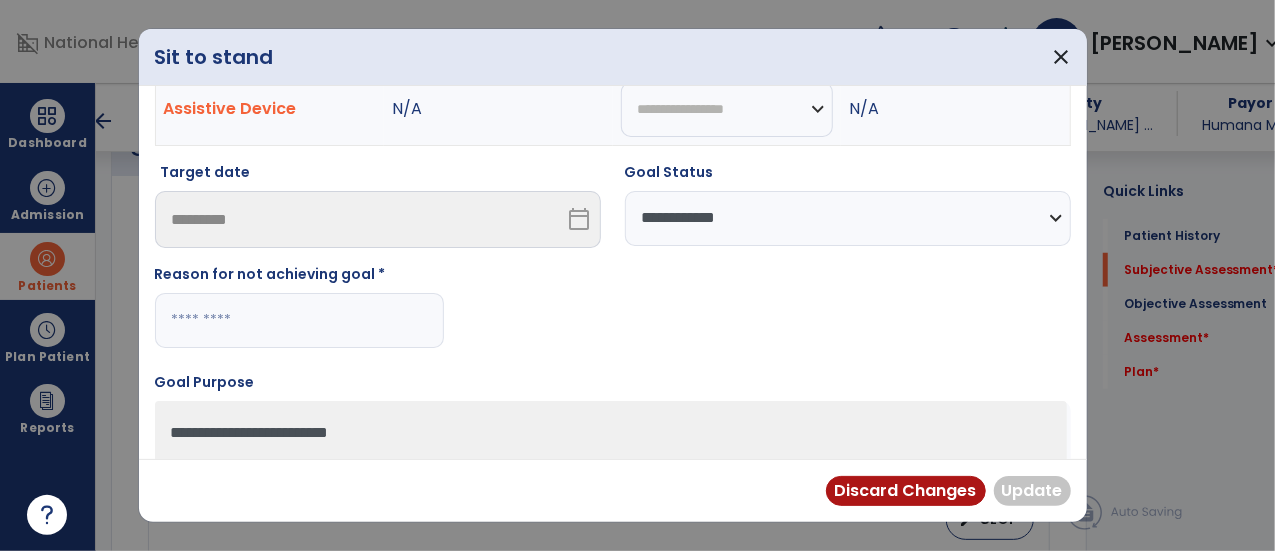 click at bounding box center [299, 320] 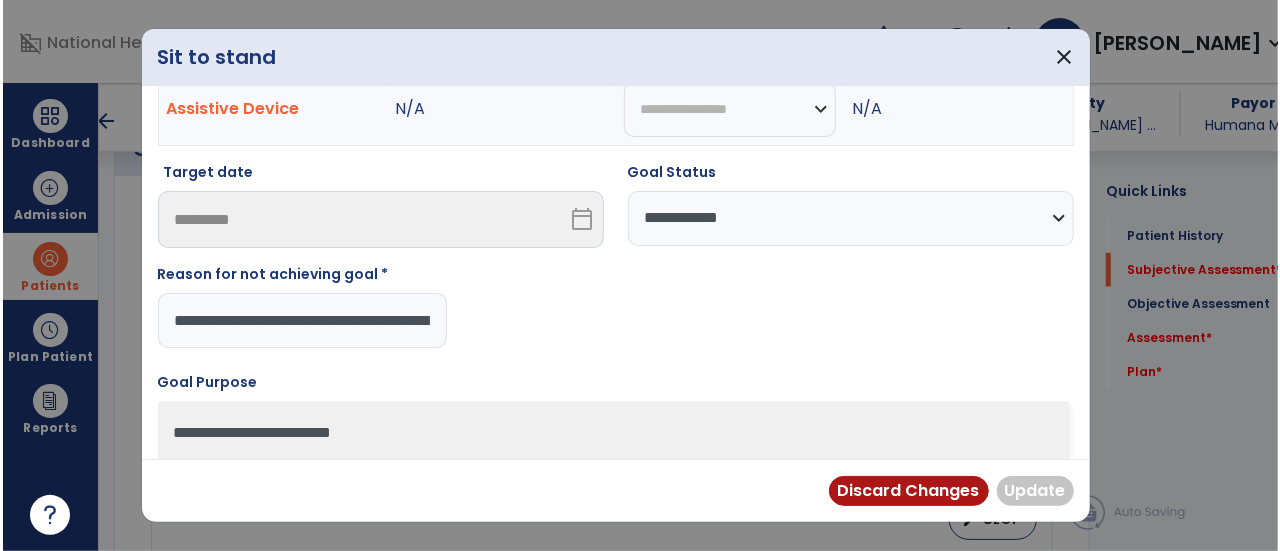 scroll, scrollTop: 0, scrollLeft: 202, axis: horizontal 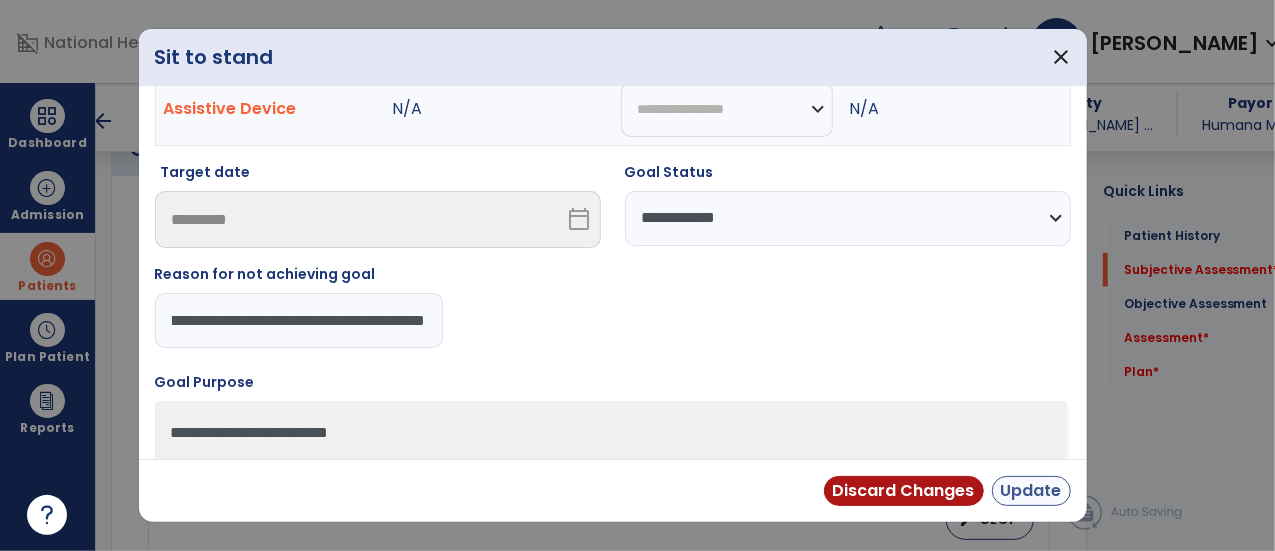 type on "**********" 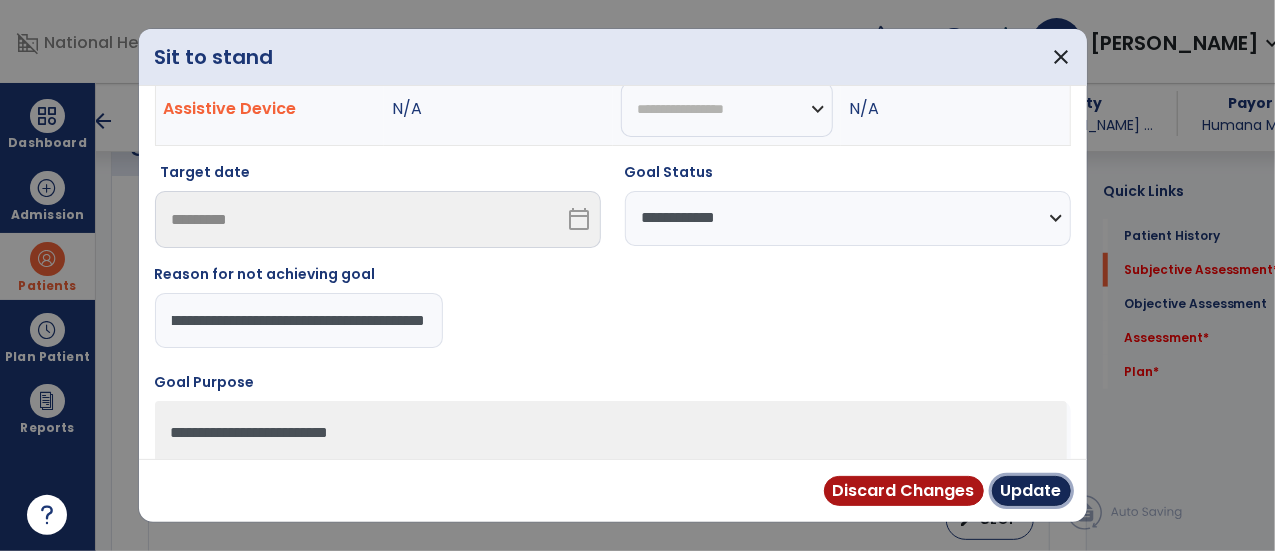drag, startPoint x: 1038, startPoint y: 485, endPoint x: 1029, endPoint y: 475, distance: 13.453624 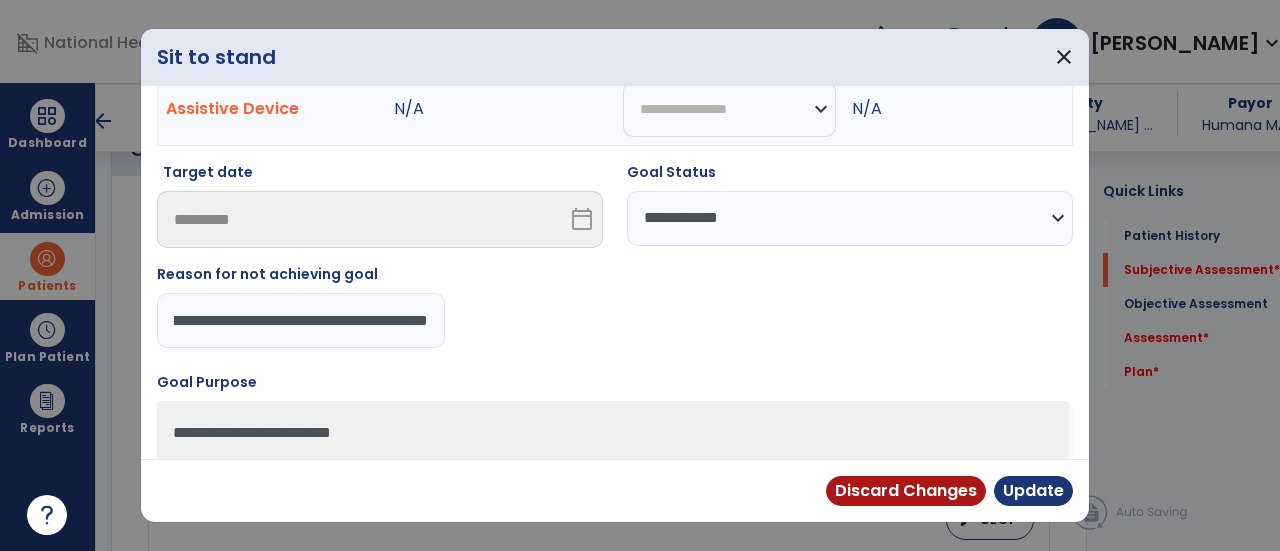 scroll, scrollTop: 0, scrollLeft: 0, axis: both 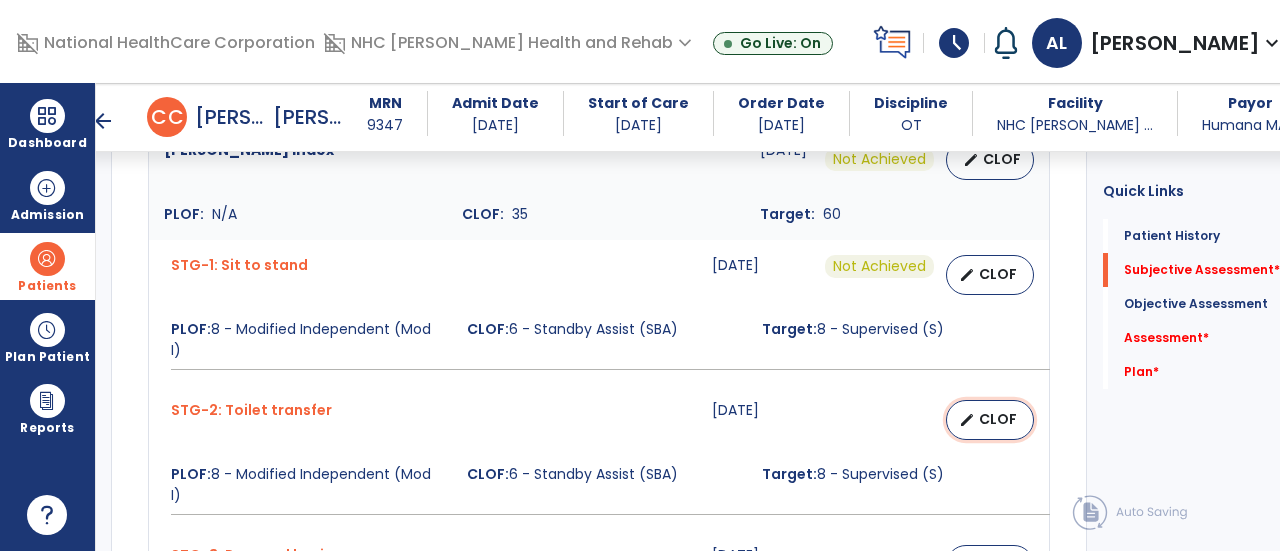 click on "CLOF" at bounding box center (998, 419) 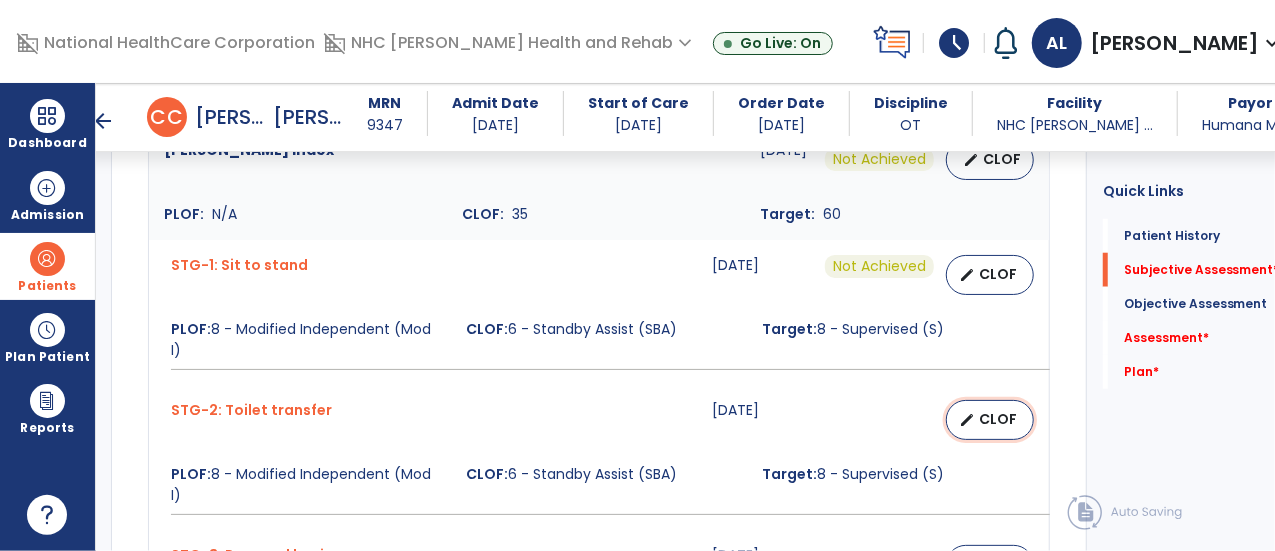scroll, scrollTop: 900, scrollLeft: 0, axis: vertical 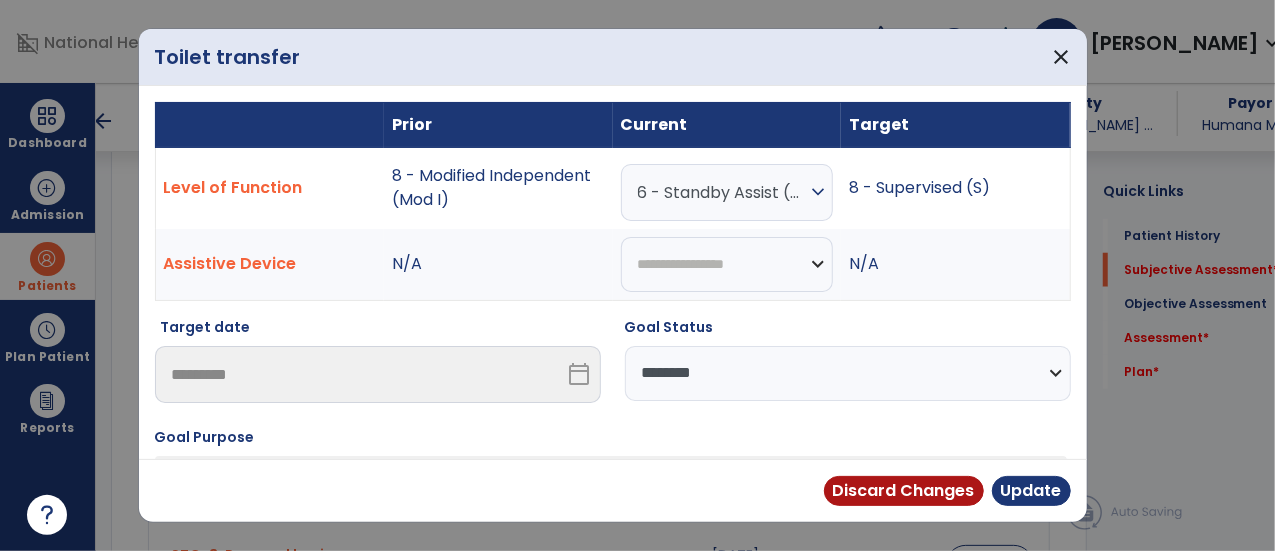 click on "**********" at bounding box center [848, 373] 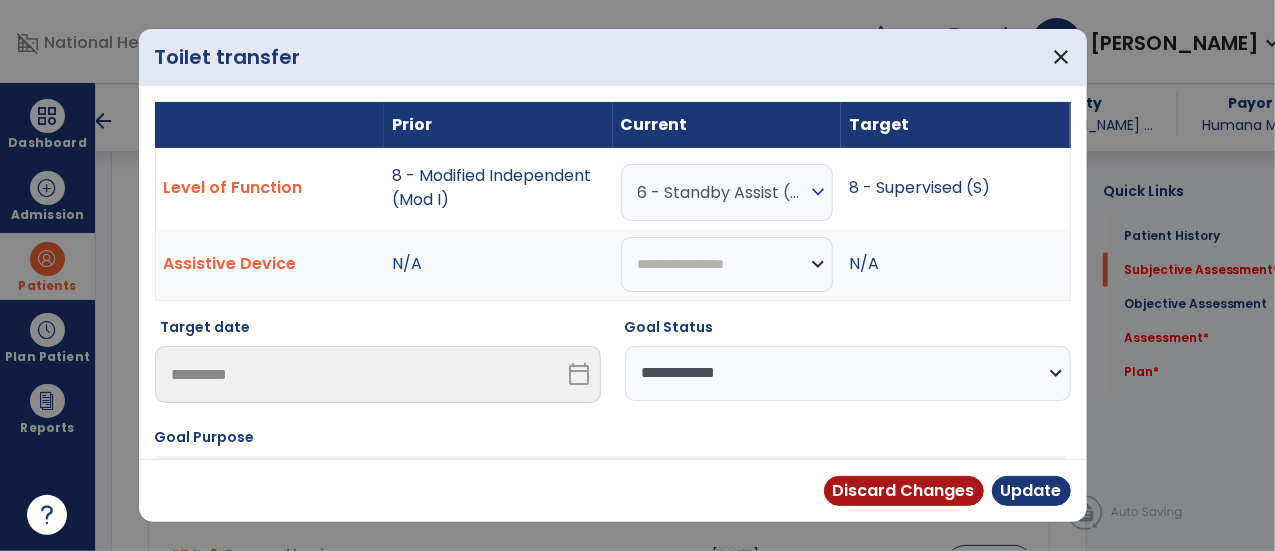 click on "**********" at bounding box center [848, 373] 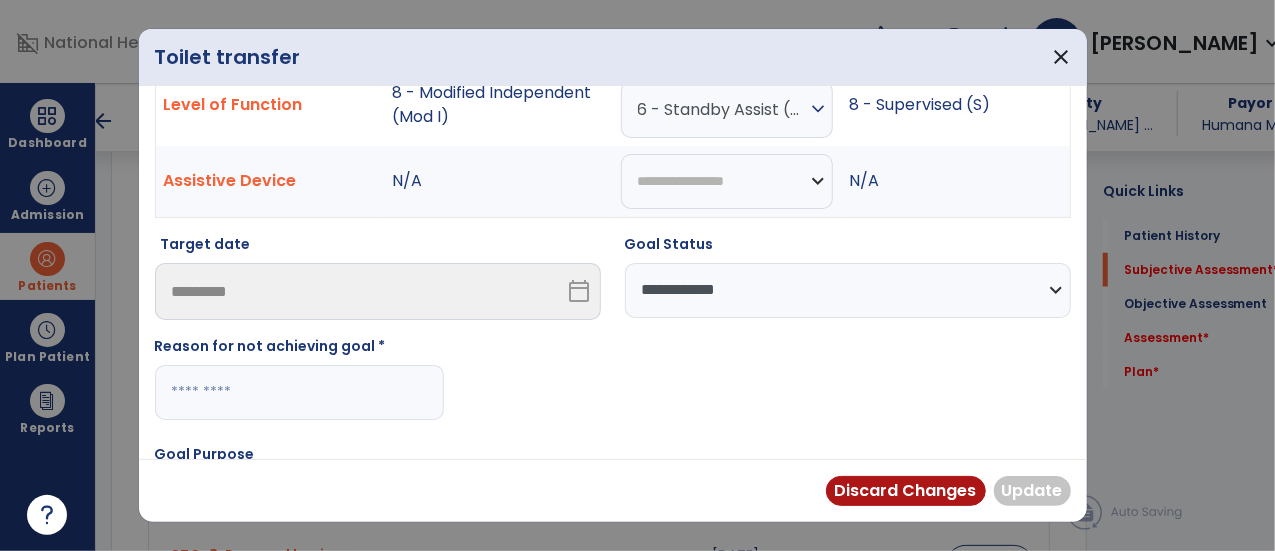 scroll, scrollTop: 200, scrollLeft: 0, axis: vertical 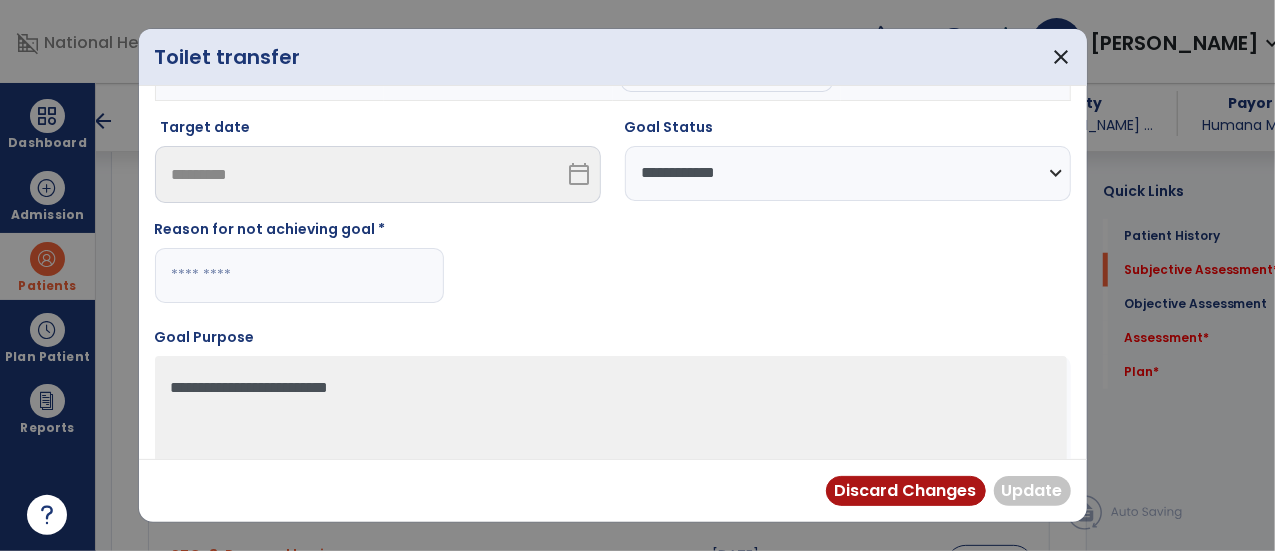 click at bounding box center [299, 275] 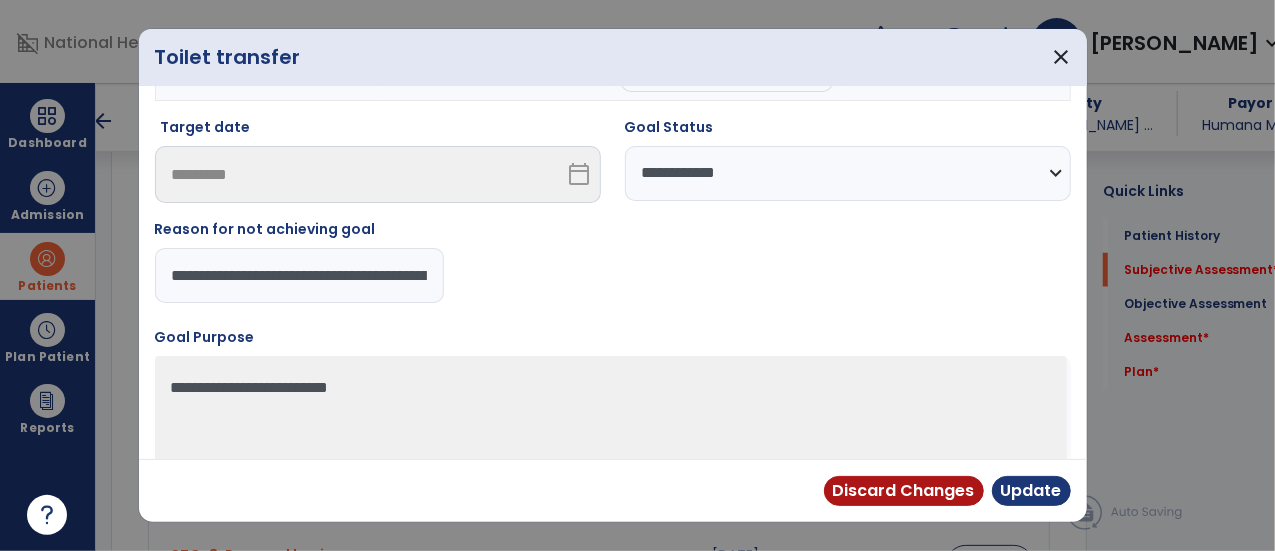 scroll, scrollTop: 0, scrollLeft: 202, axis: horizontal 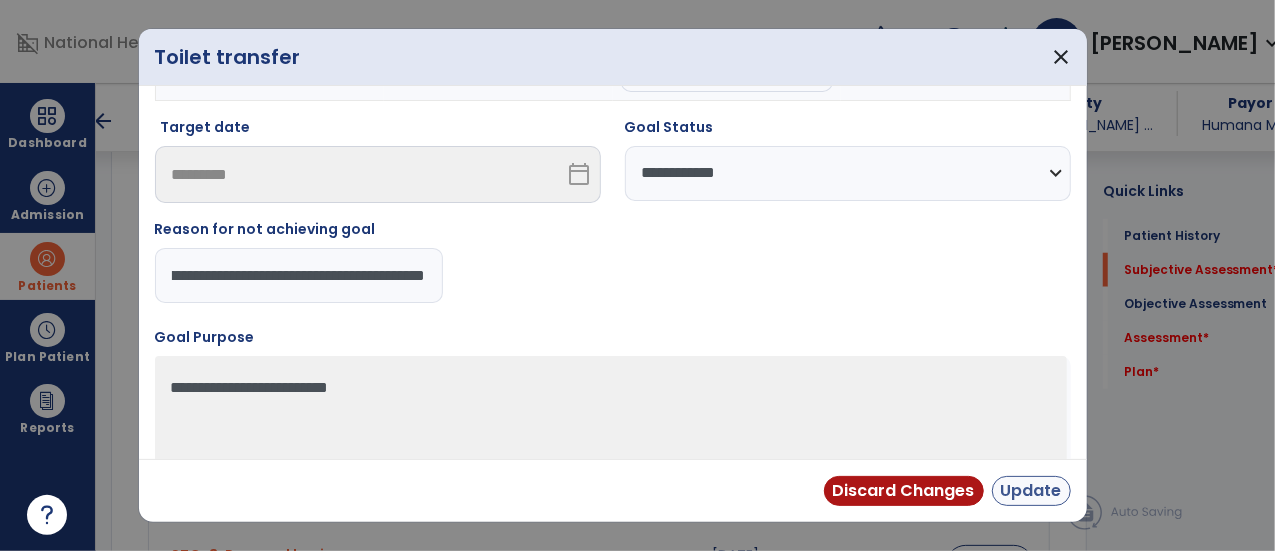 type on "**********" 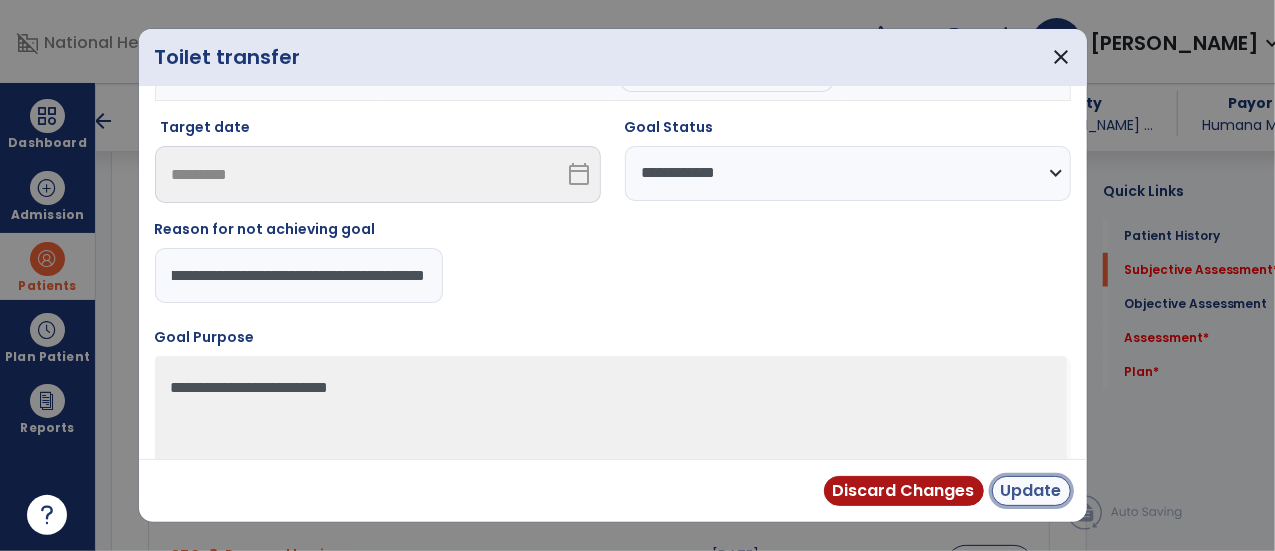 click on "Update" at bounding box center [1031, 491] 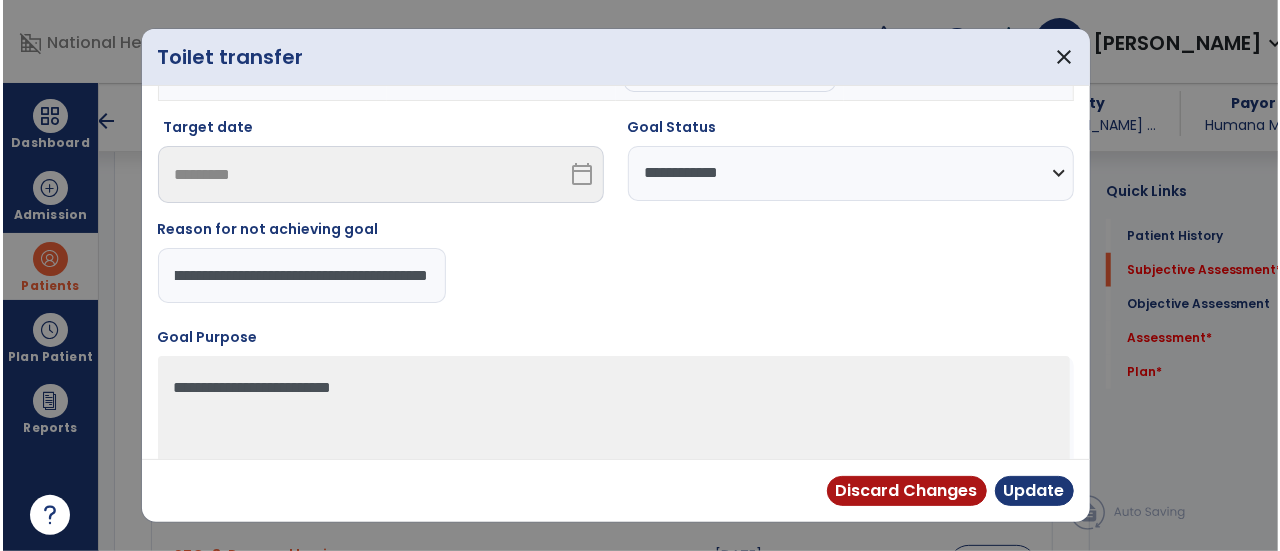 scroll, scrollTop: 0, scrollLeft: 0, axis: both 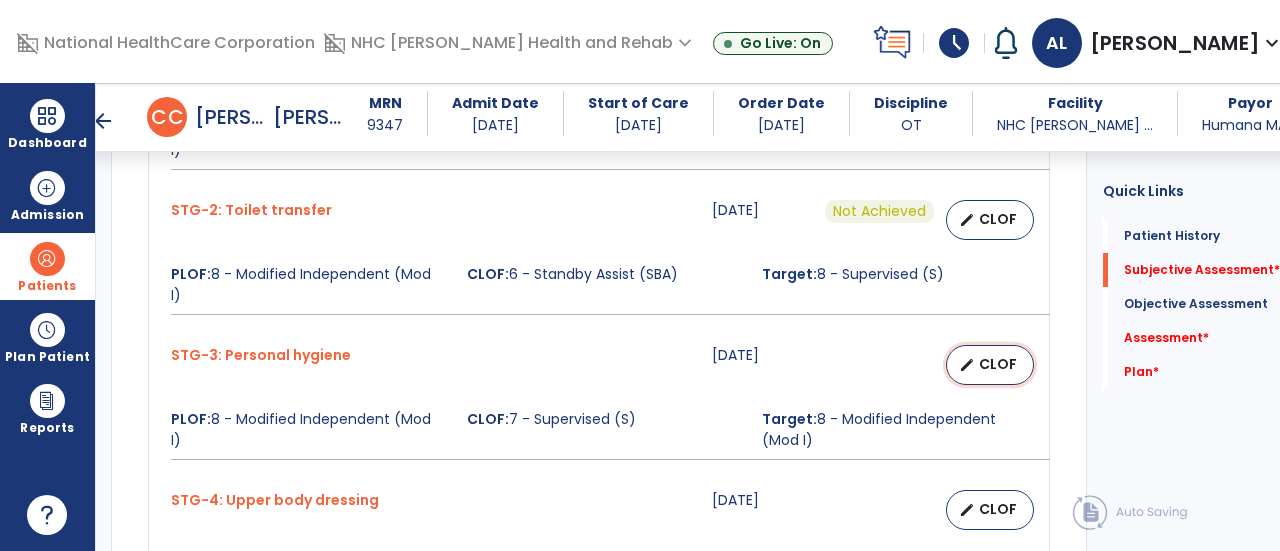 click on "CLOF" at bounding box center (998, 364) 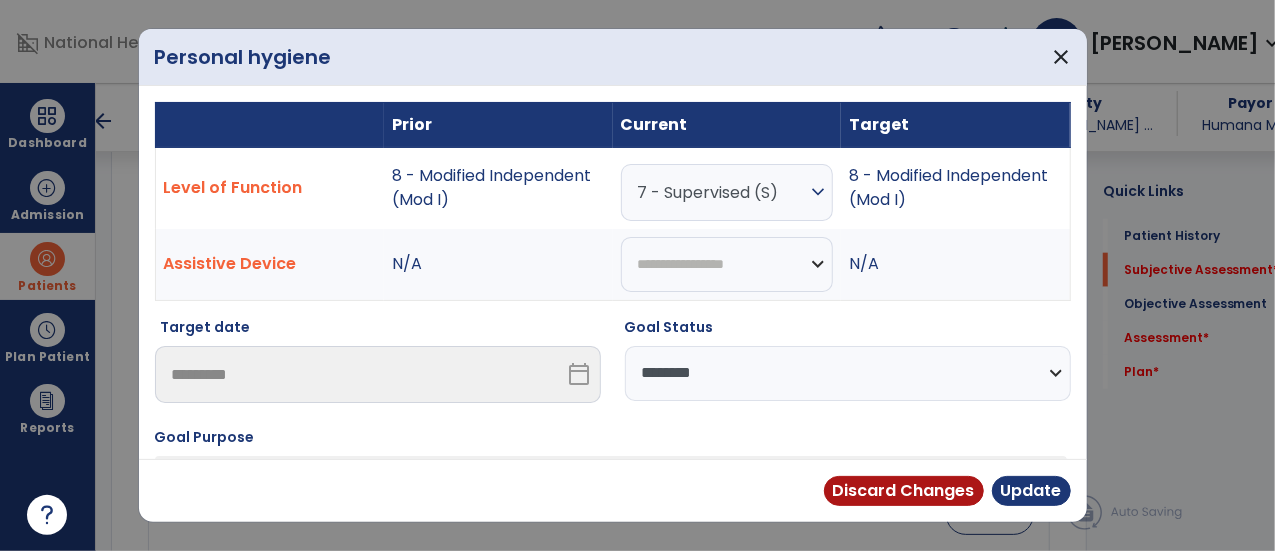 scroll, scrollTop: 1100, scrollLeft: 0, axis: vertical 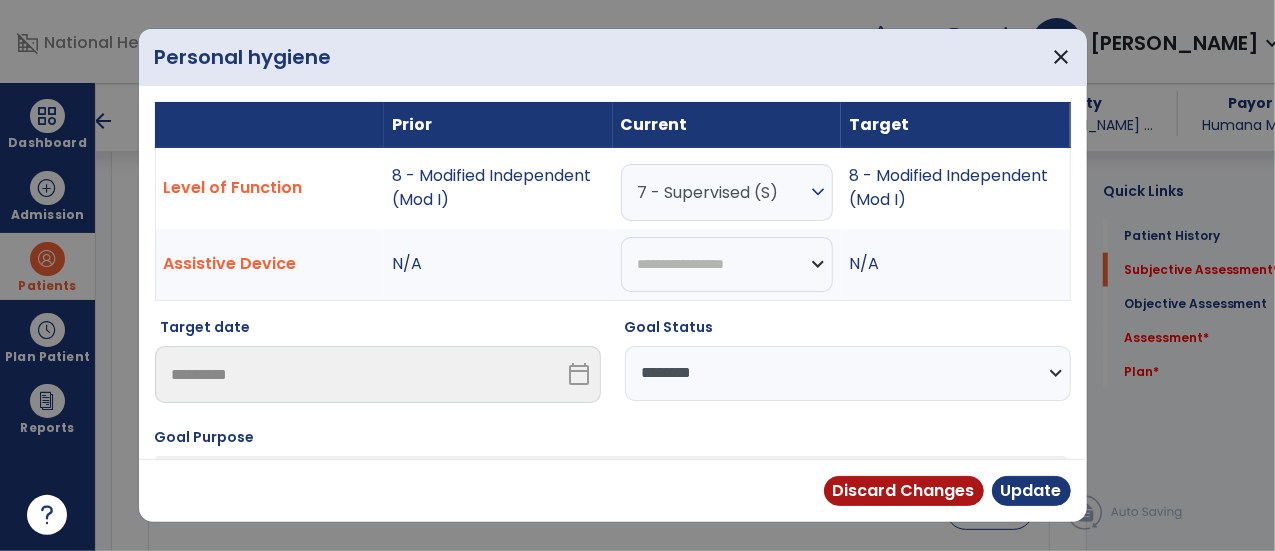 drag, startPoint x: 833, startPoint y: 368, endPoint x: 818, endPoint y: 387, distance: 24.207438 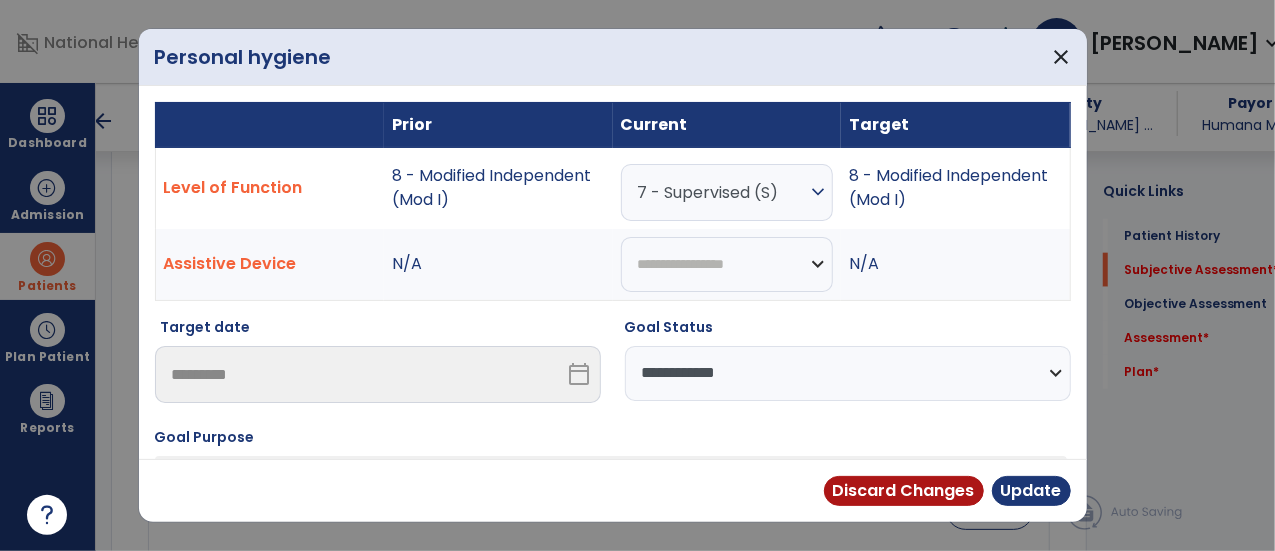 click on "**********" at bounding box center [848, 373] 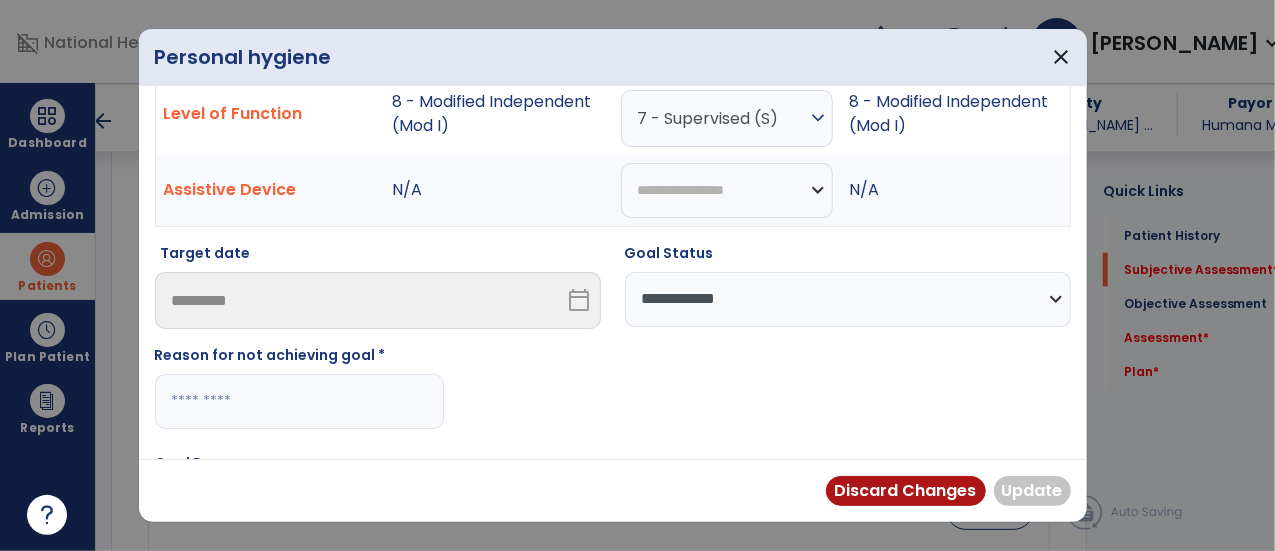 scroll, scrollTop: 200, scrollLeft: 0, axis: vertical 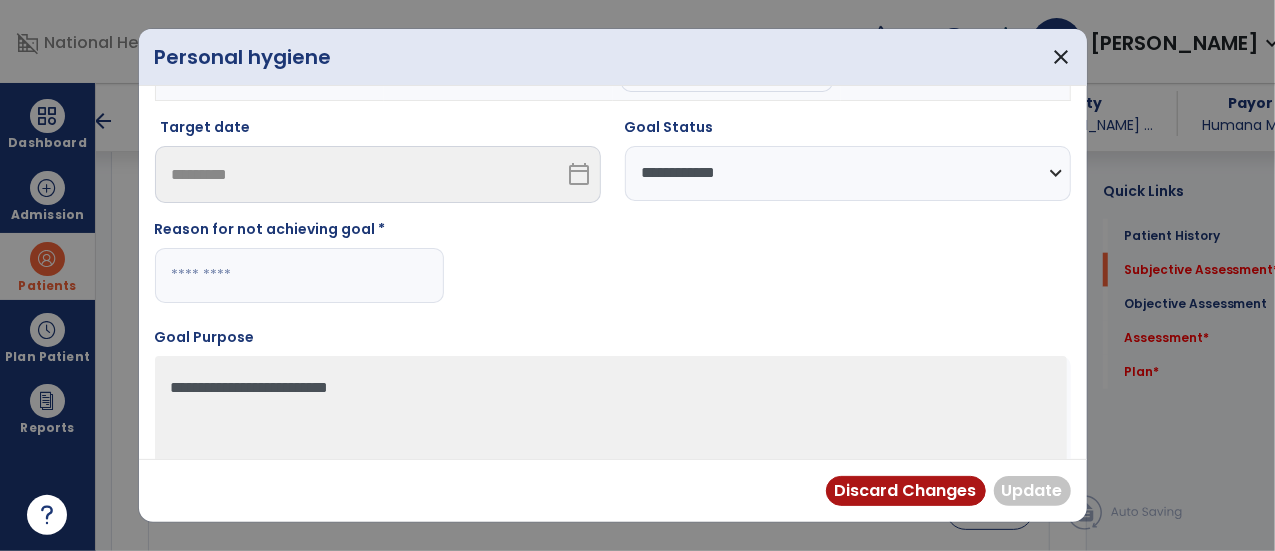 click at bounding box center (299, 275) 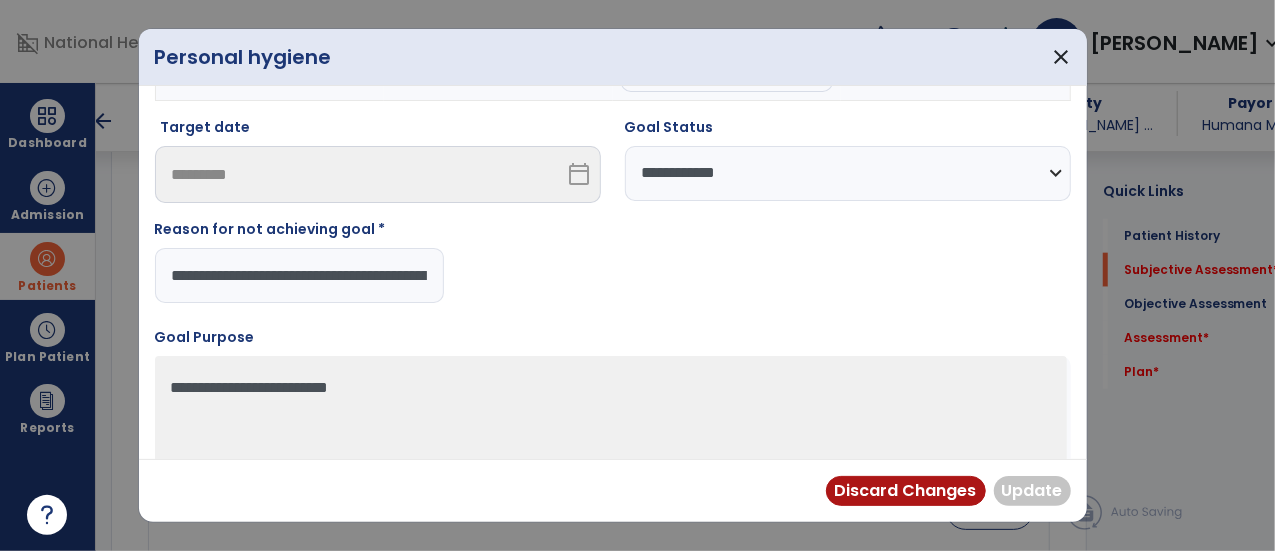 scroll, scrollTop: 0, scrollLeft: 202, axis: horizontal 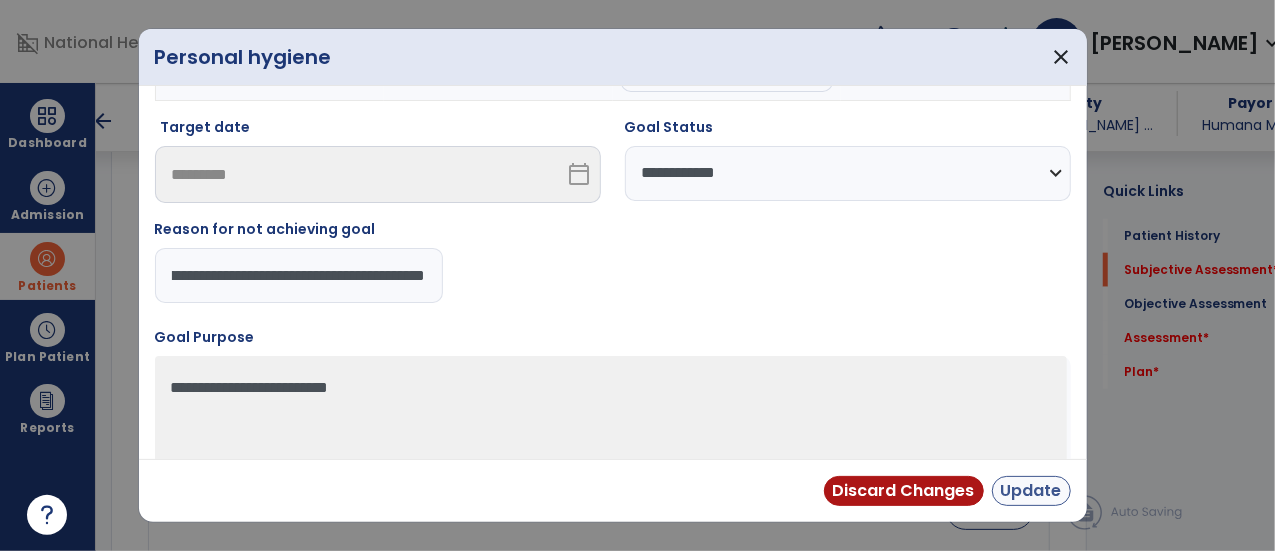 type on "**********" 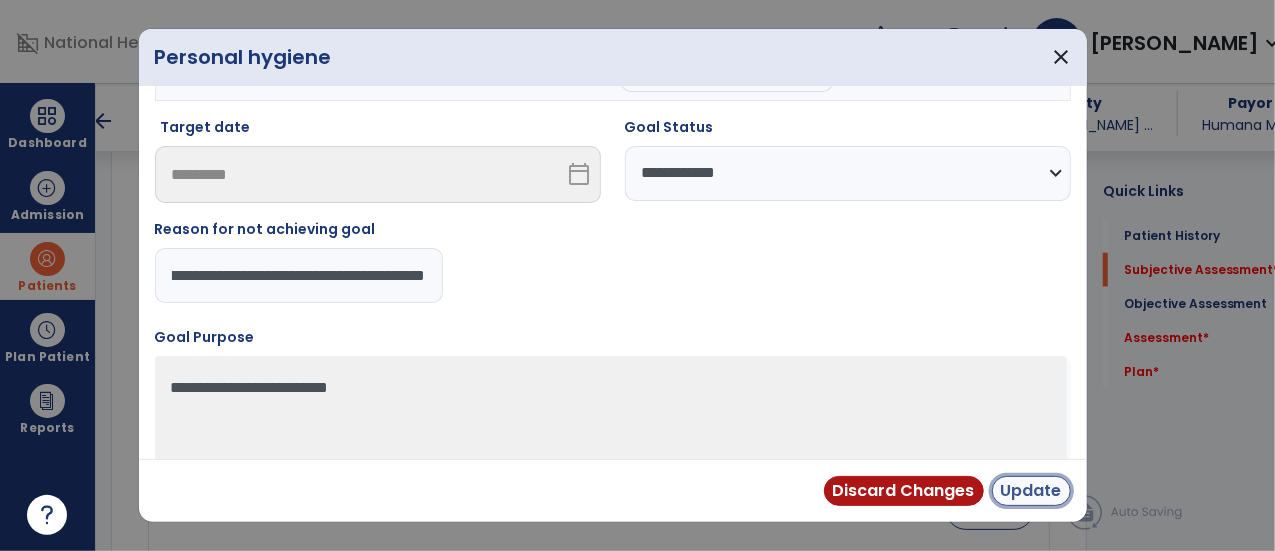 click on "Update" at bounding box center [1031, 491] 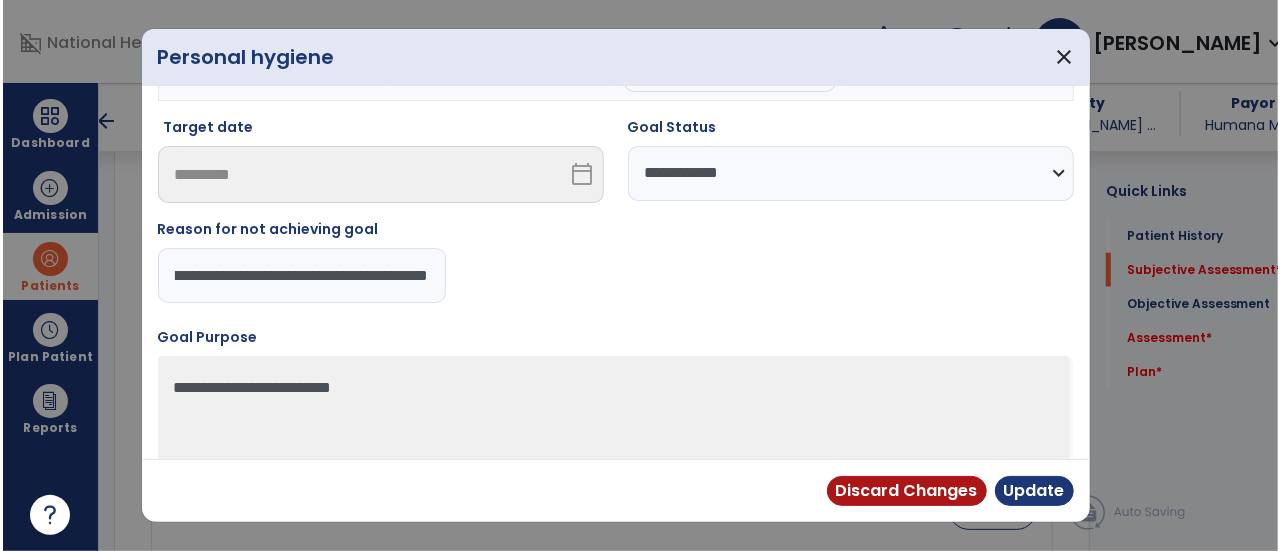 scroll, scrollTop: 0, scrollLeft: 0, axis: both 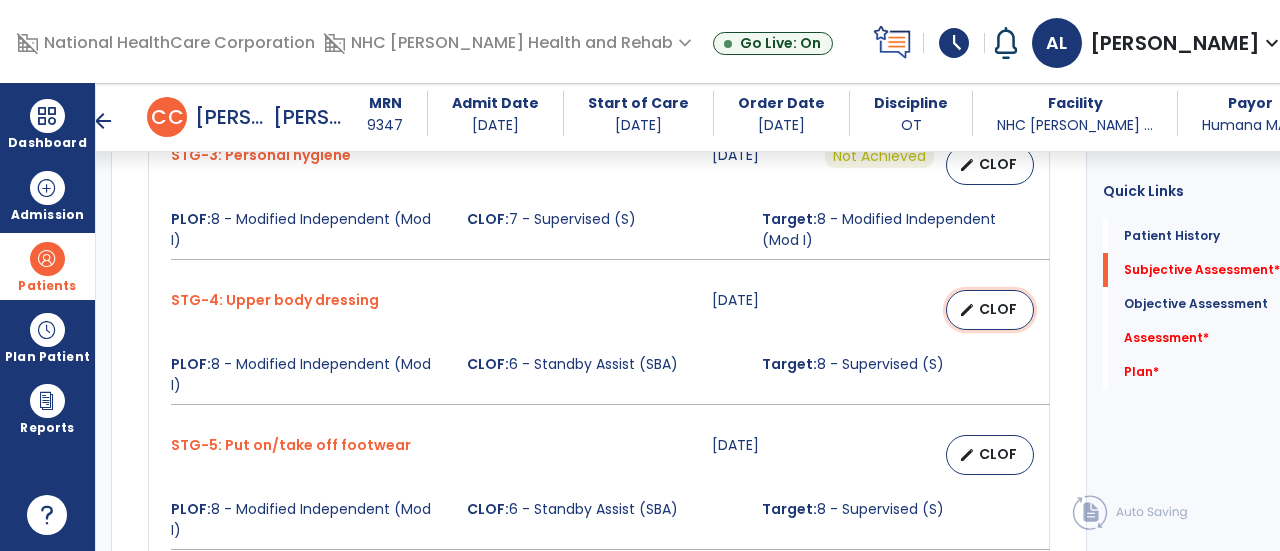 click on "CLOF" at bounding box center (998, 309) 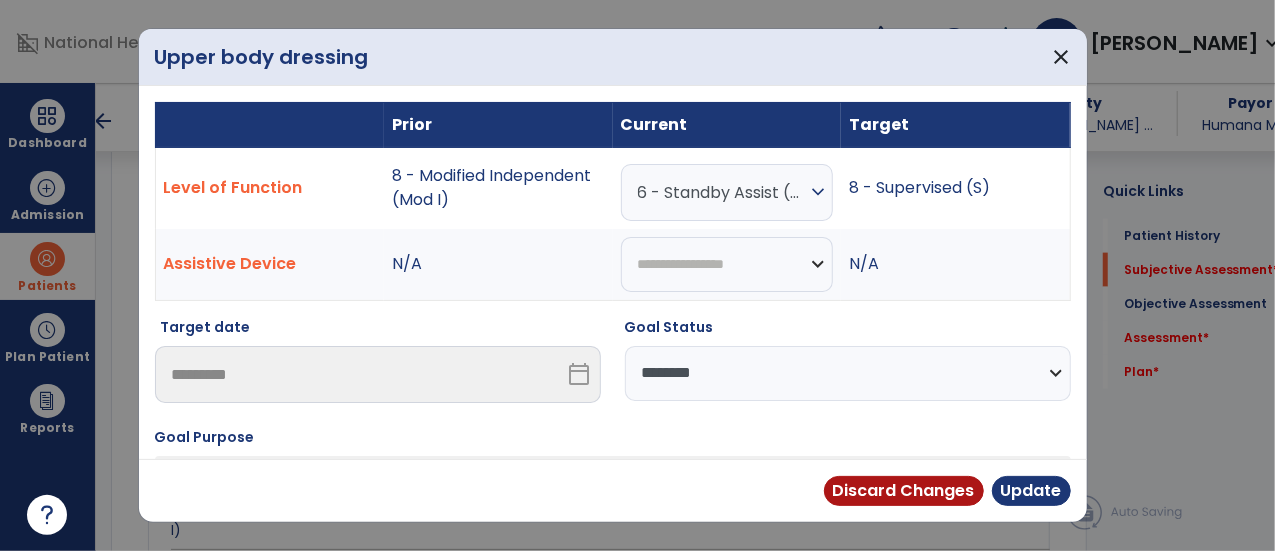 scroll, scrollTop: 1300, scrollLeft: 0, axis: vertical 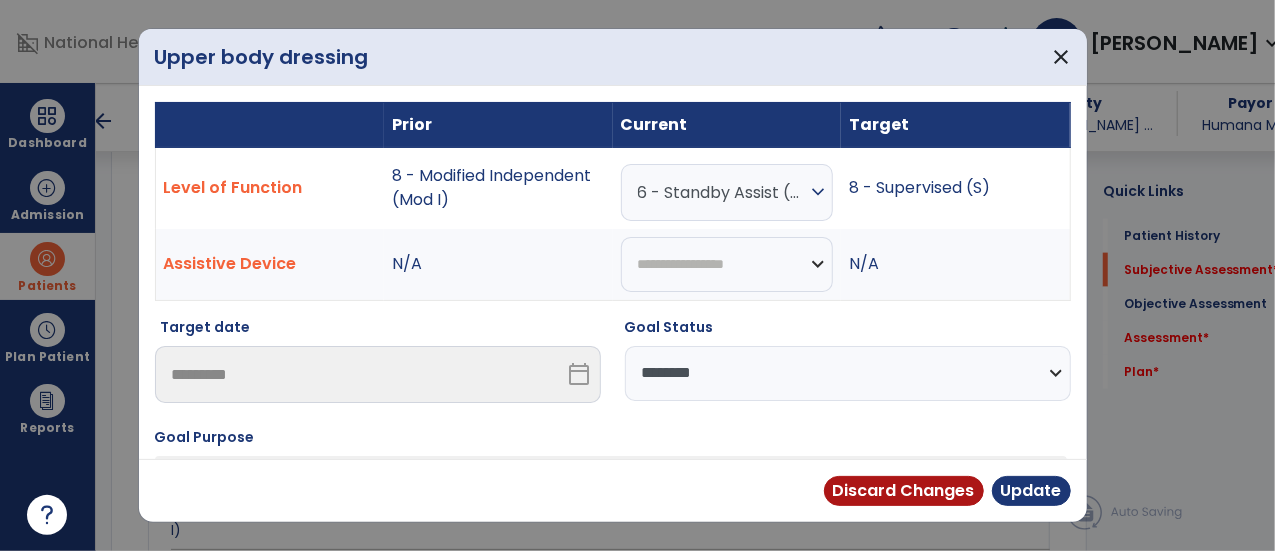 click on "**********" at bounding box center (848, 373) 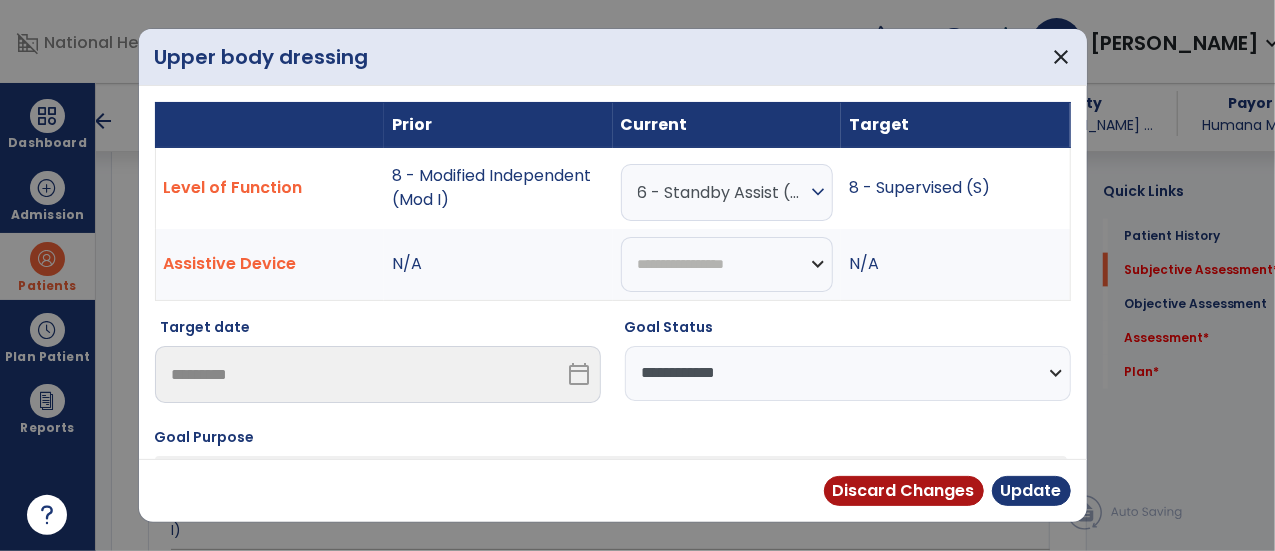 click on "**********" at bounding box center [848, 373] 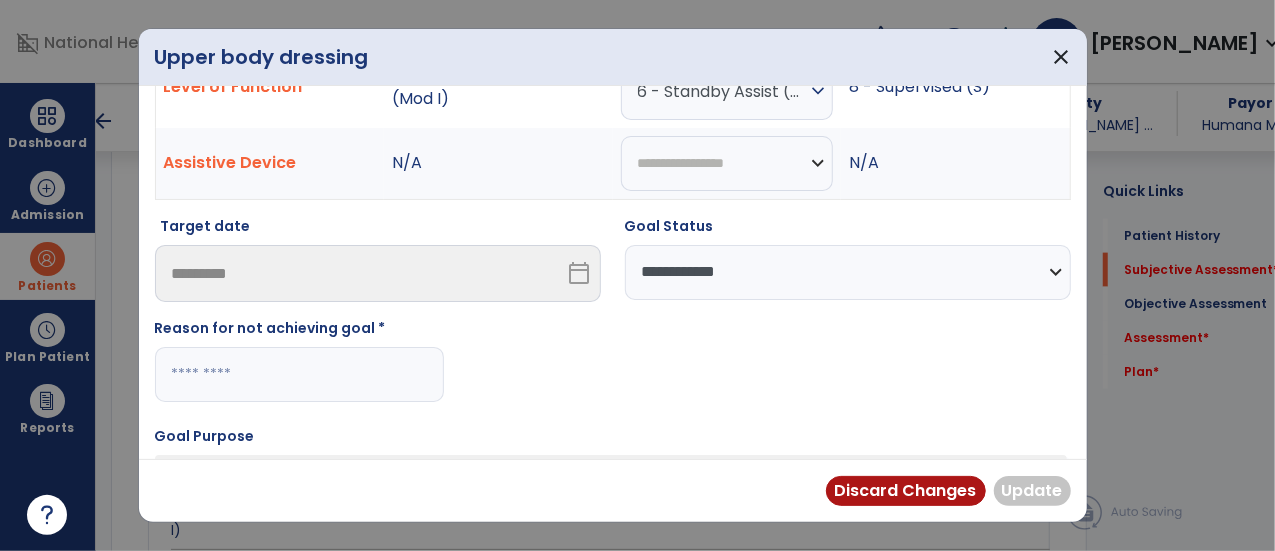 scroll, scrollTop: 200, scrollLeft: 0, axis: vertical 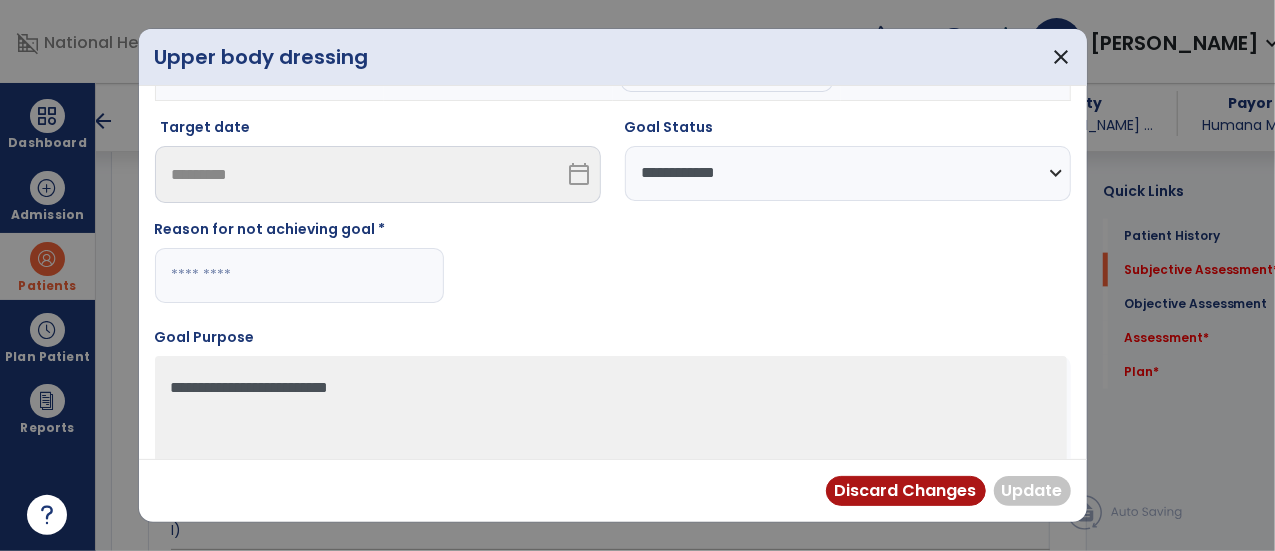 click at bounding box center [299, 275] 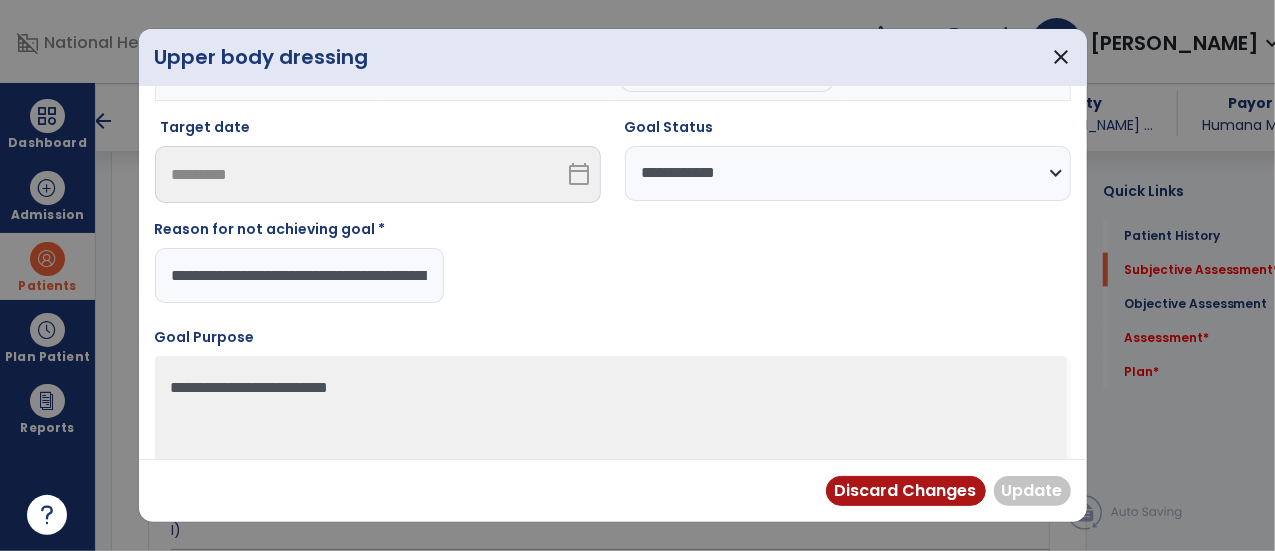 scroll, scrollTop: 0, scrollLeft: 202, axis: horizontal 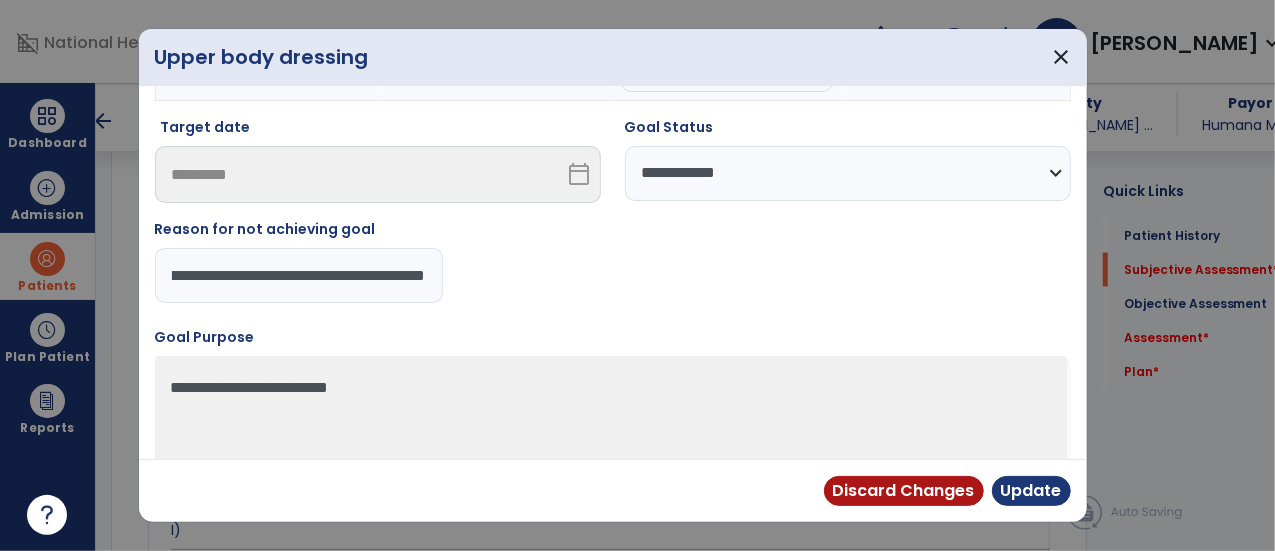 type on "**********" 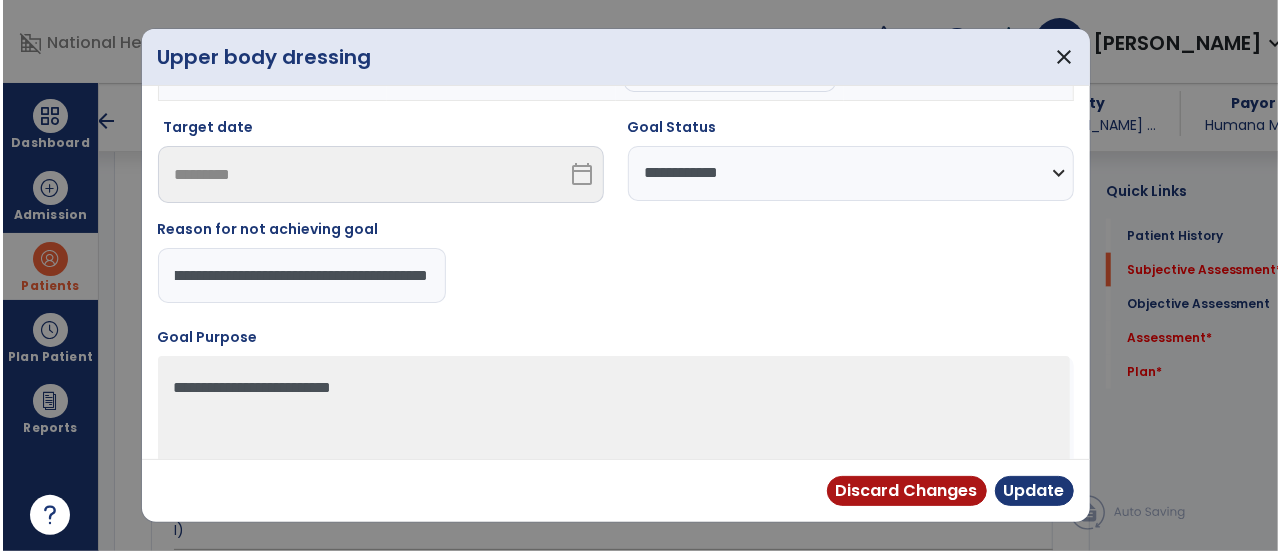 scroll, scrollTop: 0, scrollLeft: 0, axis: both 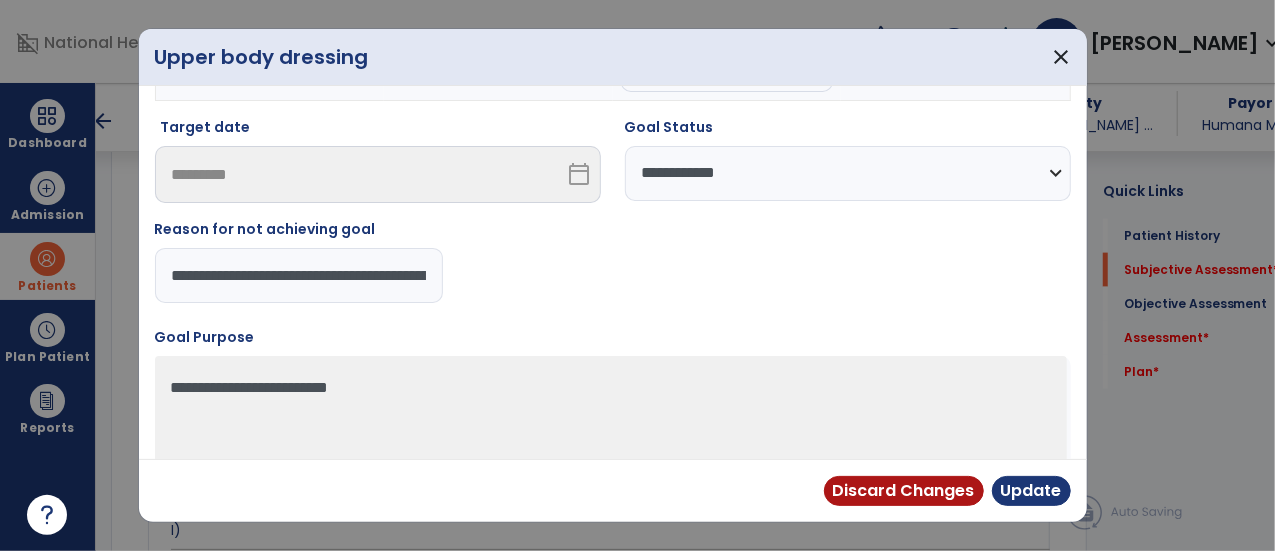 click on "Discard Changes  Update" at bounding box center [613, 490] 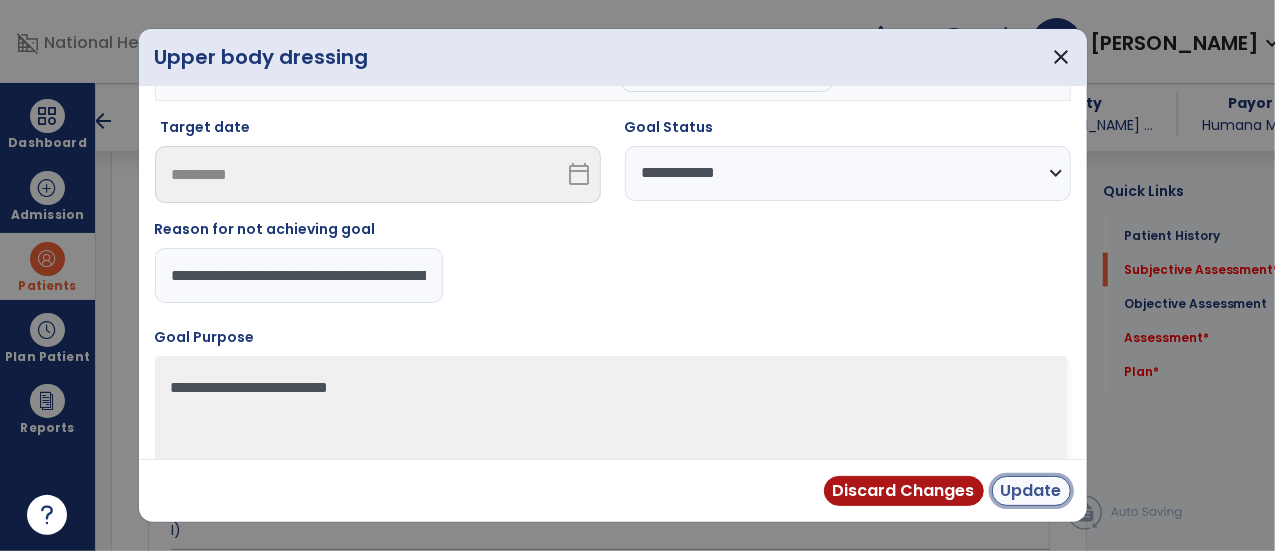 click on "Update" at bounding box center [1031, 491] 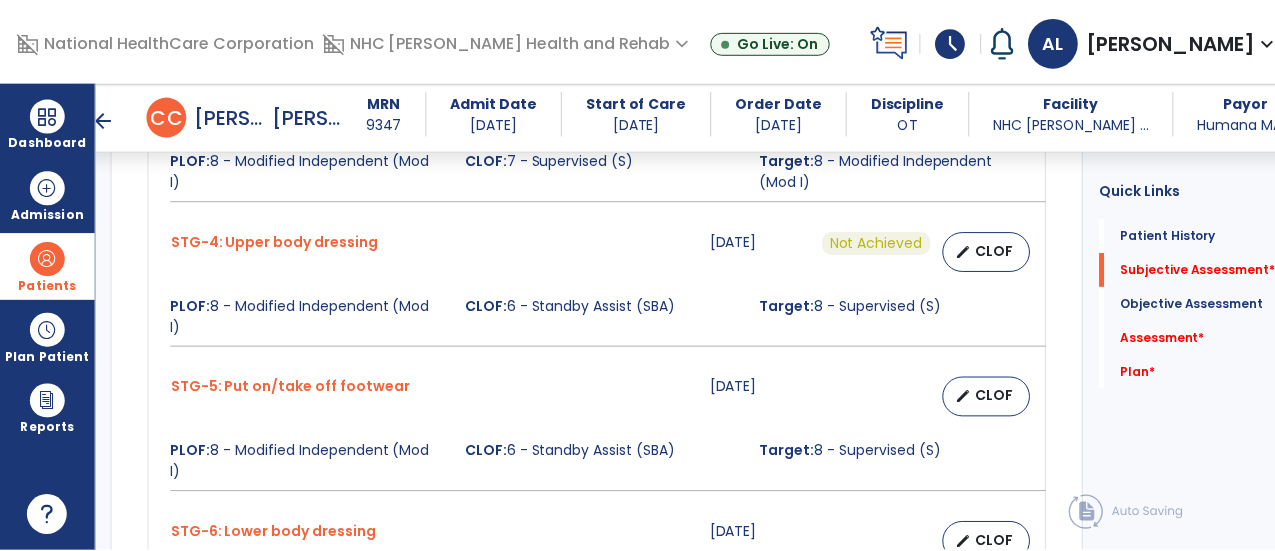 scroll, scrollTop: 1400, scrollLeft: 0, axis: vertical 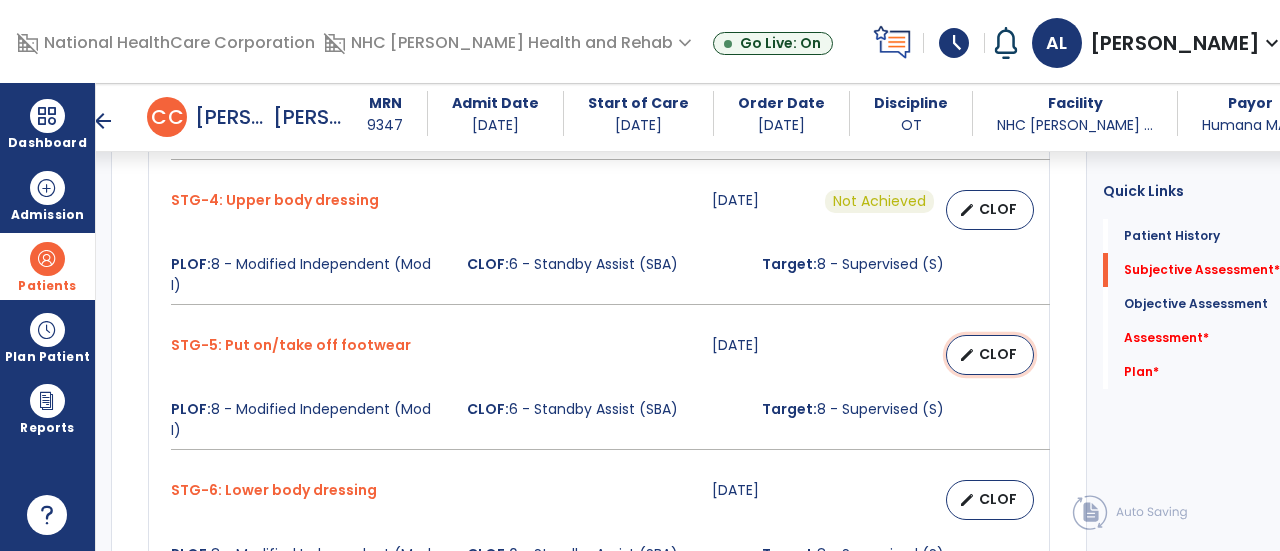 click on "CLOF" at bounding box center [998, 354] 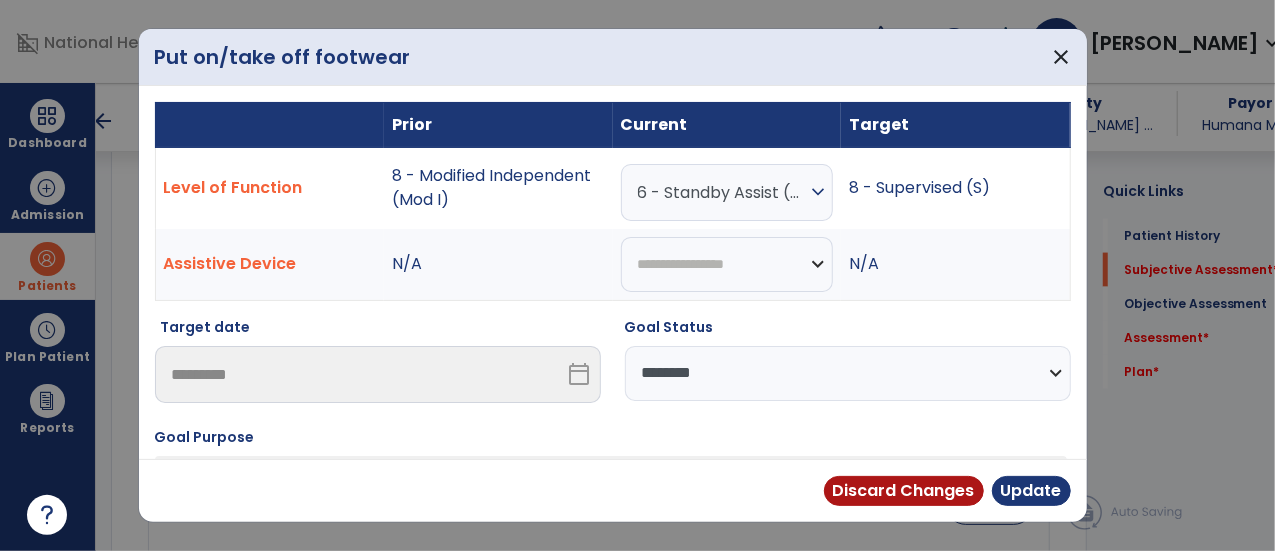 scroll, scrollTop: 1400, scrollLeft: 0, axis: vertical 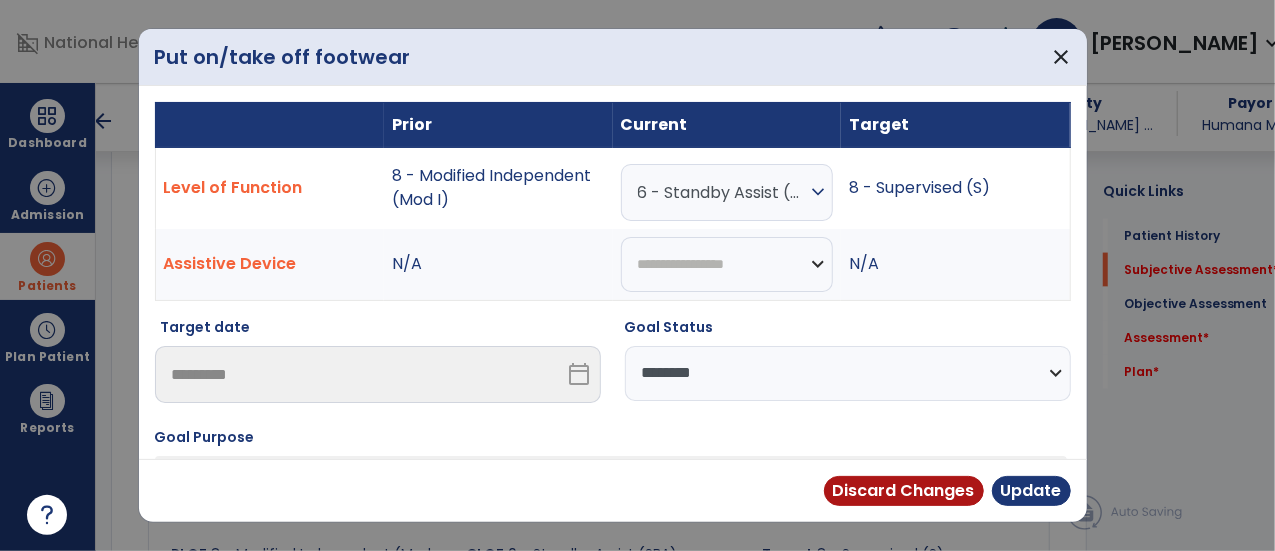 click on "**********" at bounding box center (848, 373) 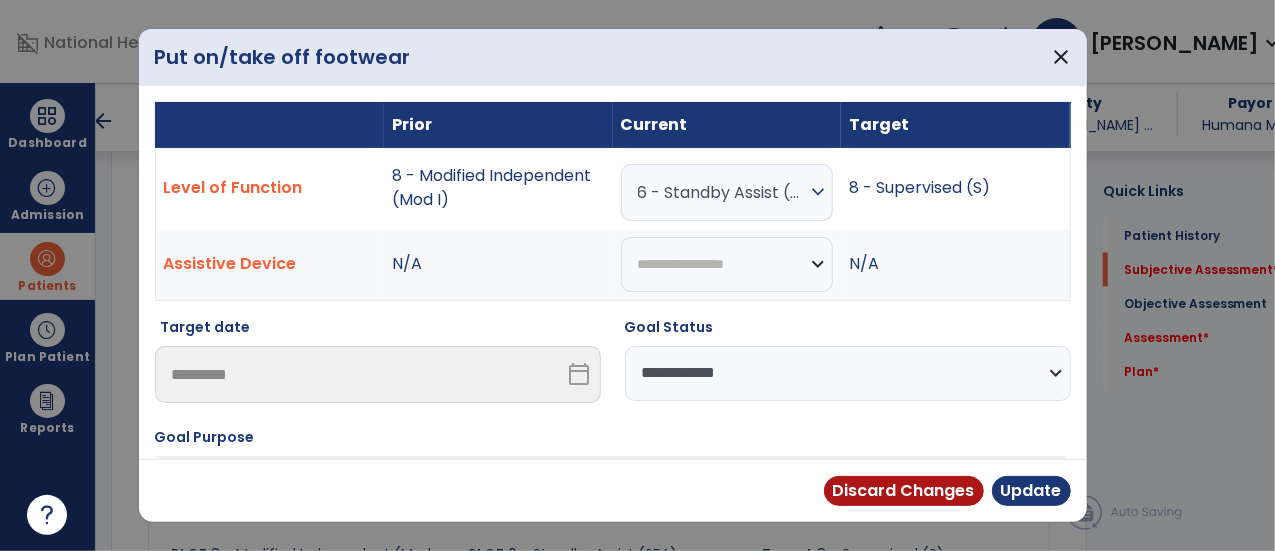 click on "**********" at bounding box center [848, 373] 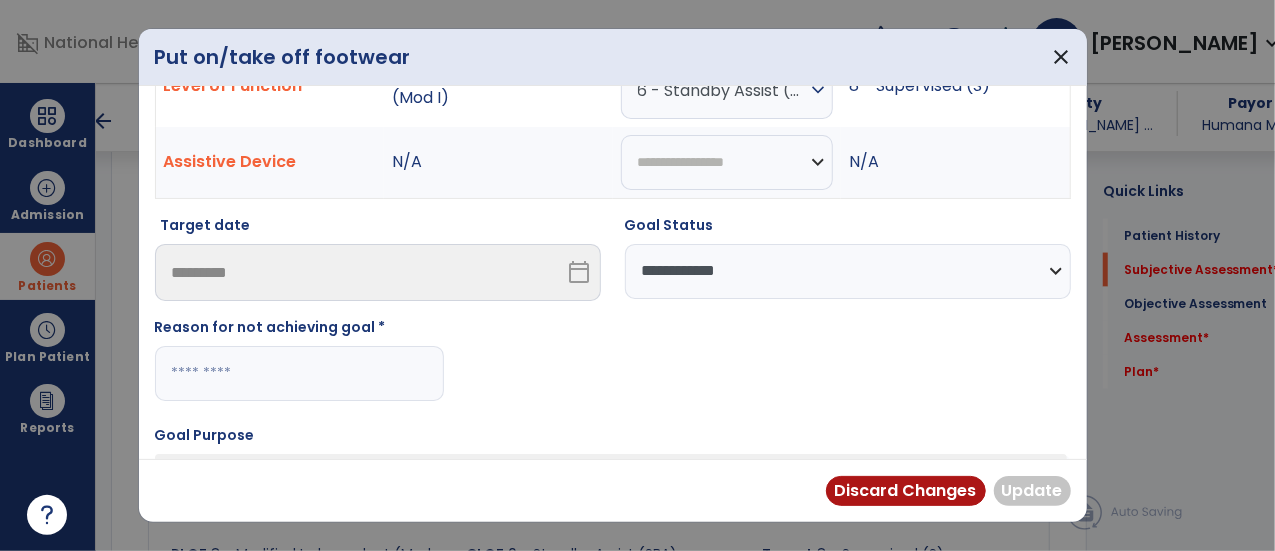 scroll, scrollTop: 200, scrollLeft: 0, axis: vertical 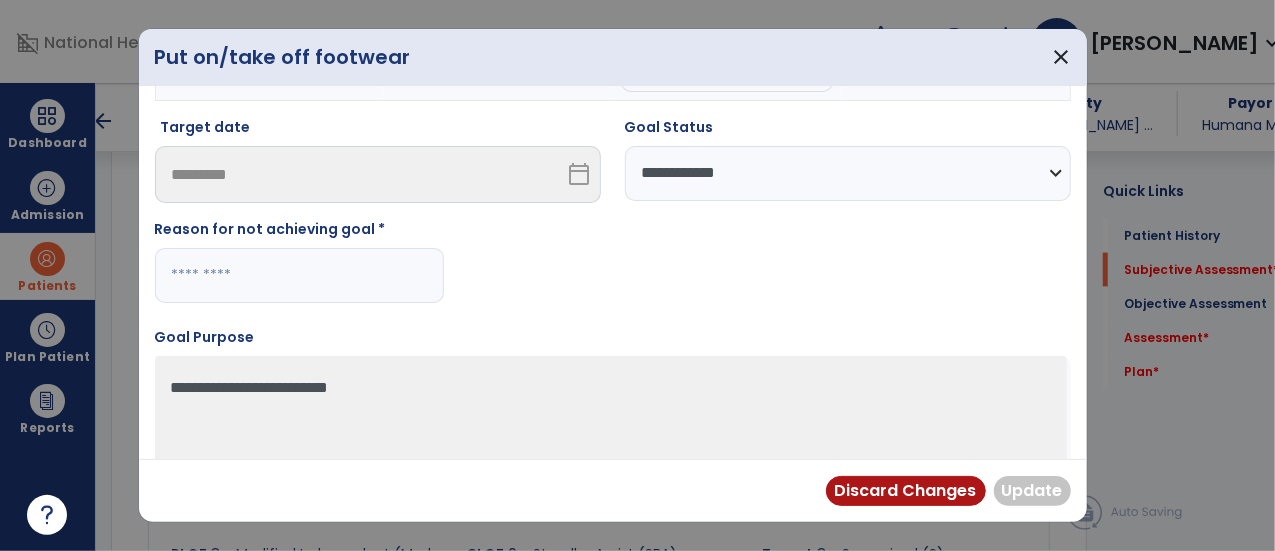 click at bounding box center [299, 275] 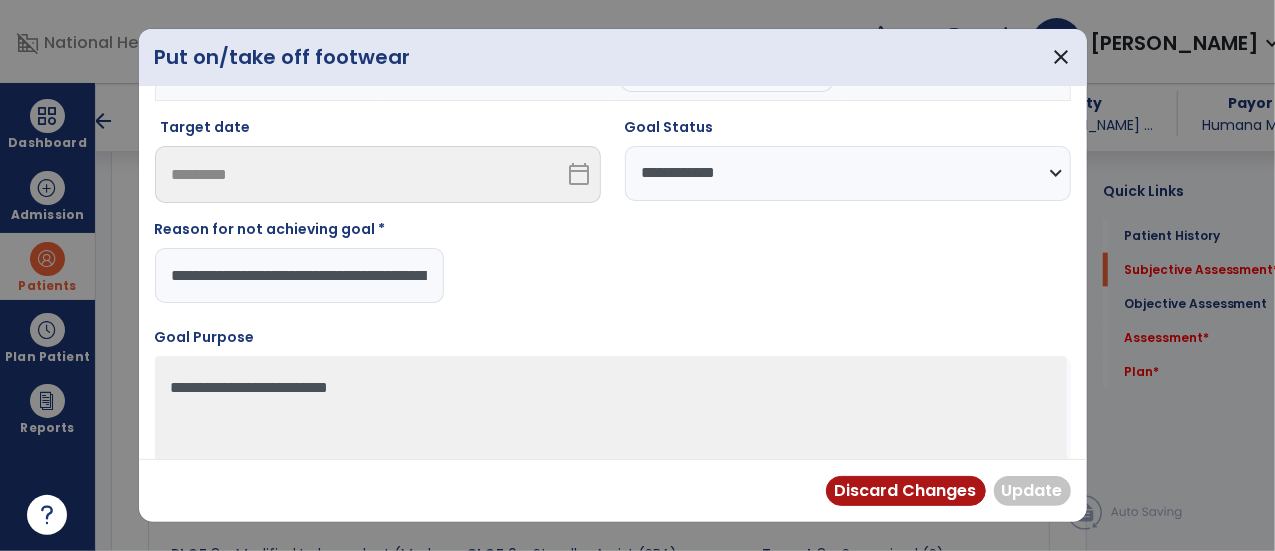 scroll, scrollTop: 0, scrollLeft: 202, axis: horizontal 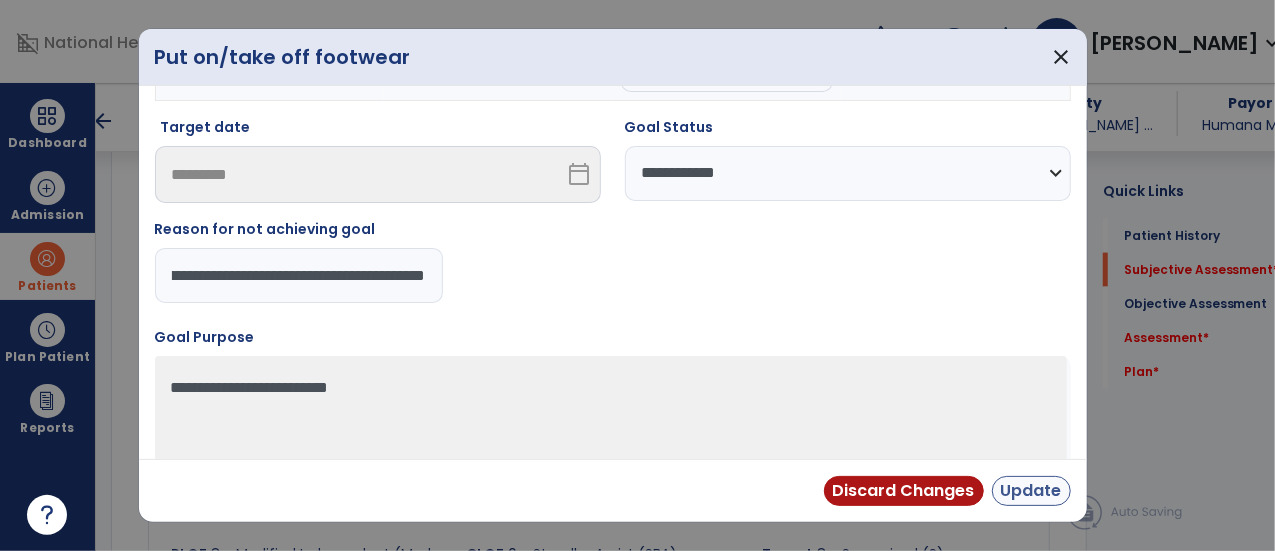 type on "**********" 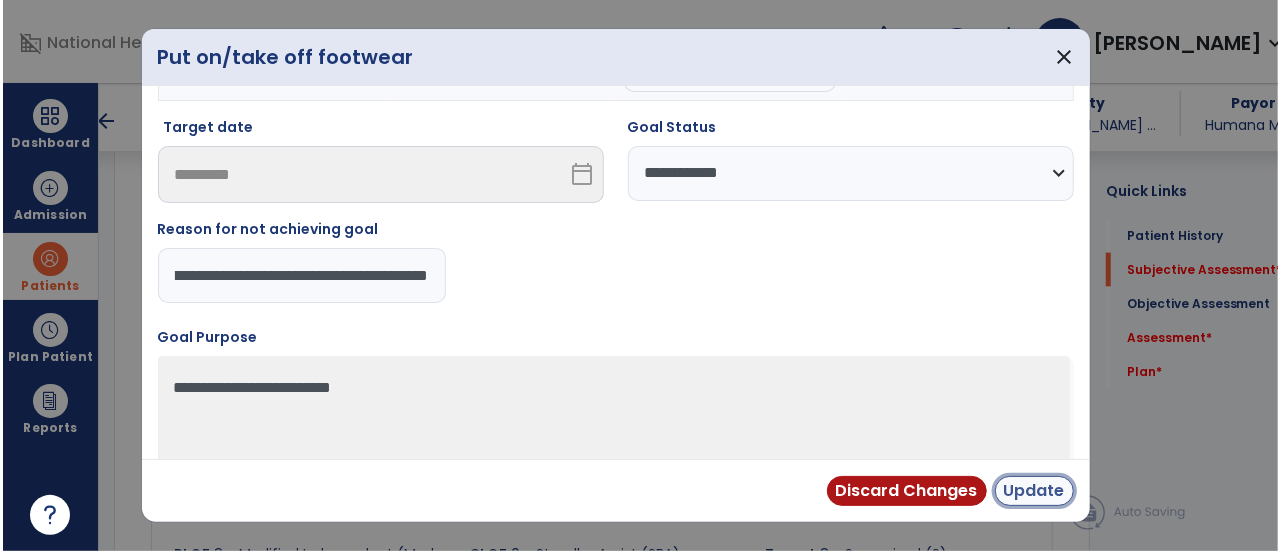 scroll, scrollTop: 0, scrollLeft: 0, axis: both 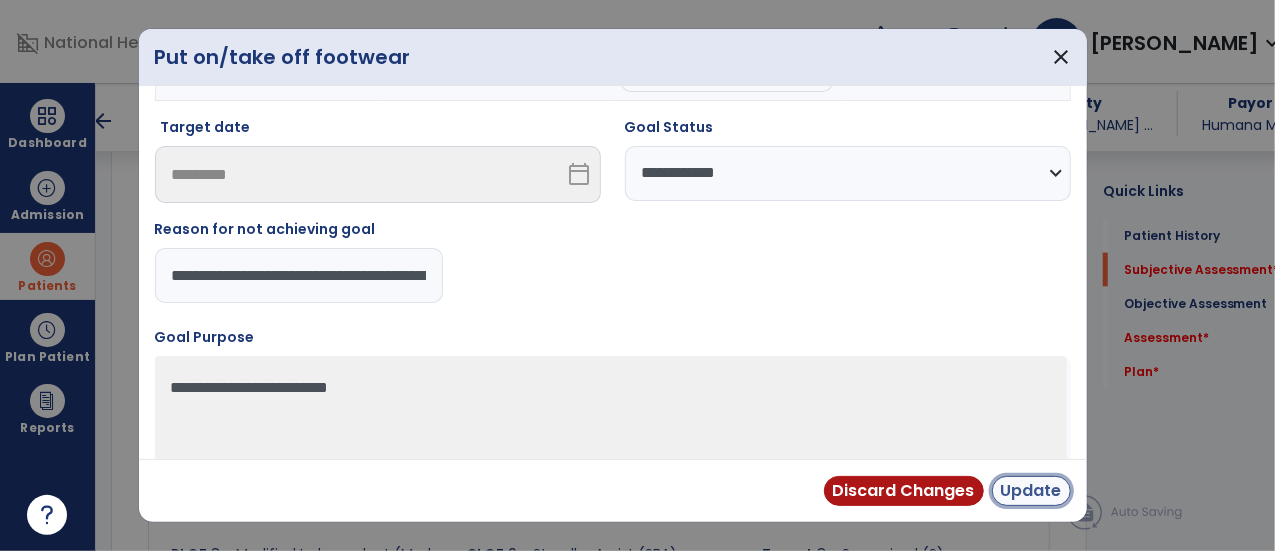 click on "Update" at bounding box center (1031, 491) 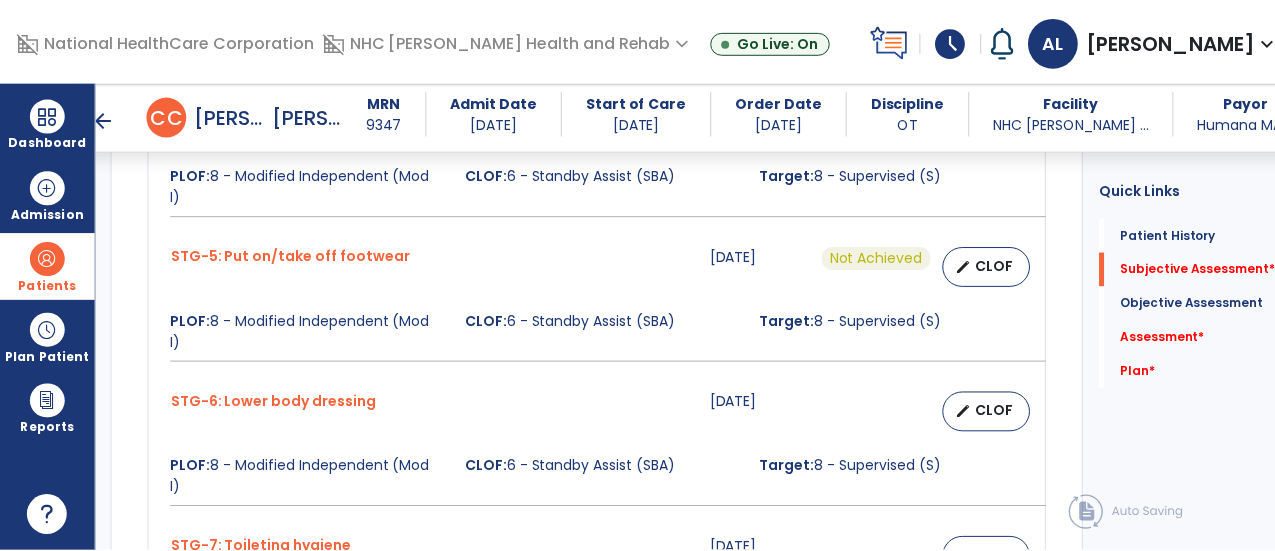 scroll, scrollTop: 1600, scrollLeft: 0, axis: vertical 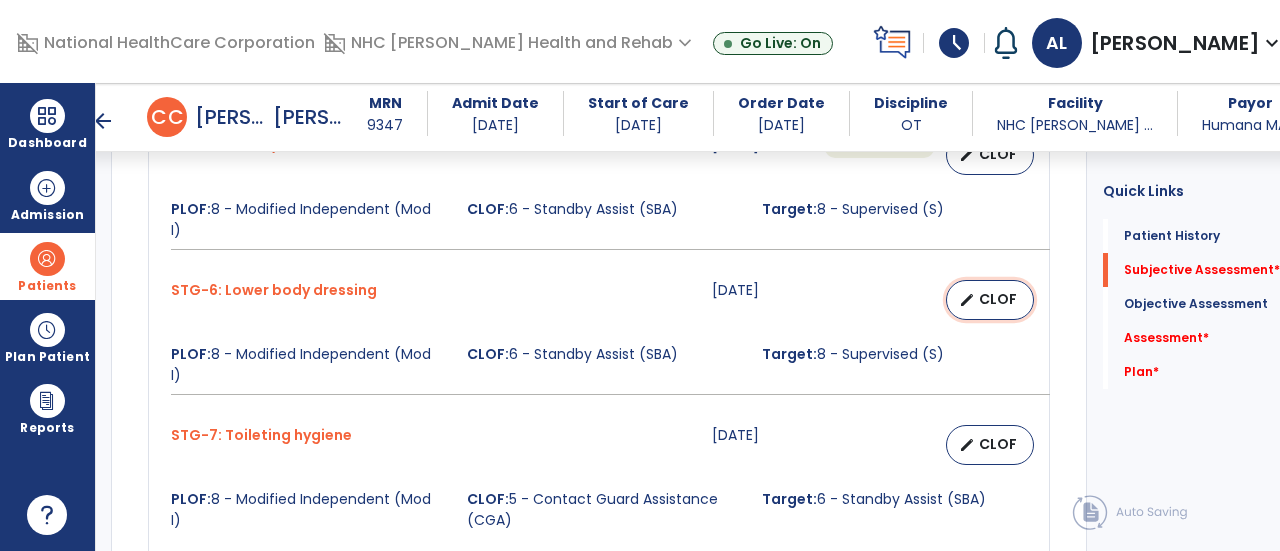 click on "CLOF" at bounding box center (998, 299) 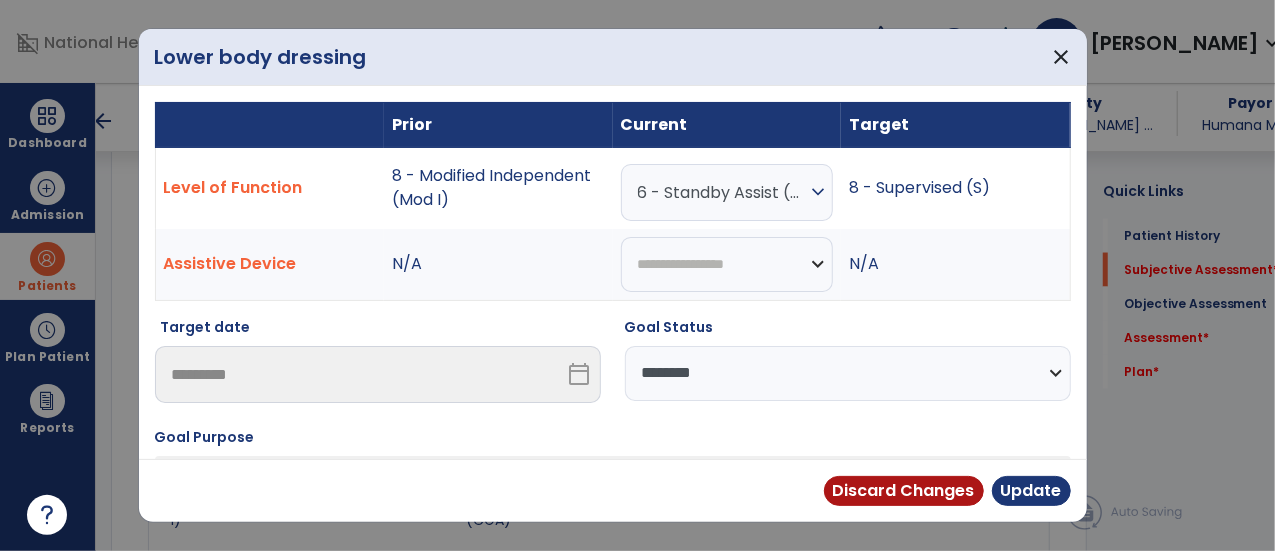 scroll, scrollTop: 1600, scrollLeft: 0, axis: vertical 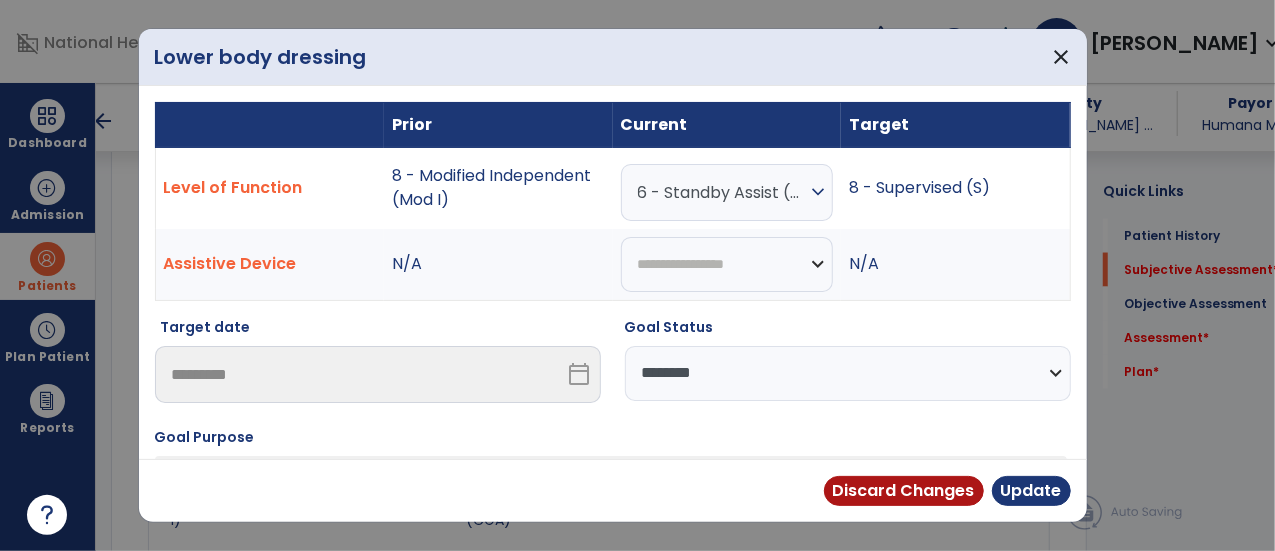 click on "**********" at bounding box center (848, 373) 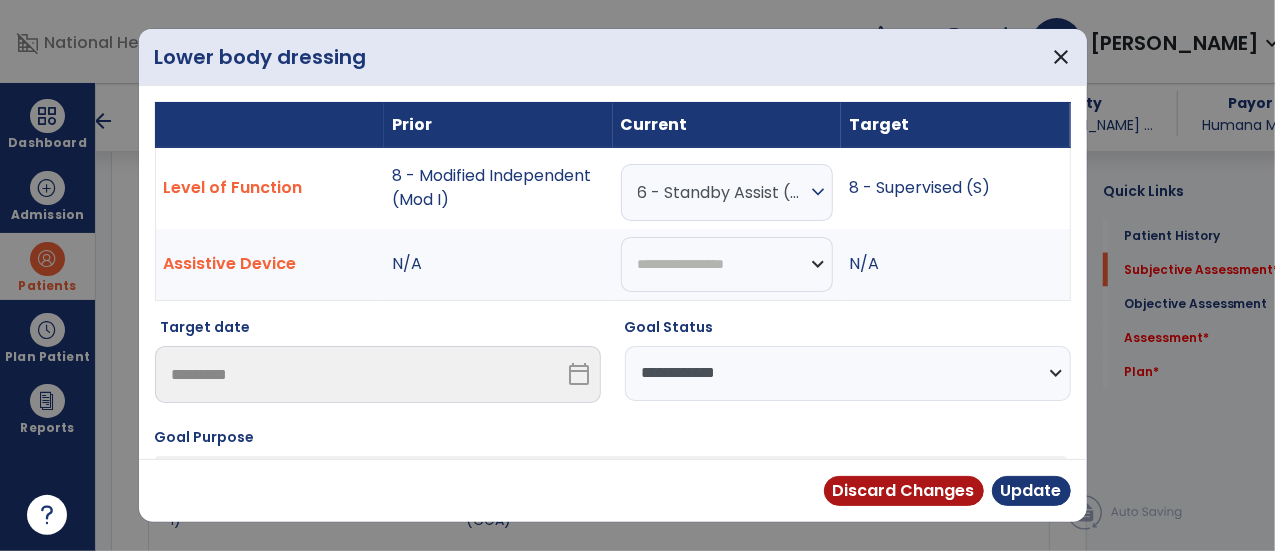 click on "**********" at bounding box center (848, 373) 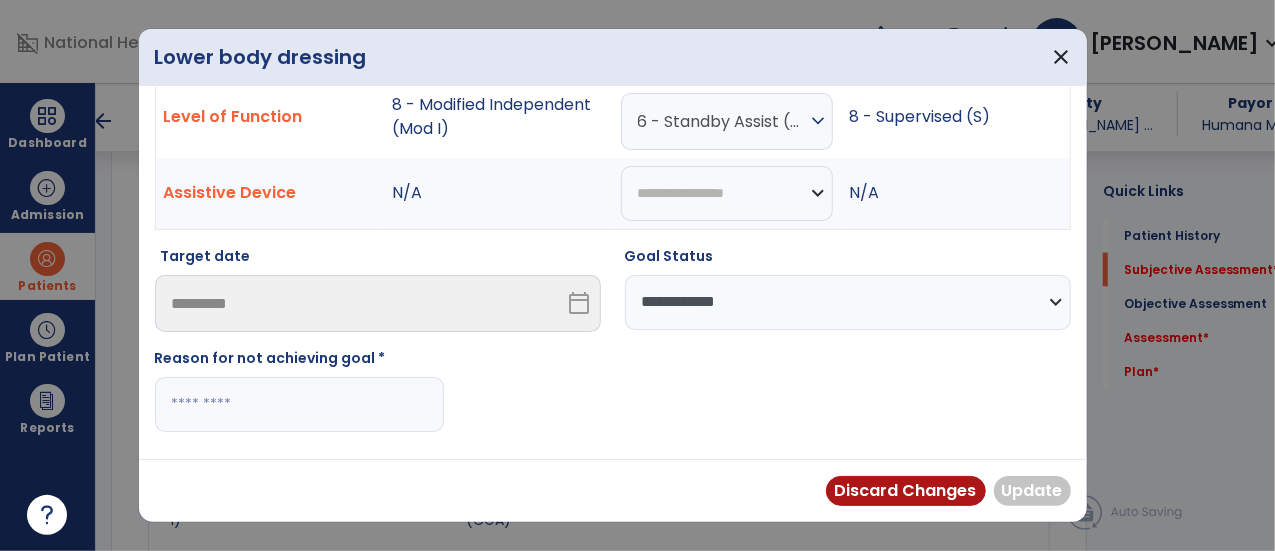 scroll, scrollTop: 255, scrollLeft: 0, axis: vertical 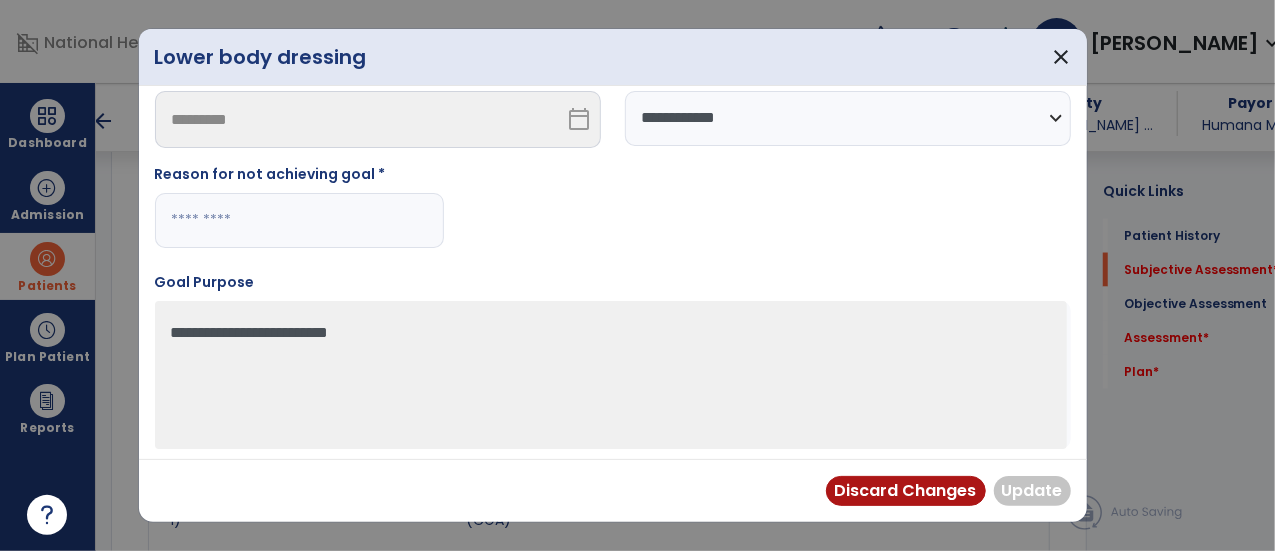 click at bounding box center [299, 220] 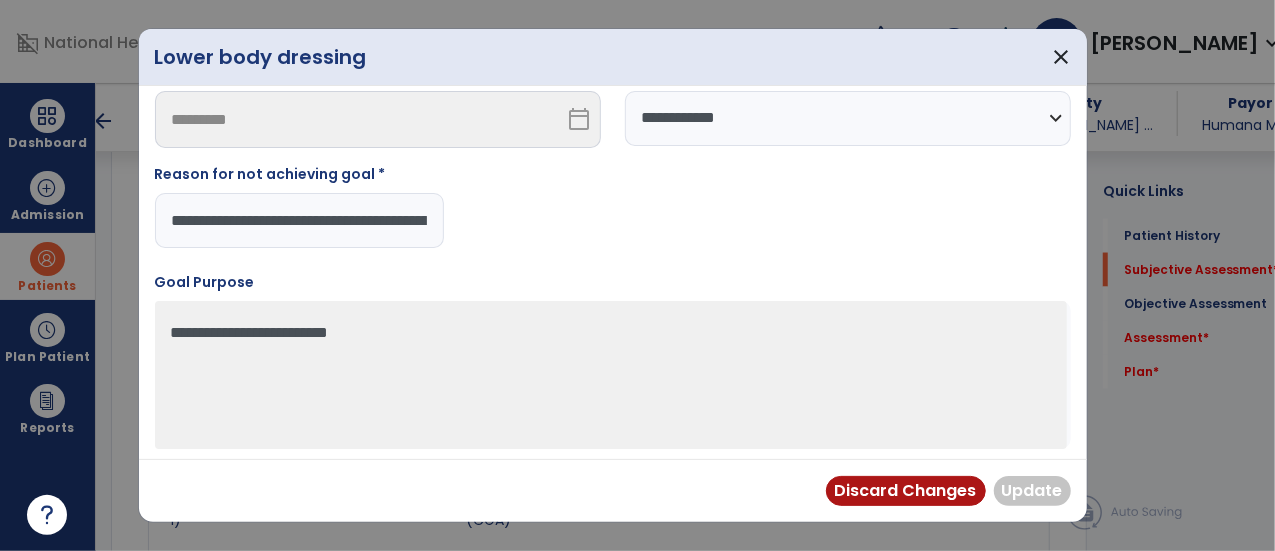 scroll, scrollTop: 0, scrollLeft: 202, axis: horizontal 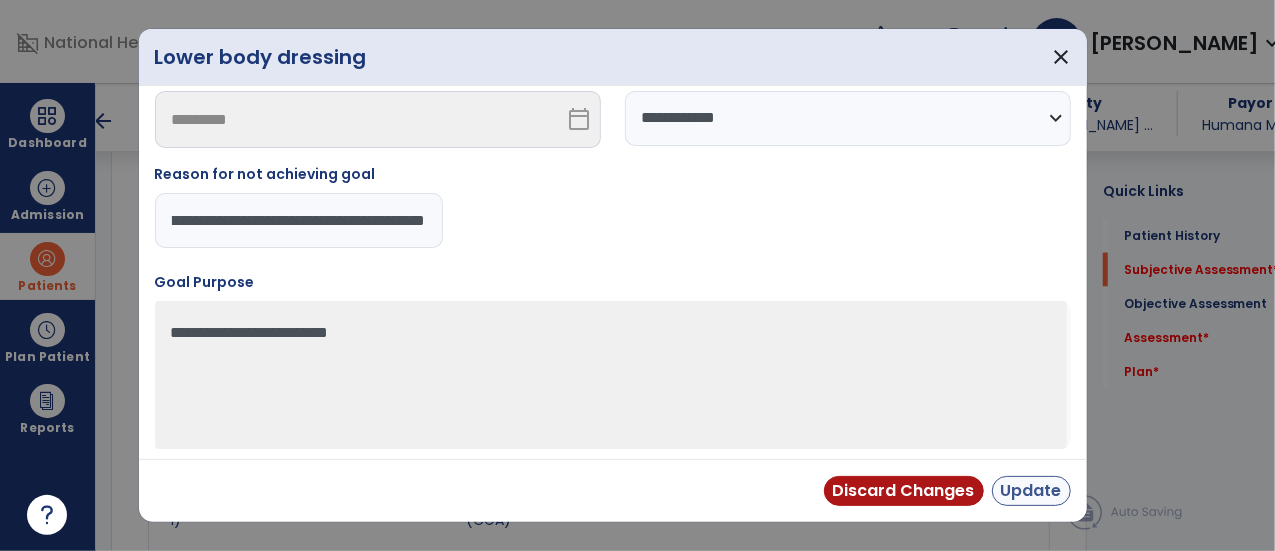 type on "**********" 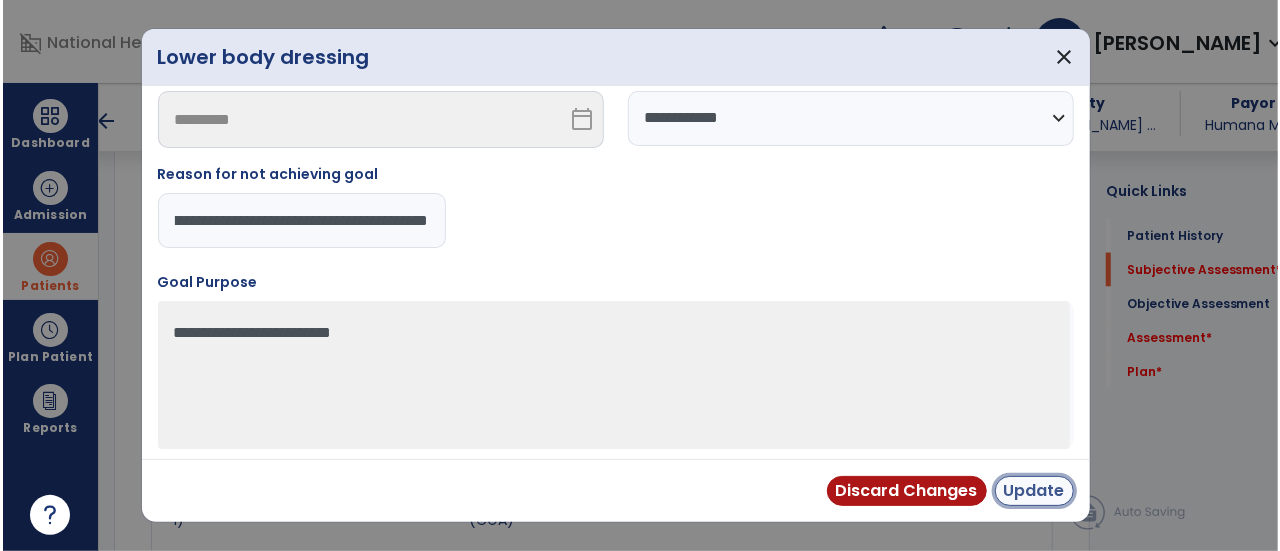 scroll, scrollTop: 0, scrollLeft: 0, axis: both 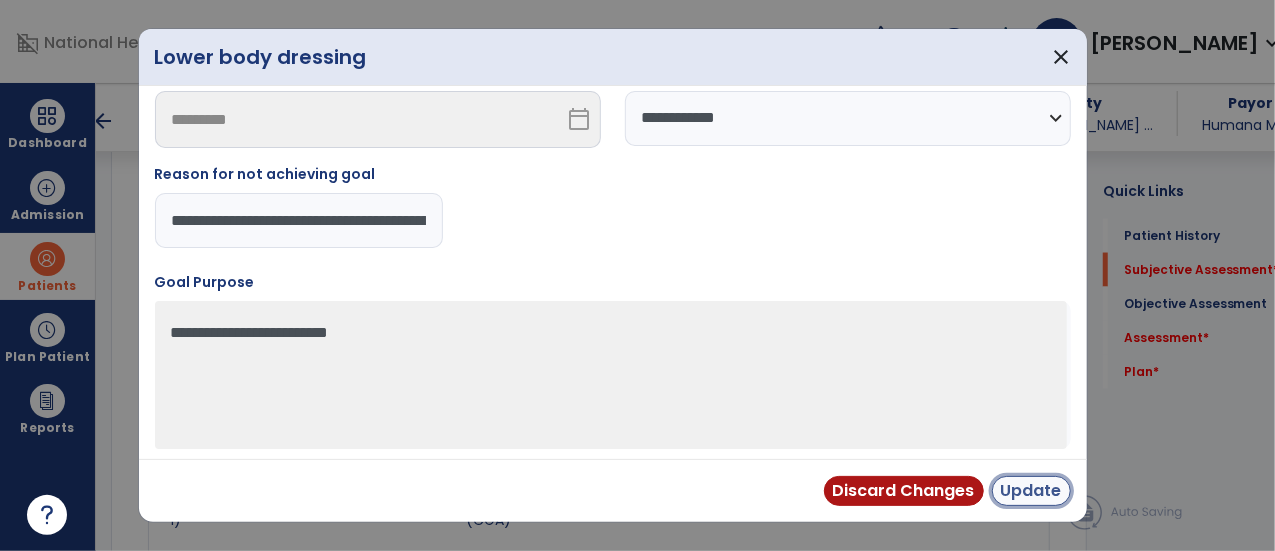 click on "Update" at bounding box center [1031, 491] 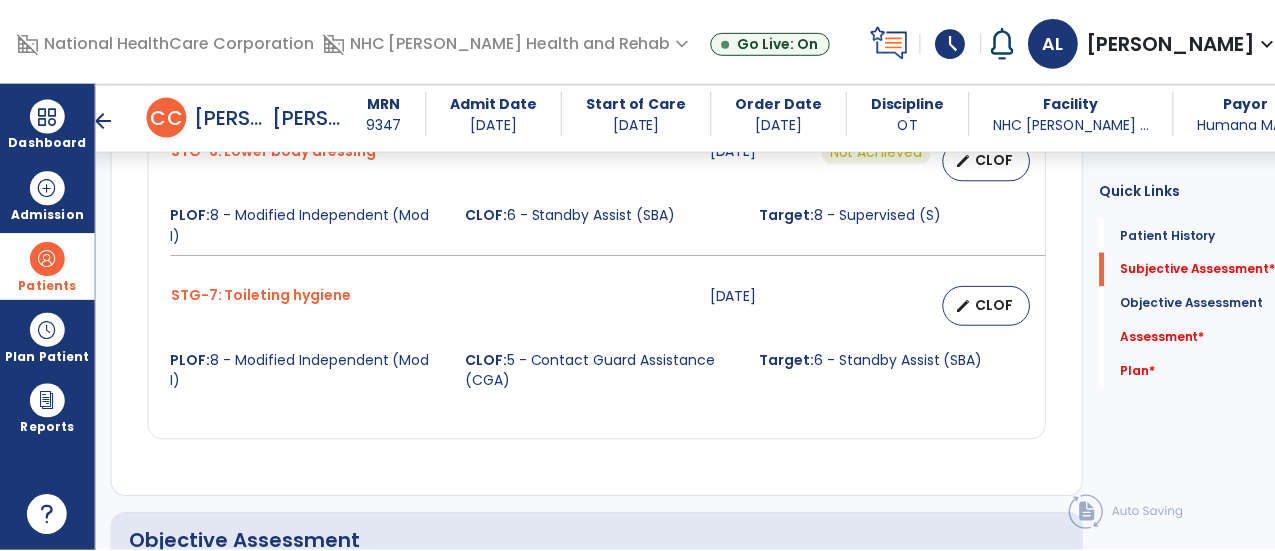 scroll, scrollTop: 1800, scrollLeft: 0, axis: vertical 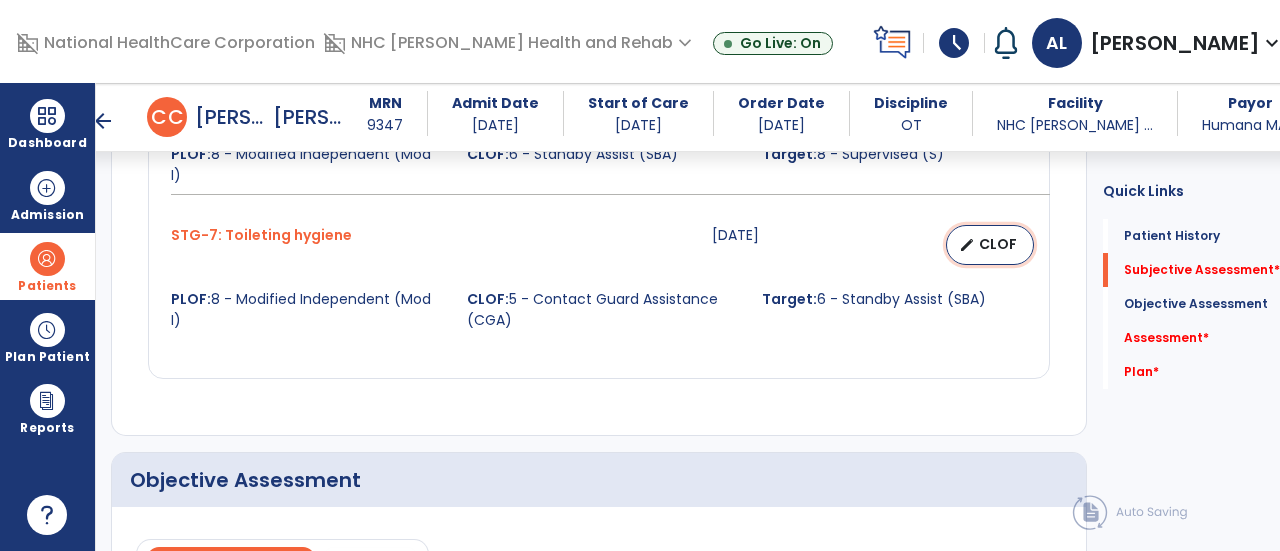 click on "CLOF" at bounding box center [998, 244] 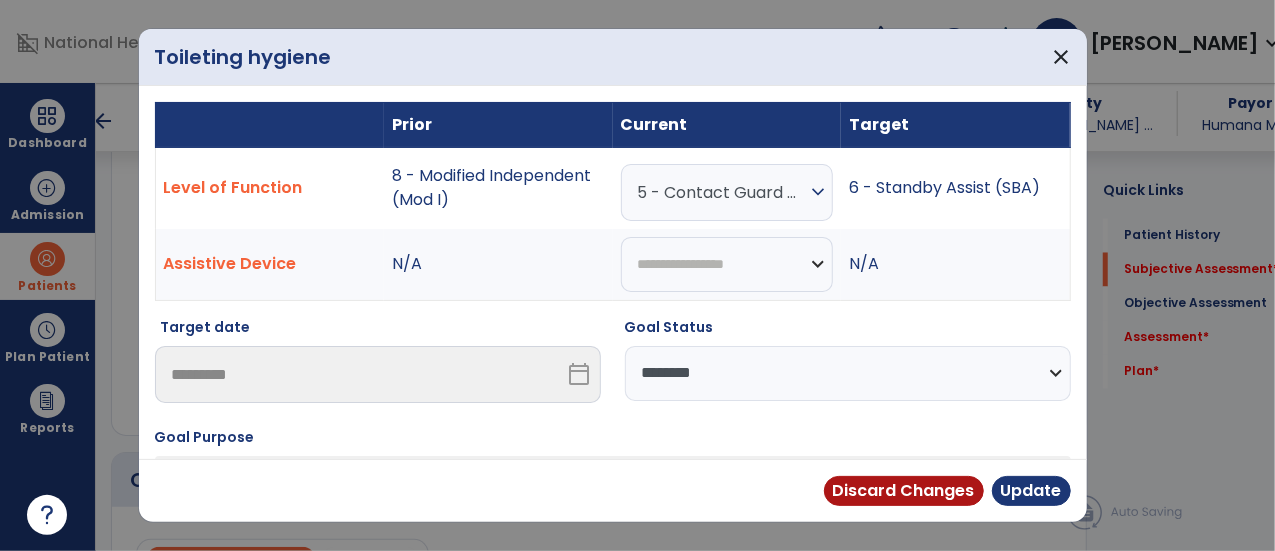 scroll, scrollTop: 1800, scrollLeft: 0, axis: vertical 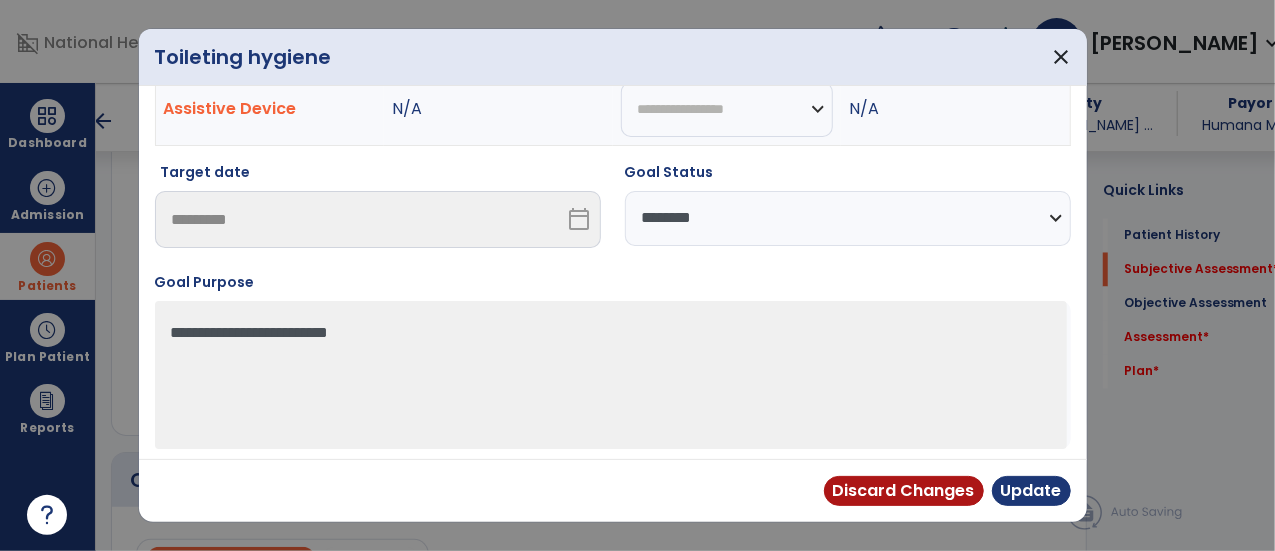 click on "**********" at bounding box center [848, 218] 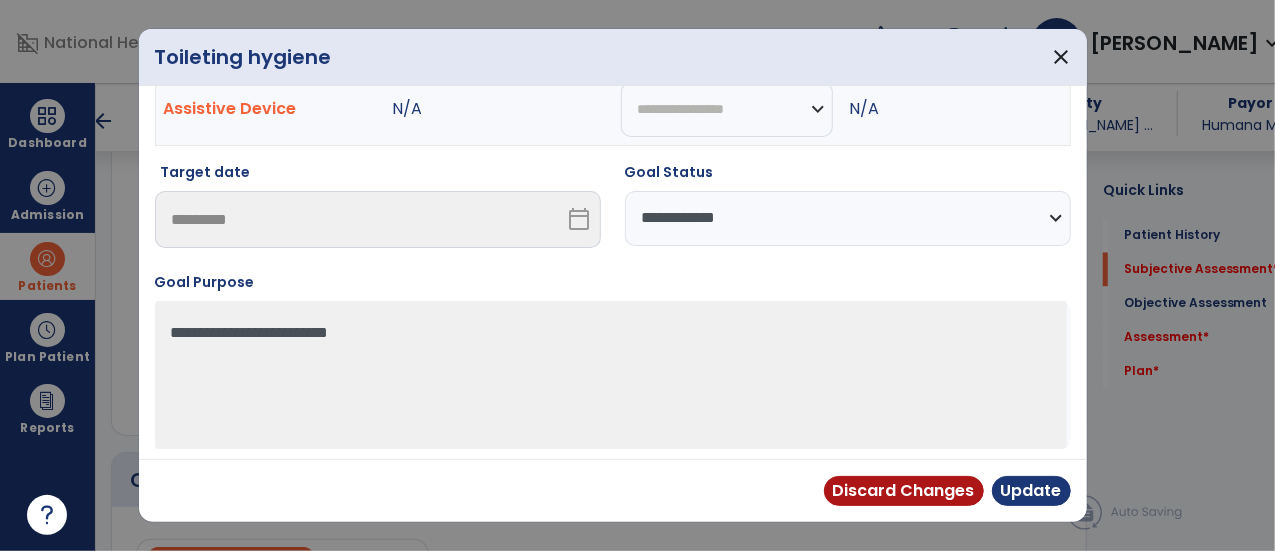 click on "**********" at bounding box center [848, 218] 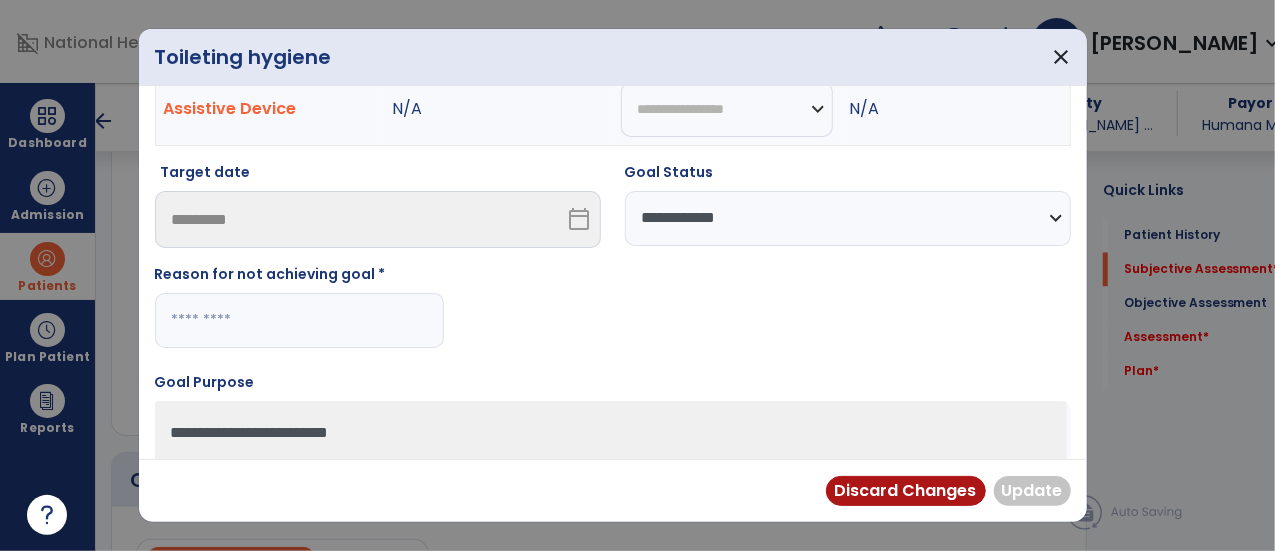 click at bounding box center (299, 320) 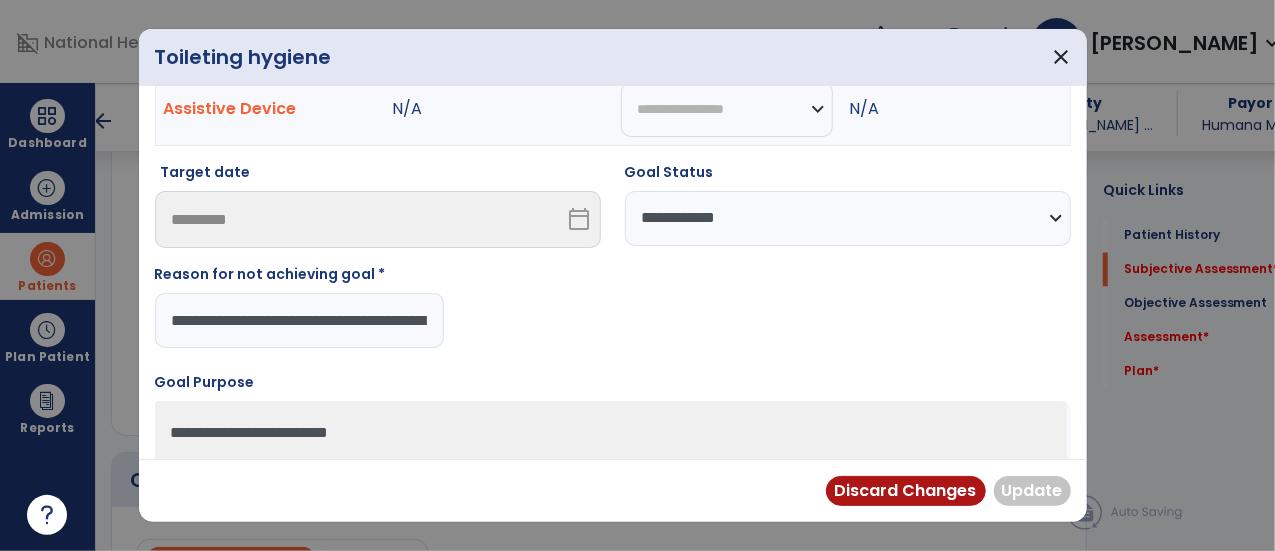 scroll, scrollTop: 0, scrollLeft: 202, axis: horizontal 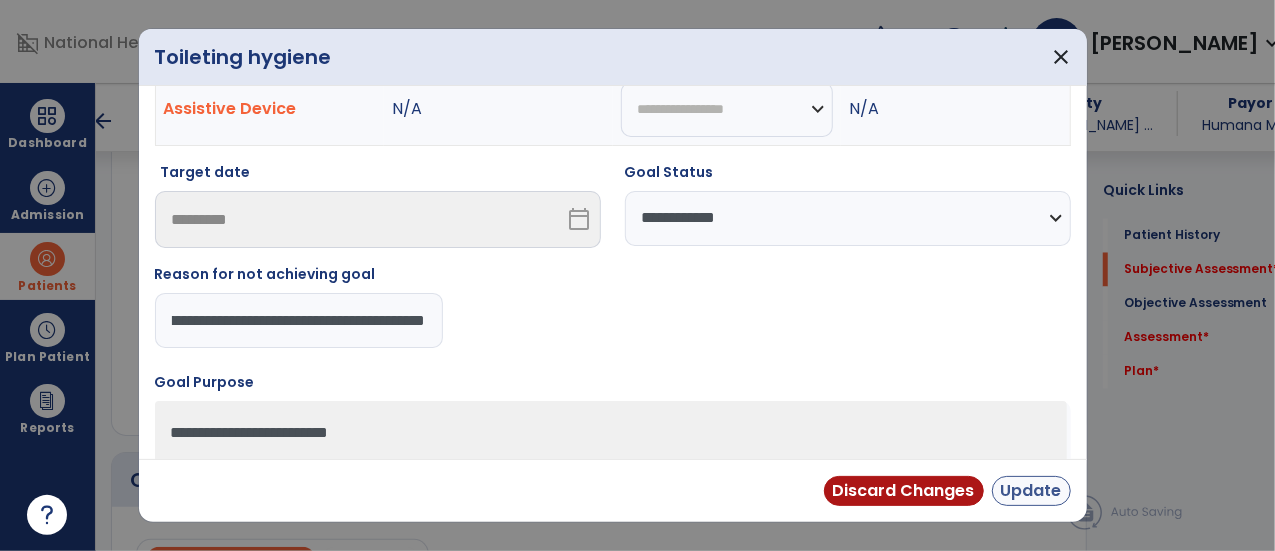 type on "**********" 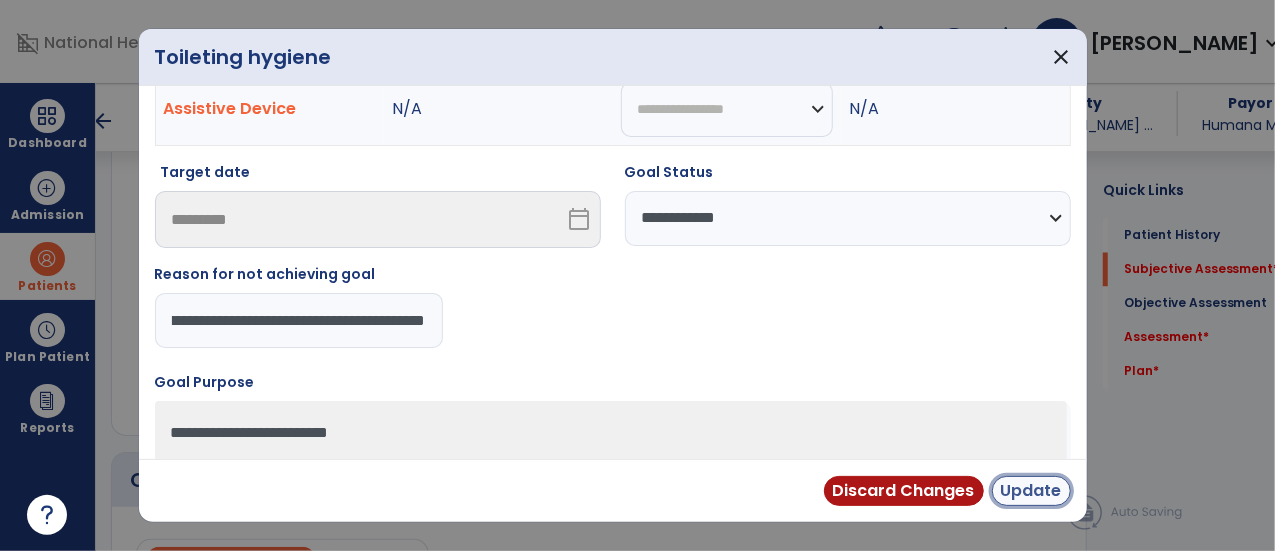 click on "Update" at bounding box center (1031, 491) 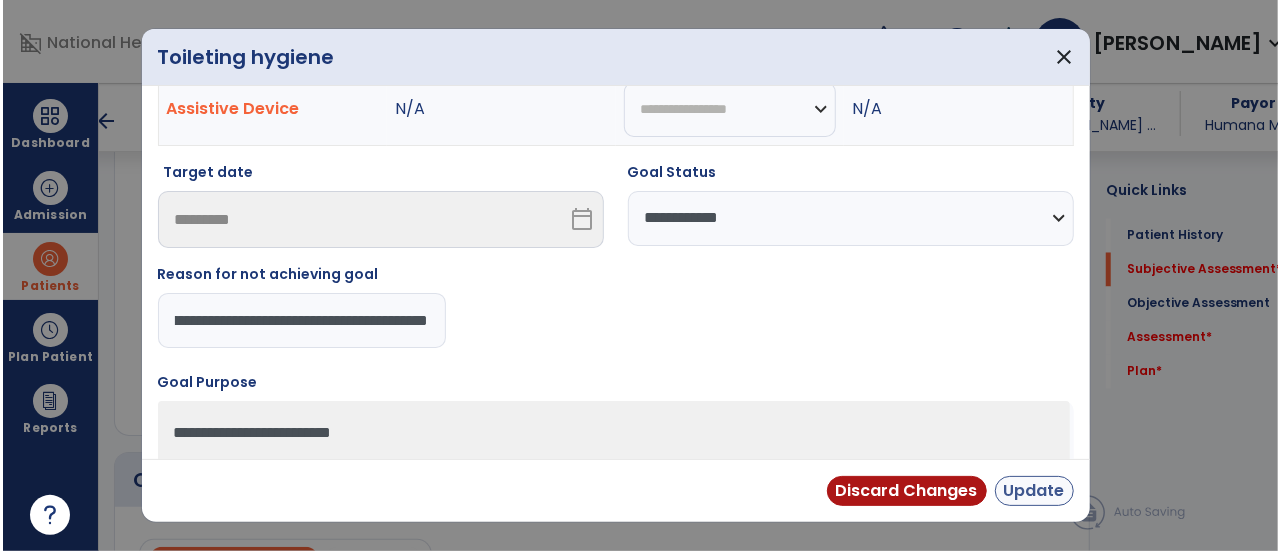 scroll, scrollTop: 0, scrollLeft: 0, axis: both 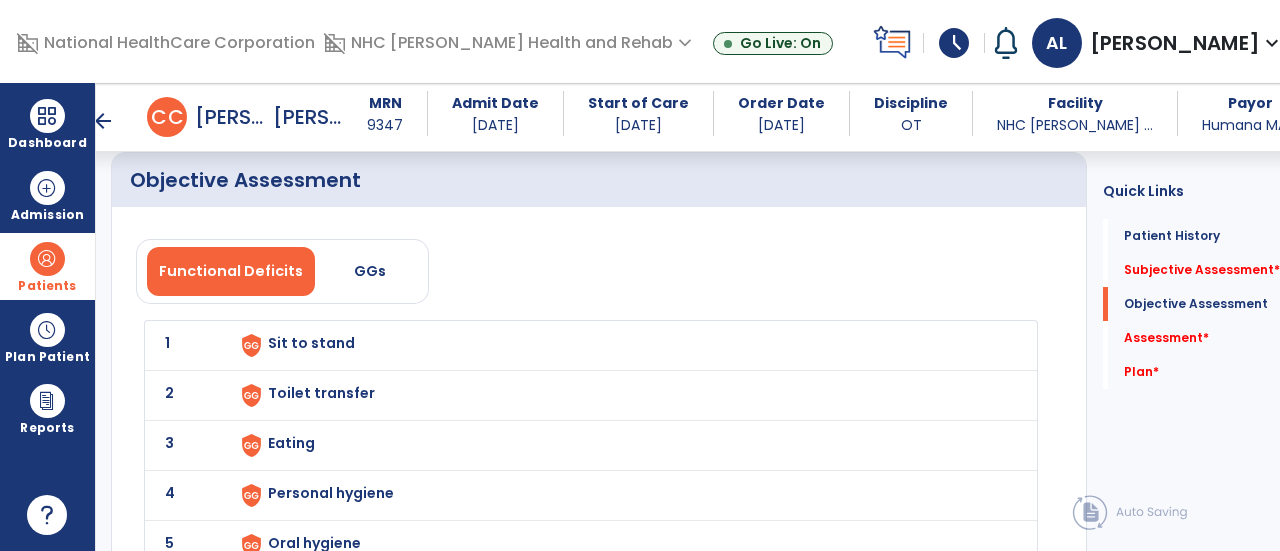 click on "Sit to stand" at bounding box center (620, 345) 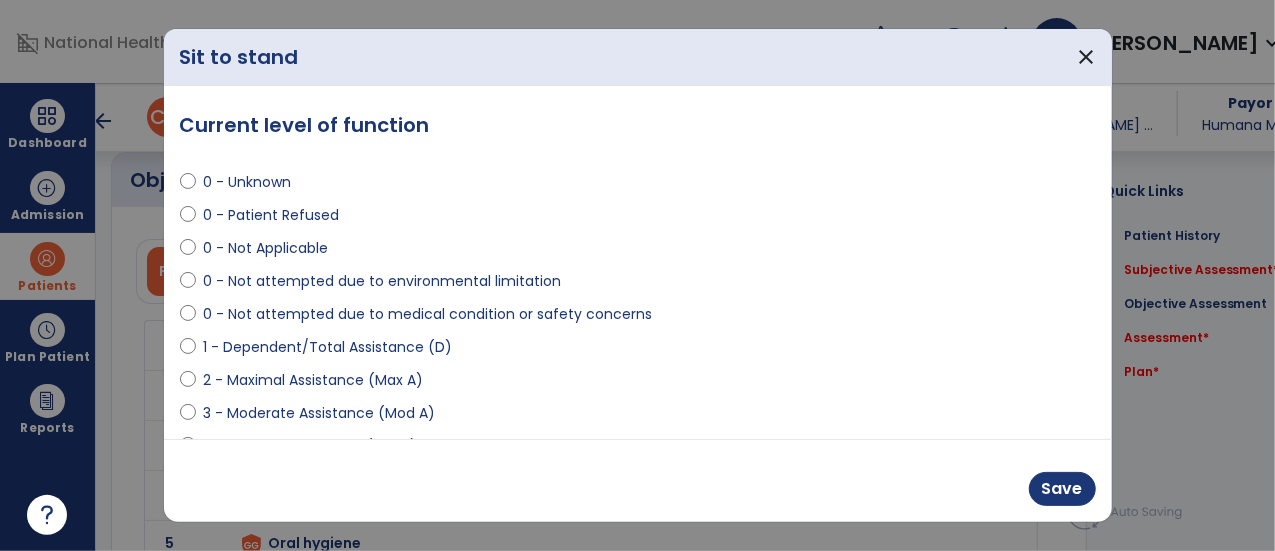 scroll, scrollTop: 2100, scrollLeft: 0, axis: vertical 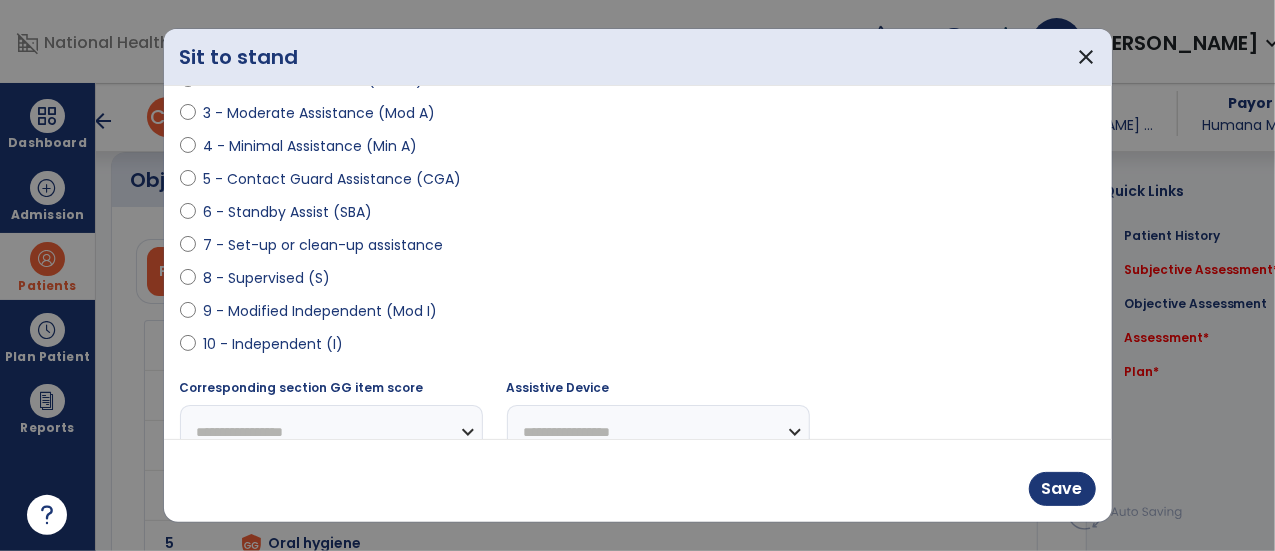 select on "**********" 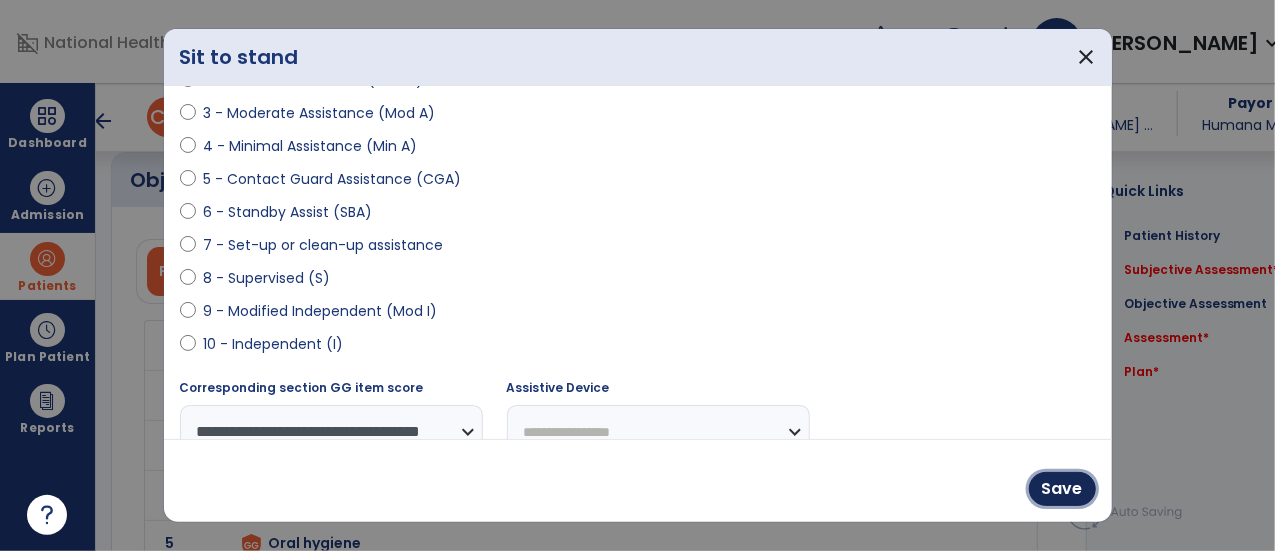 click on "Save" at bounding box center (1062, 489) 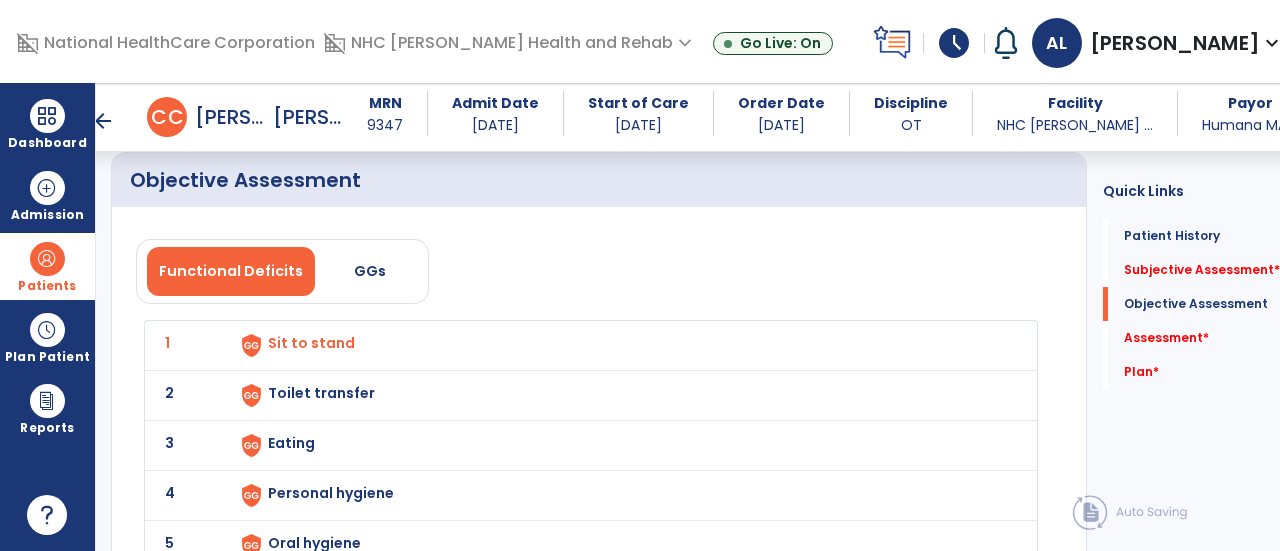 click on "Toilet transfer" at bounding box center [311, 343] 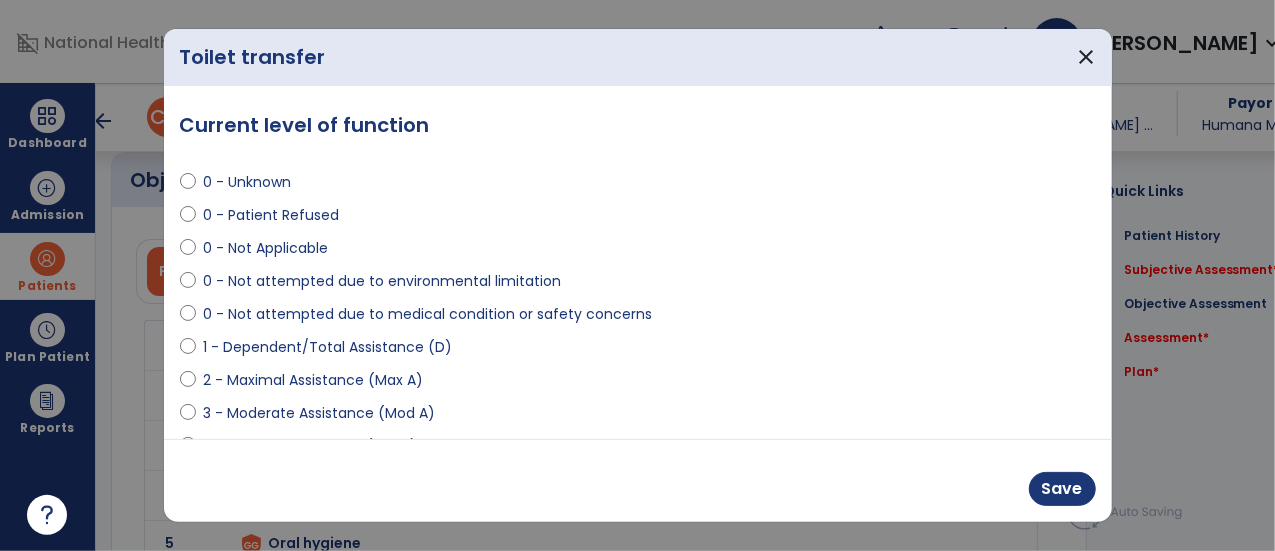 scroll, scrollTop: 2100, scrollLeft: 0, axis: vertical 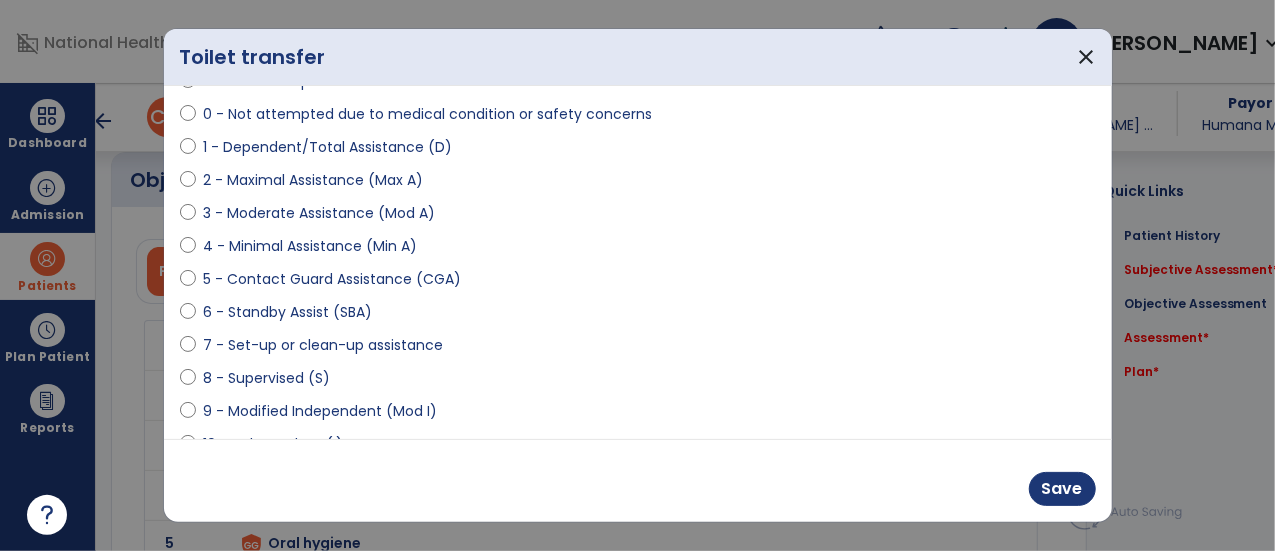 select on "**********" 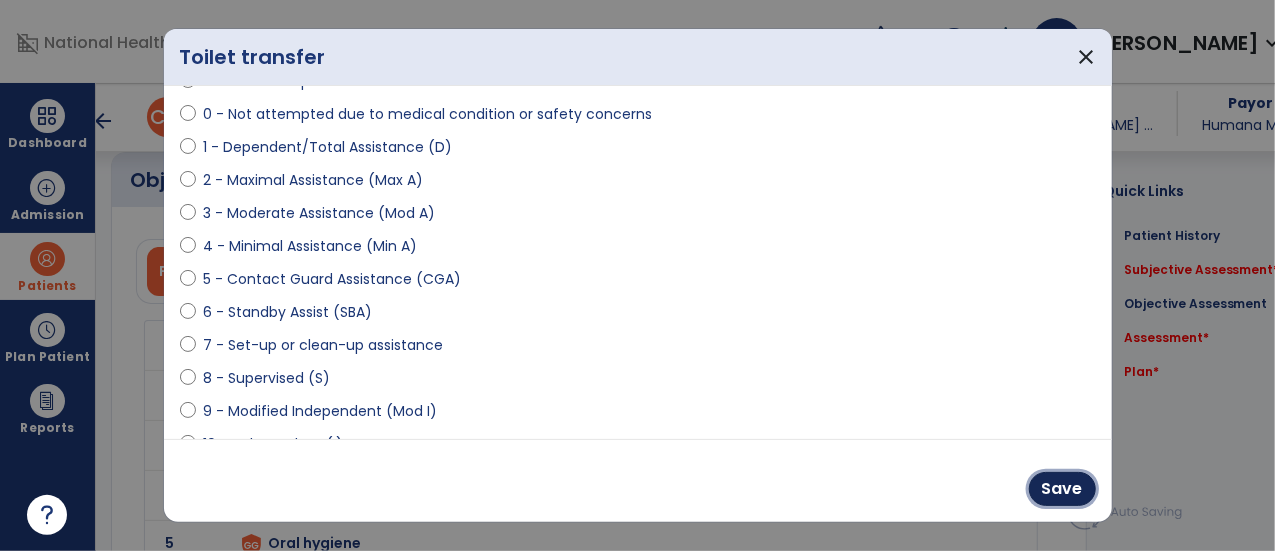 click on "Save" at bounding box center [1062, 489] 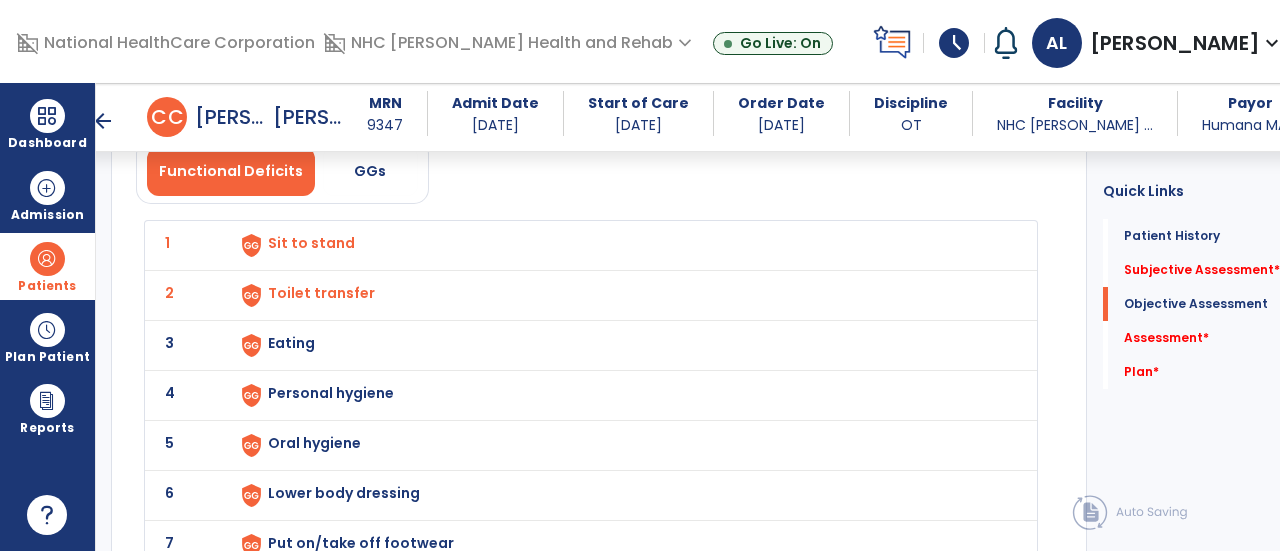 click on "Eating" at bounding box center (620, 245) 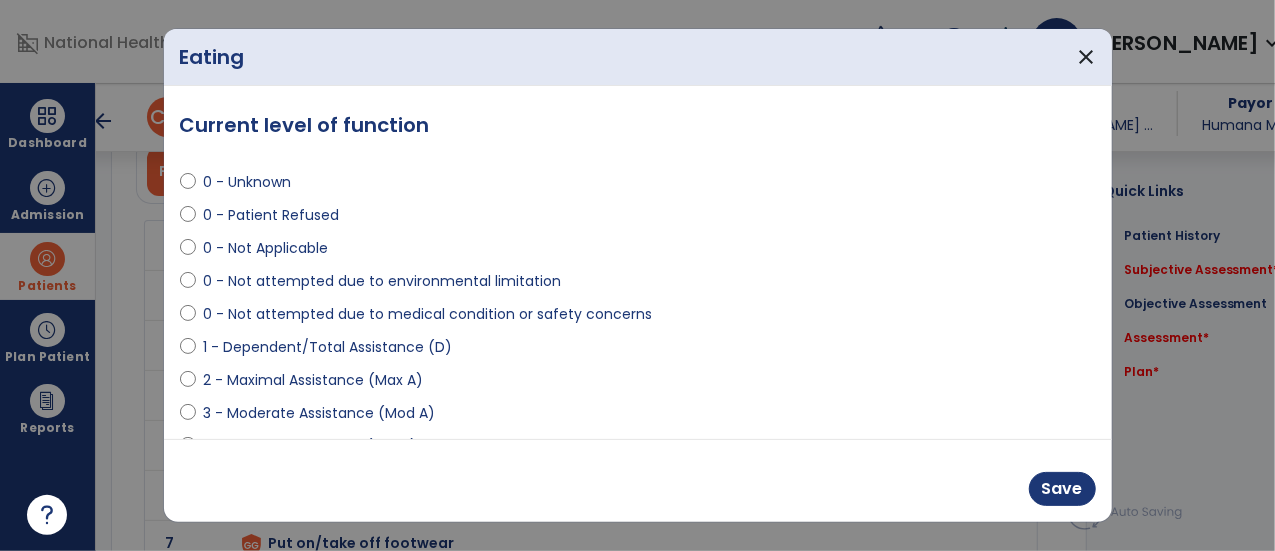 scroll, scrollTop: 2200, scrollLeft: 0, axis: vertical 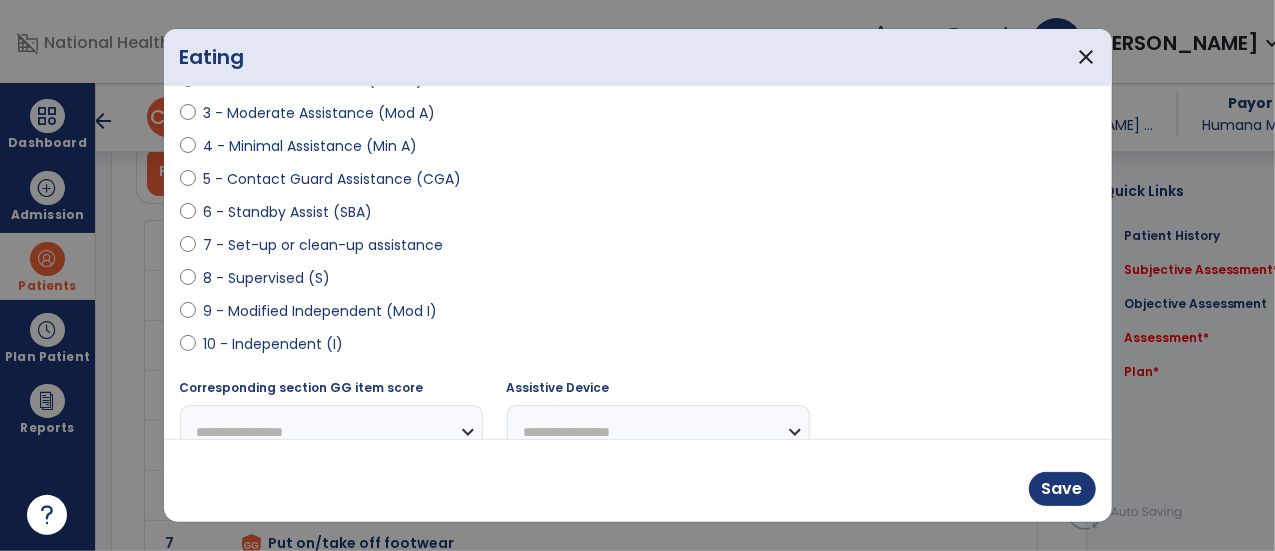 select on "**********" 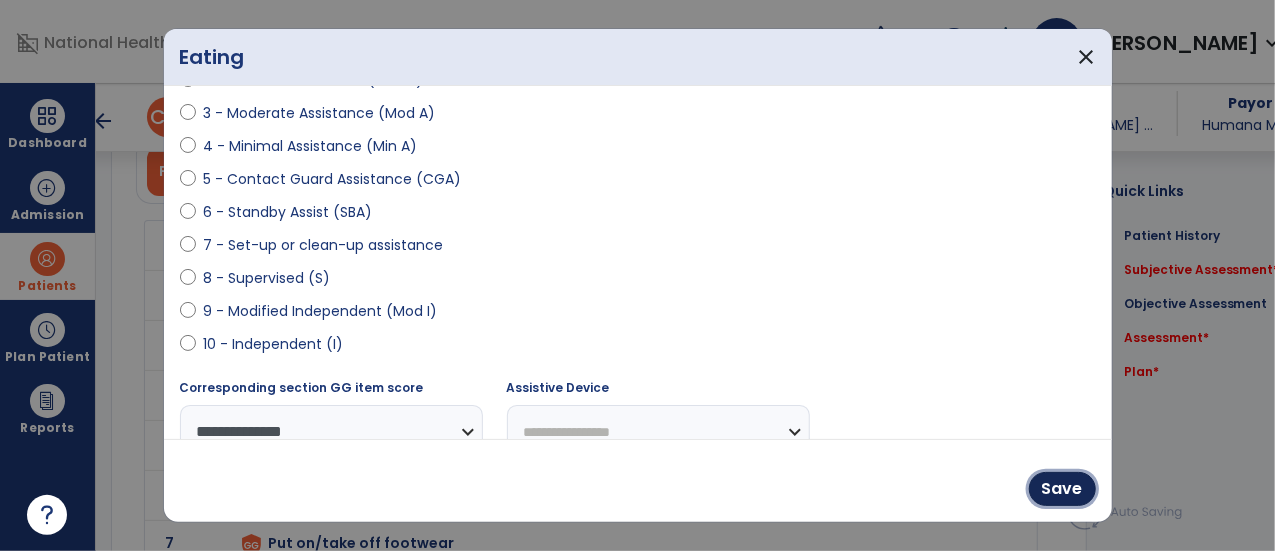 drag, startPoint x: 1062, startPoint y: 491, endPoint x: 852, endPoint y: 459, distance: 212.4241 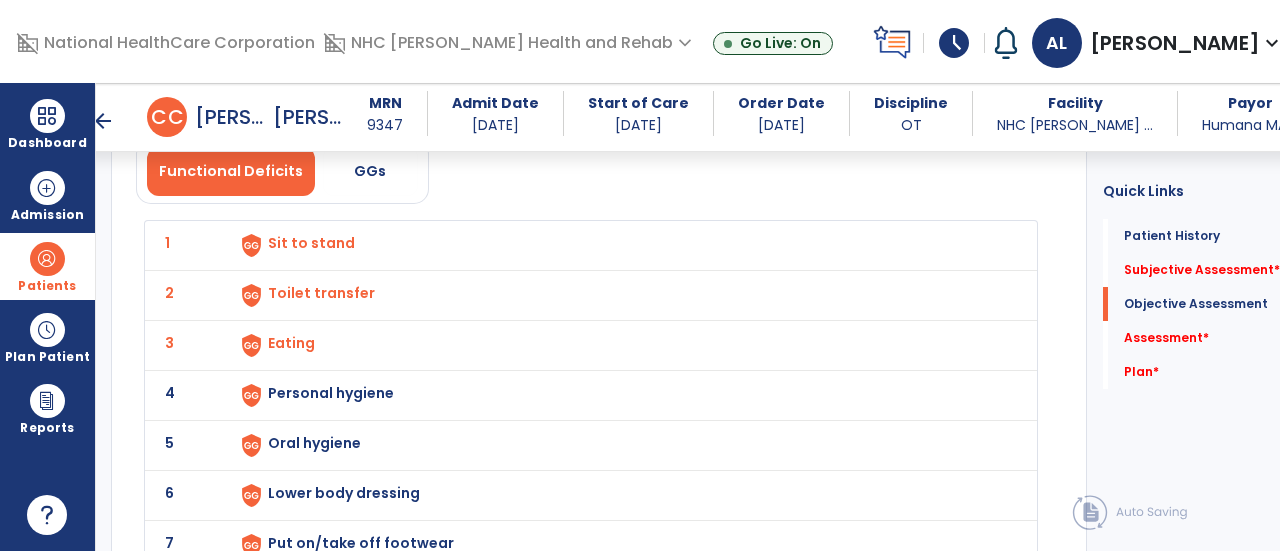 click on "Personal hygiene" at bounding box center (620, 245) 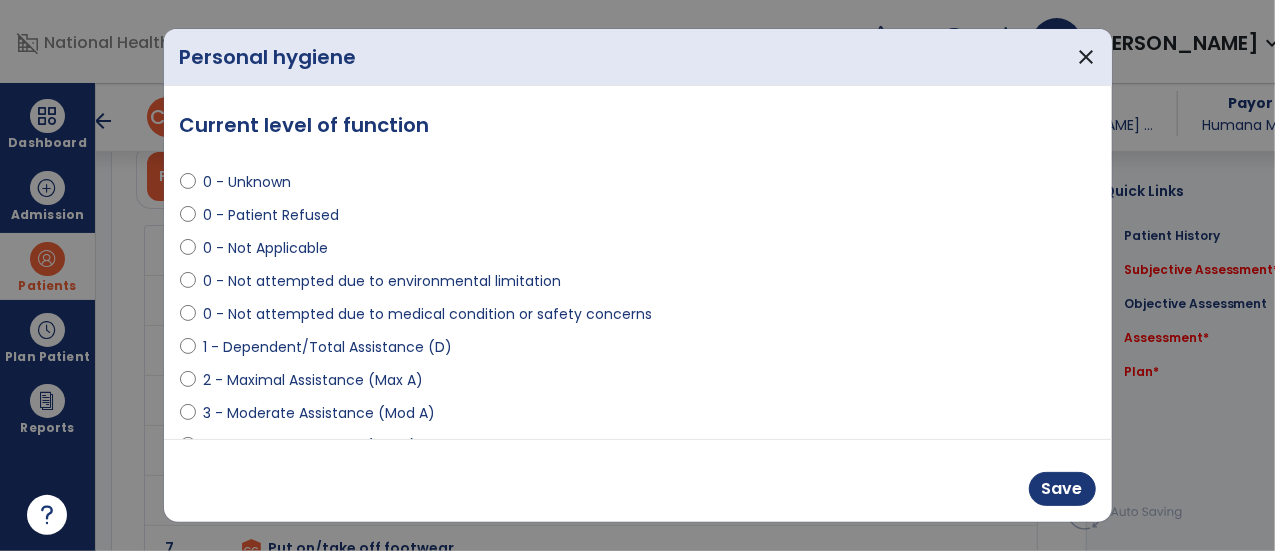 scroll, scrollTop: 2200, scrollLeft: 0, axis: vertical 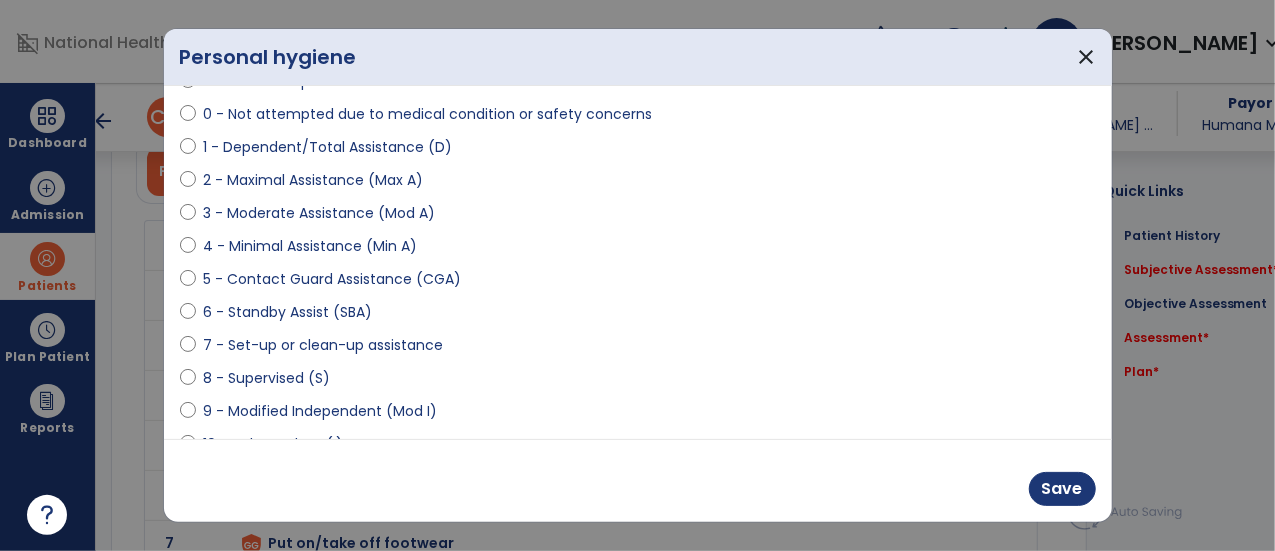 select on "**********" 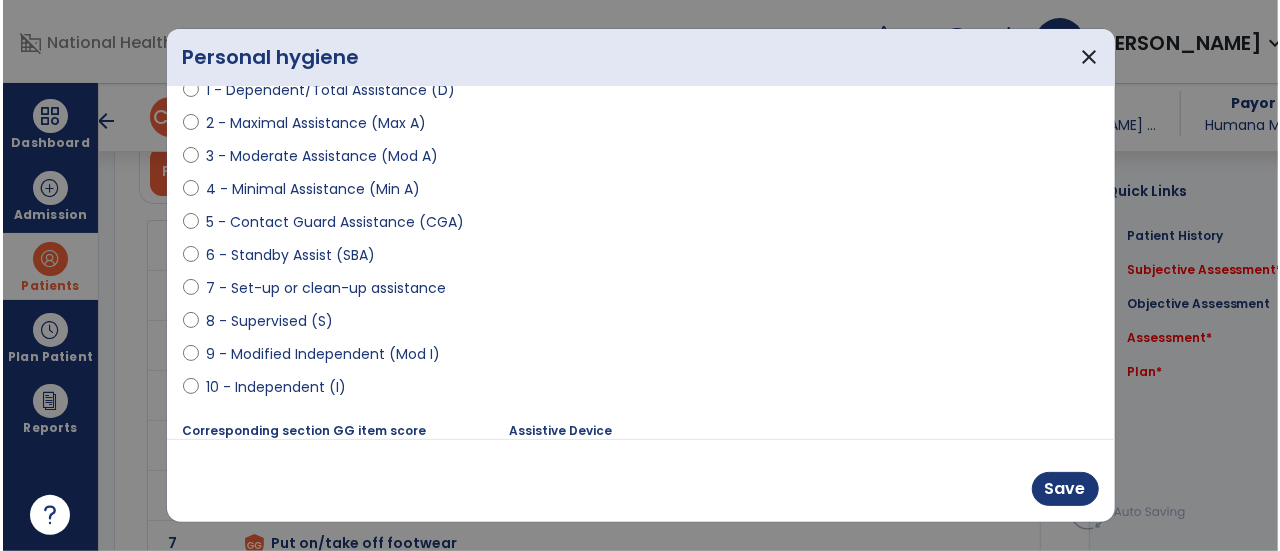 scroll, scrollTop: 300, scrollLeft: 0, axis: vertical 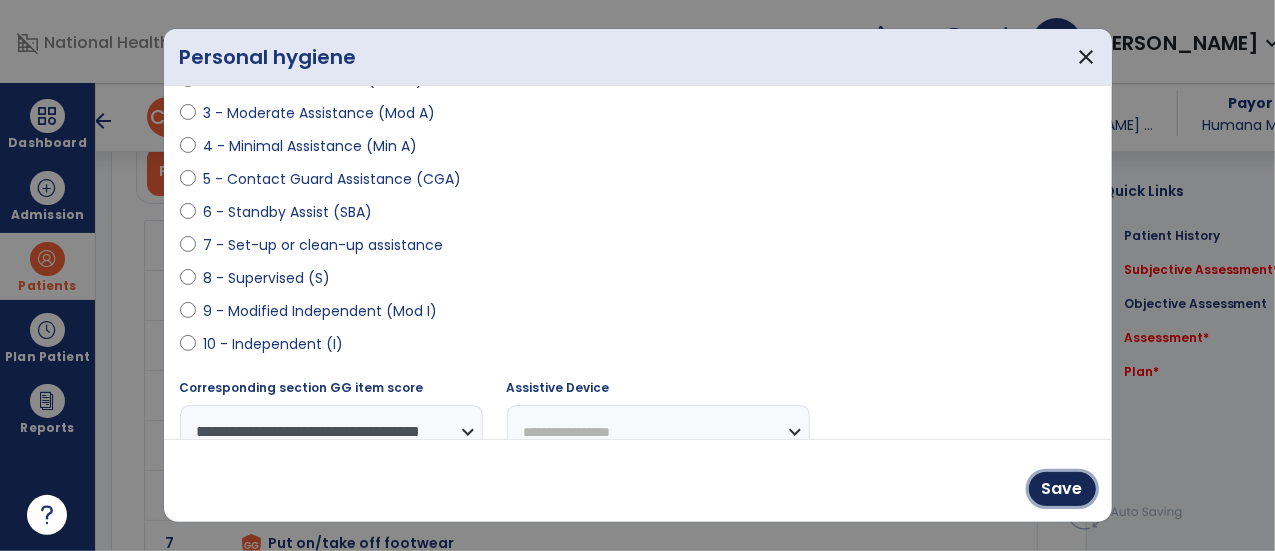 drag, startPoint x: 1046, startPoint y: 494, endPoint x: 1006, endPoint y: 489, distance: 40.311287 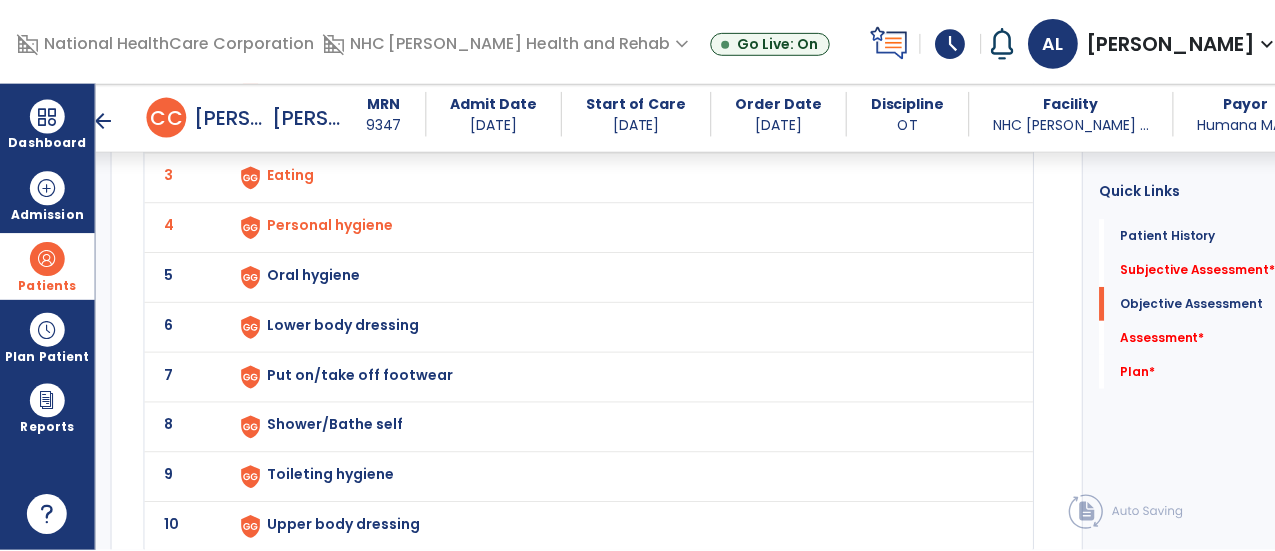 scroll, scrollTop: 2300, scrollLeft: 0, axis: vertical 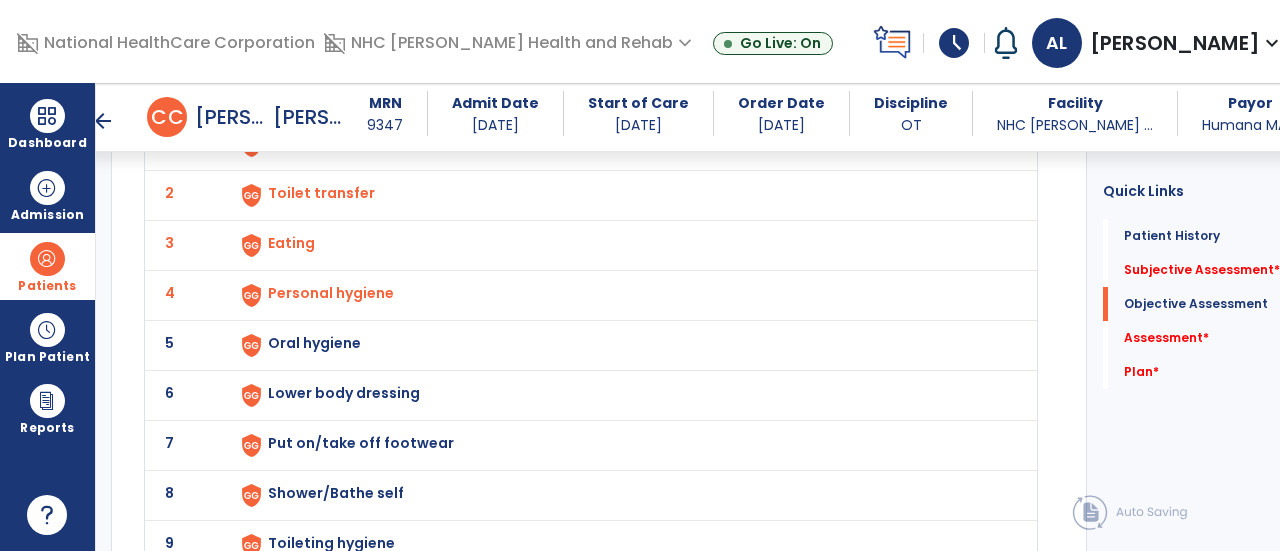 click on "Oral hygiene" at bounding box center (311, 143) 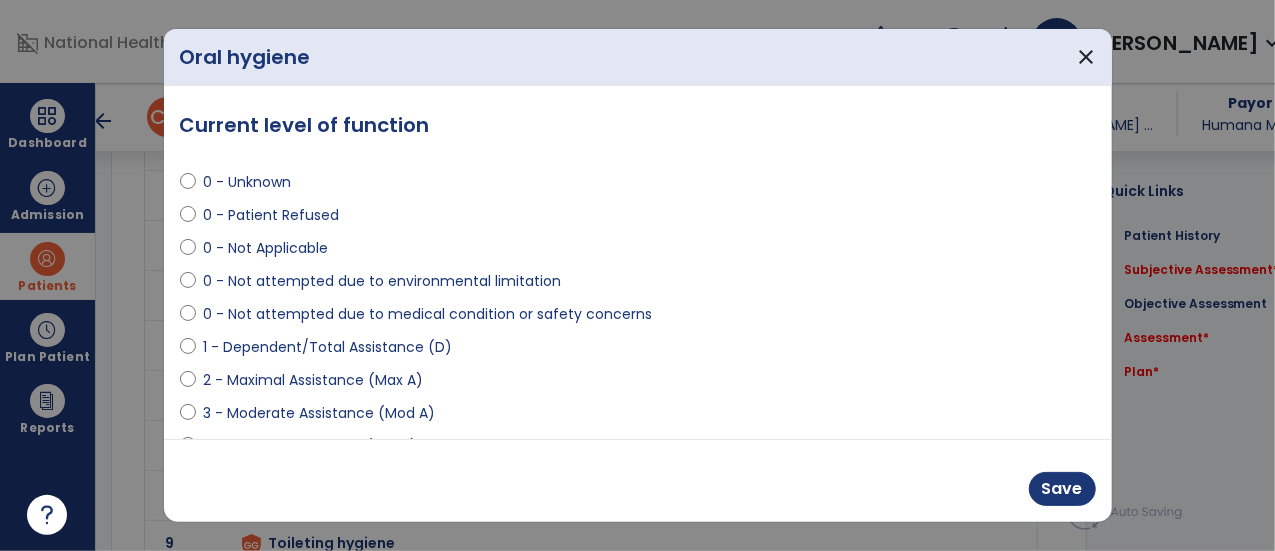 scroll, scrollTop: 2300, scrollLeft: 0, axis: vertical 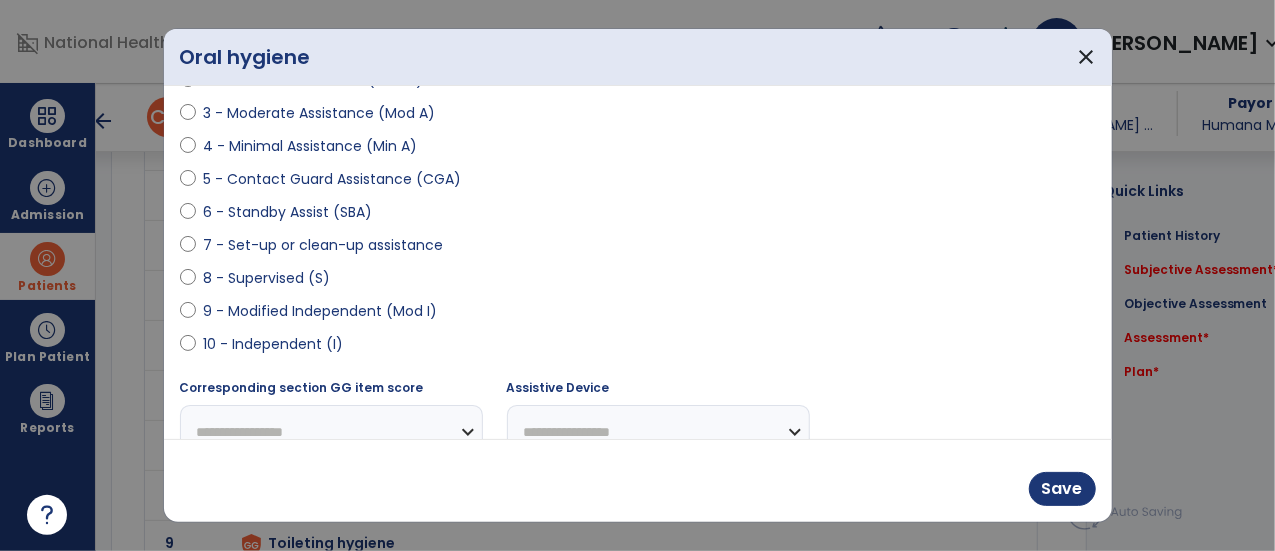 select on "**********" 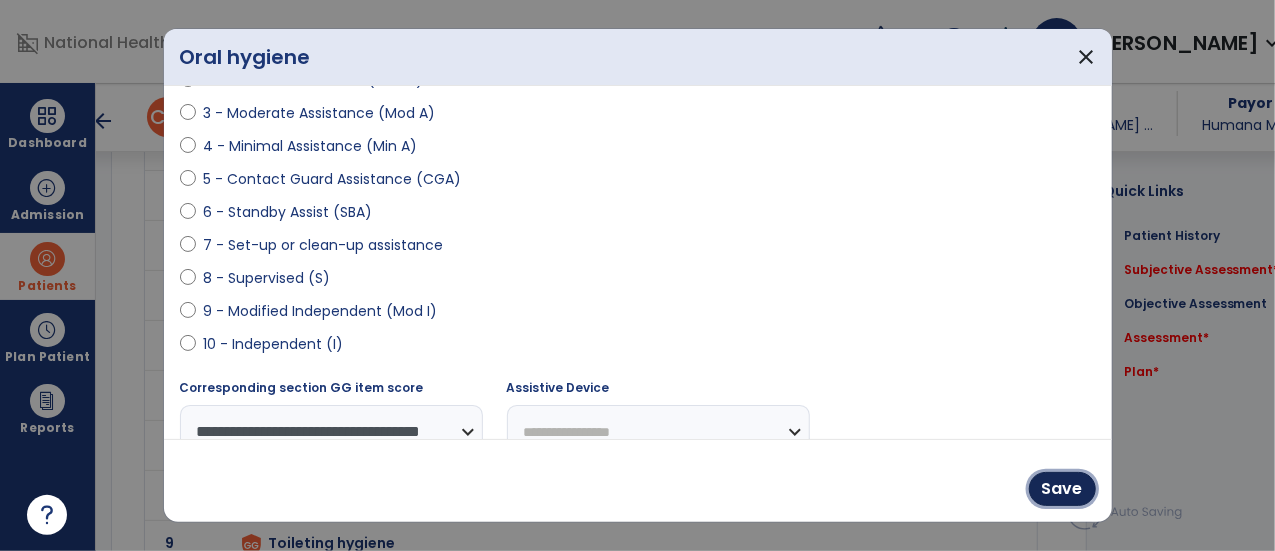 click on "Save" at bounding box center [1062, 489] 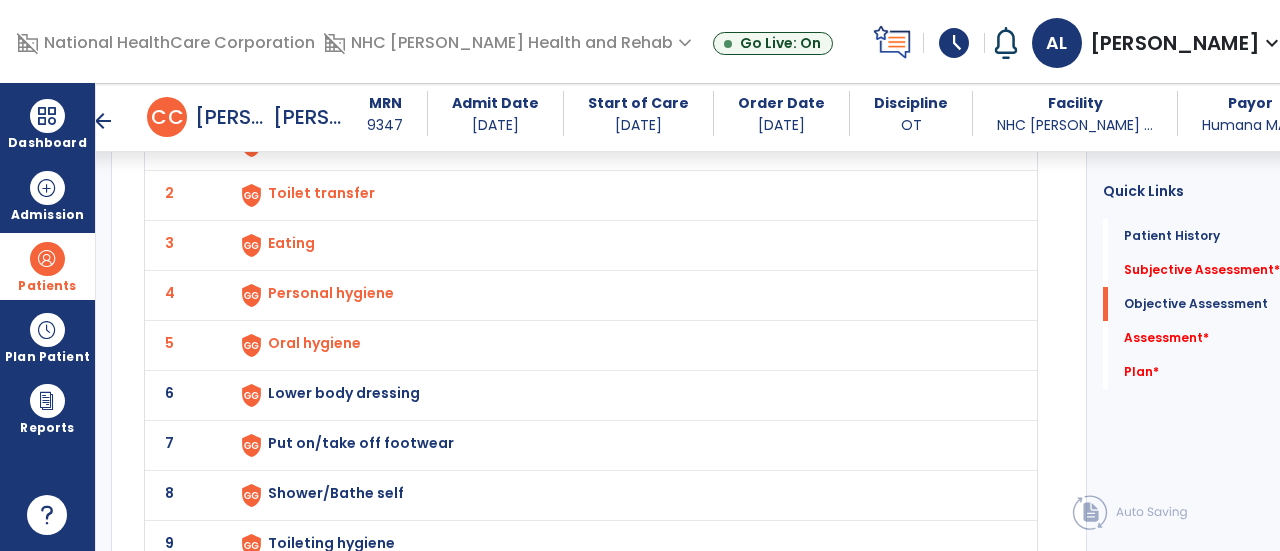 click on "Lower body dressing" at bounding box center [311, 143] 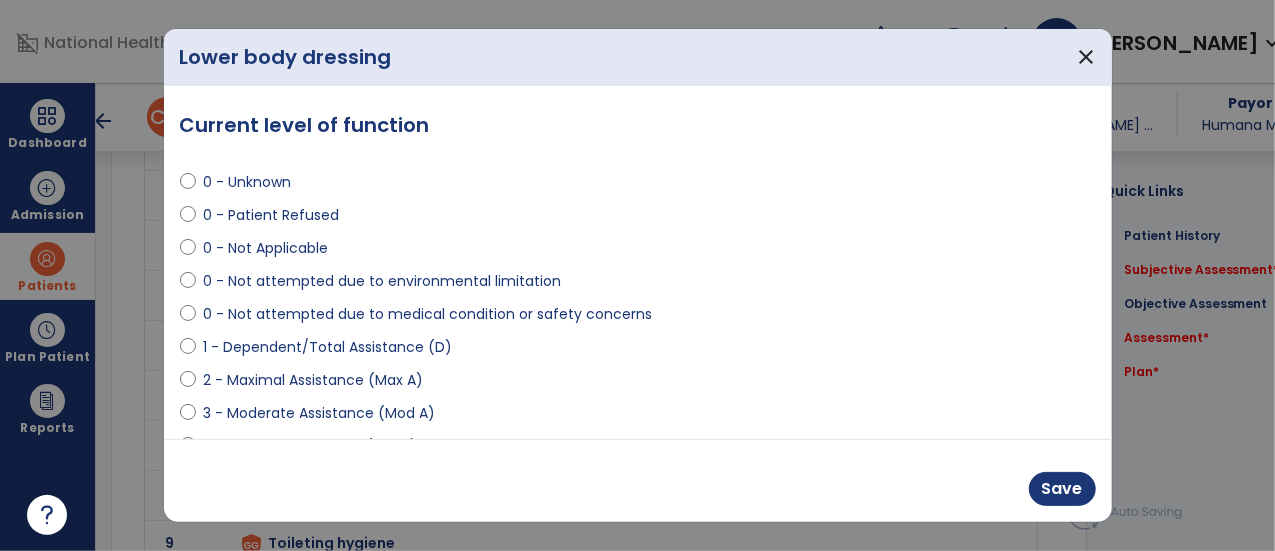scroll, scrollTop: 2300, scrollLeft: 0, axis: vertical 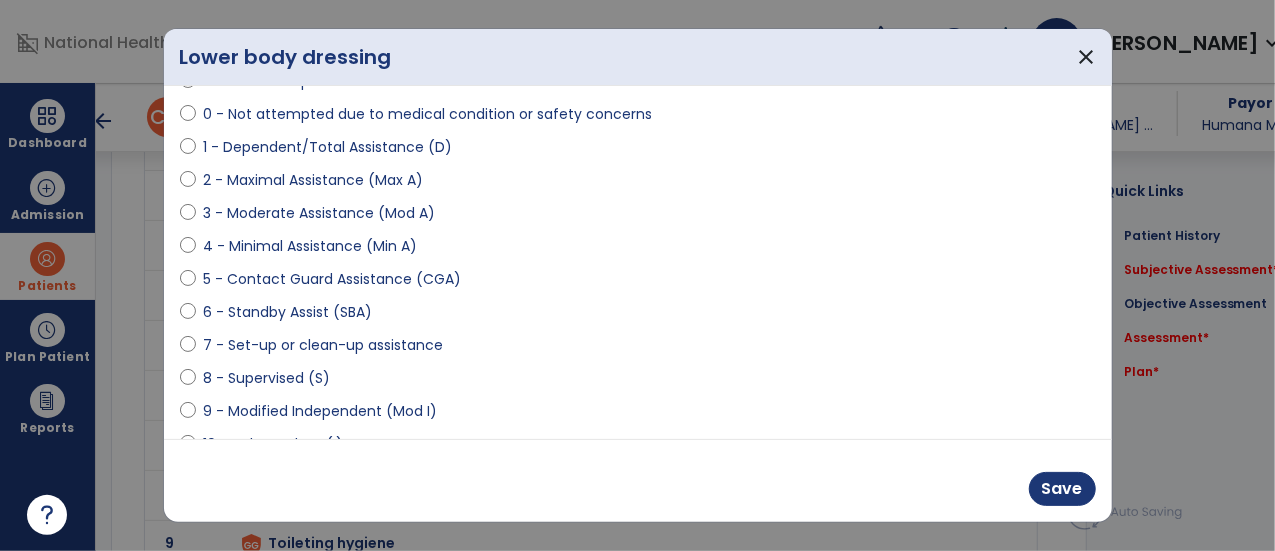 select on "**********" 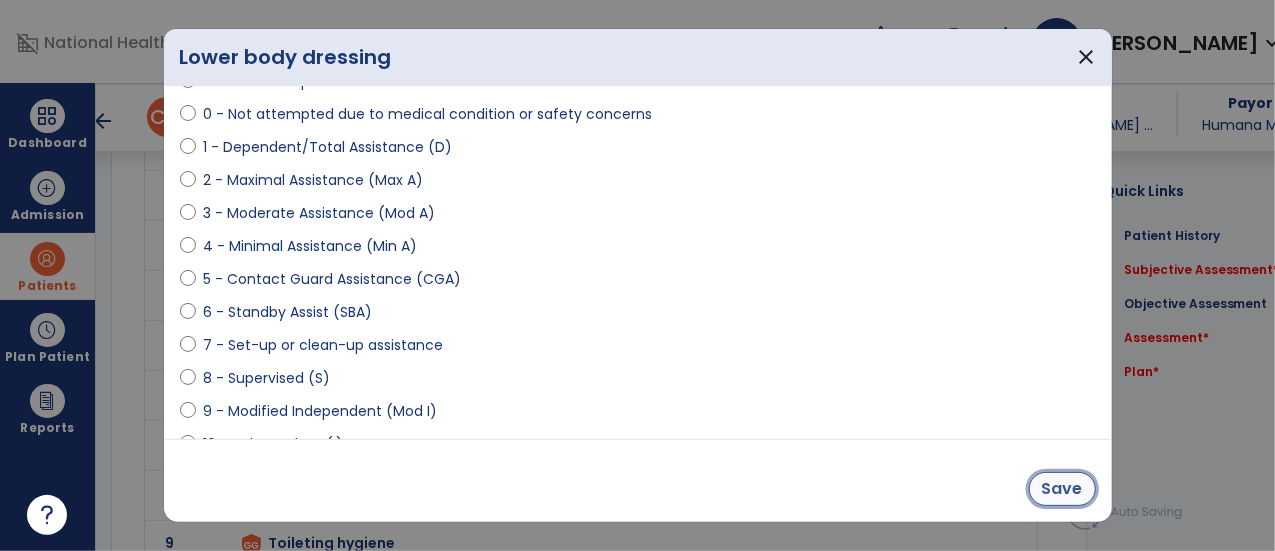 click on "Save" at bounding box center [1062, 489] 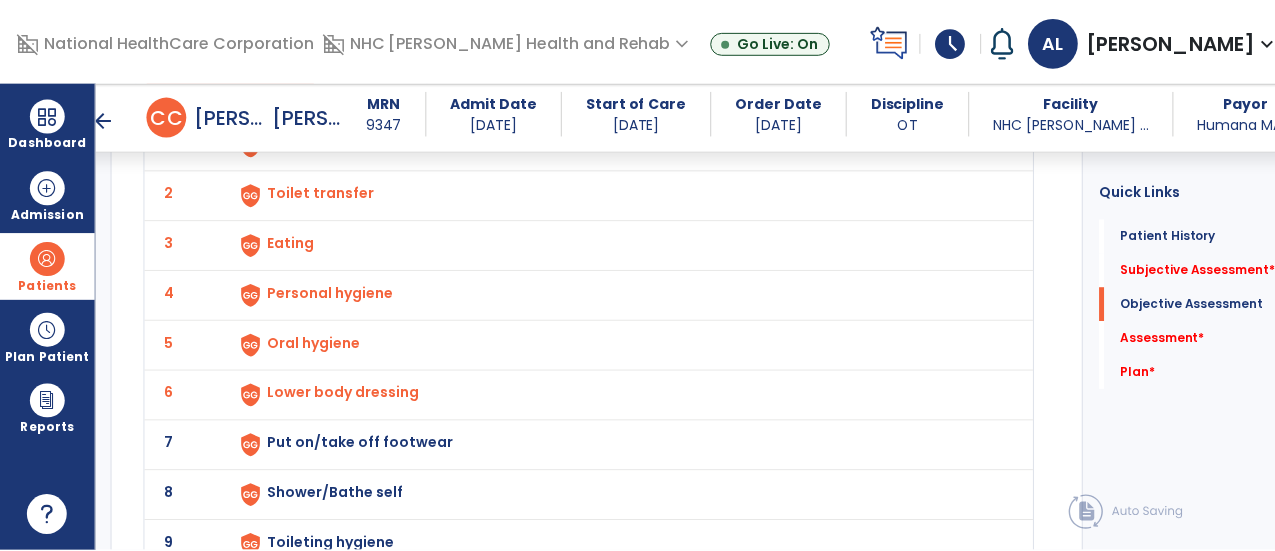 scroll, scrollTop: 2500, scrollLeft: 0, axis: vertical 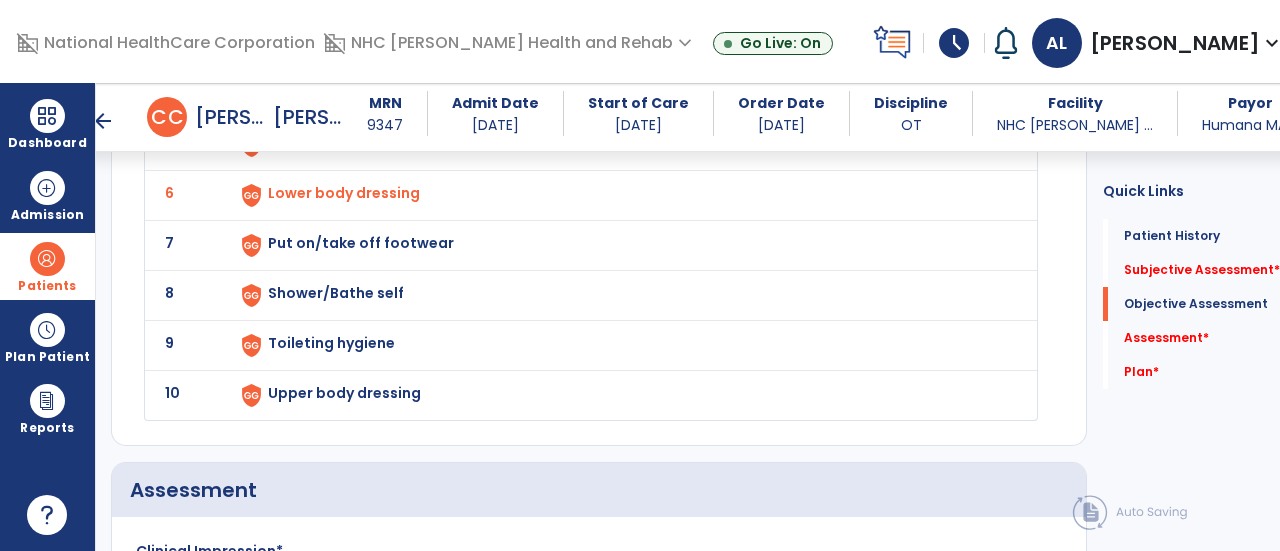 click on "Put on/take off footwear" at bounding box center (620, -55) 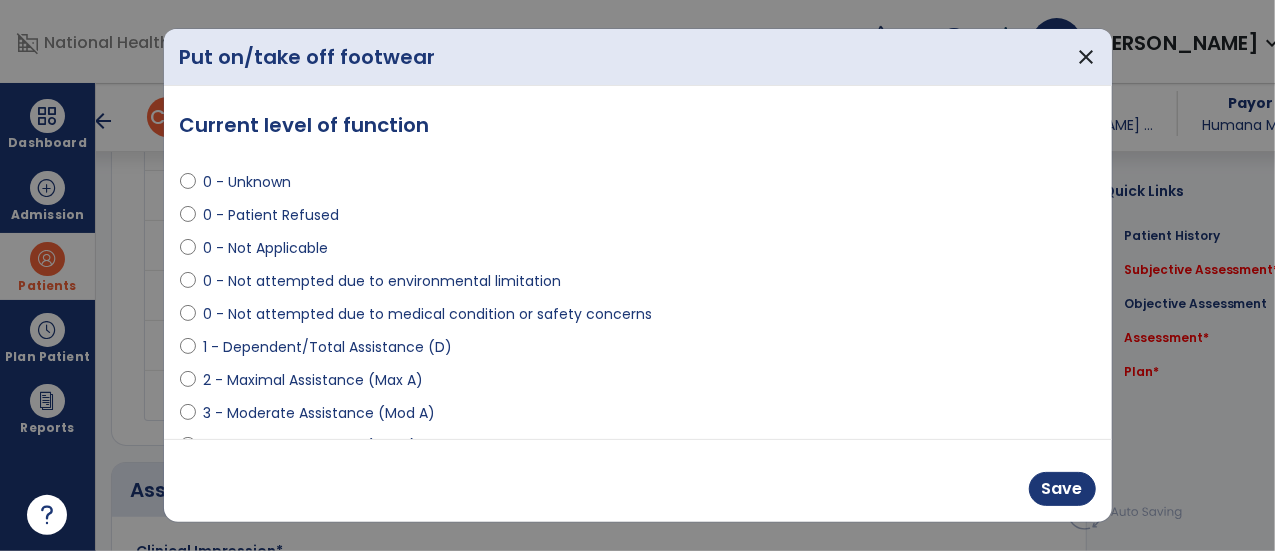 scroll, scrollTop: 2500, scrollLeft: 0, axis: vertical 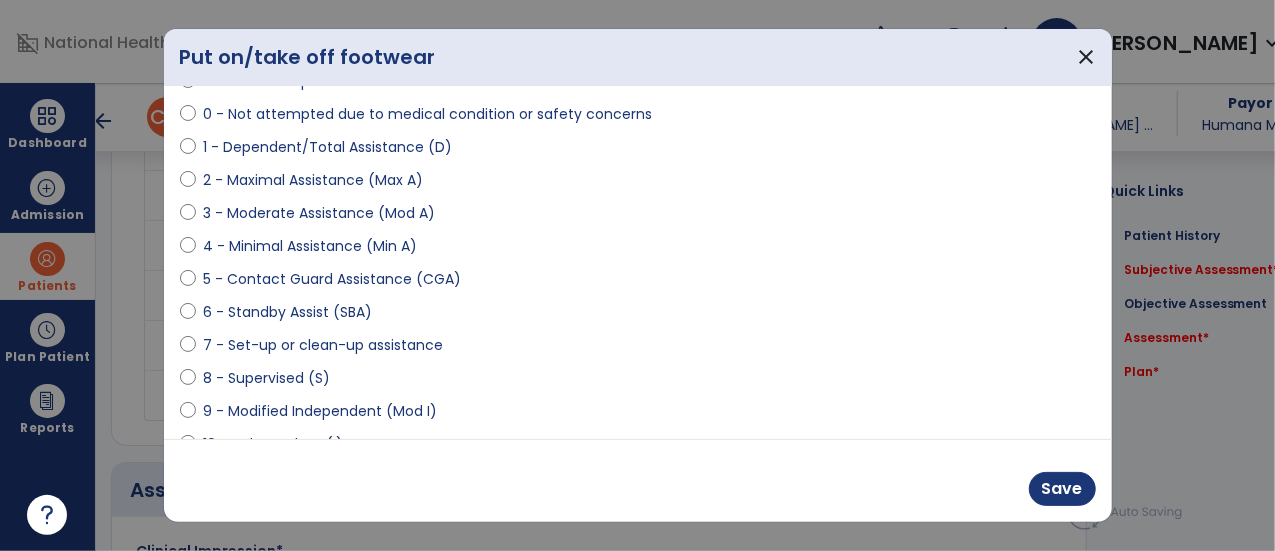 select on "**********" 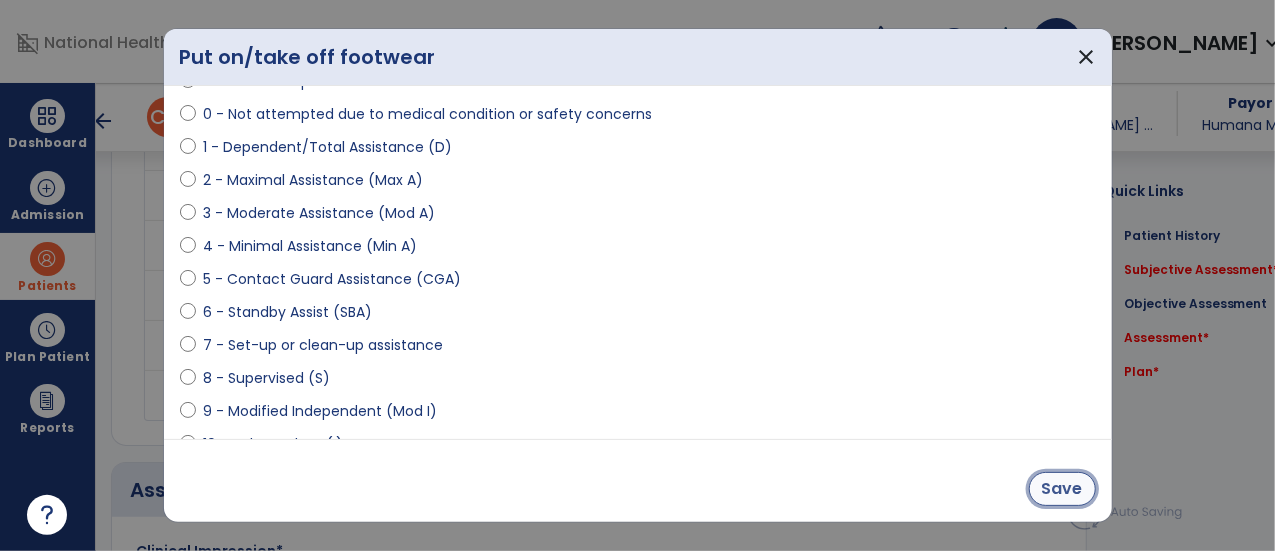 click on "Save" at bounding box center (1062, 489) 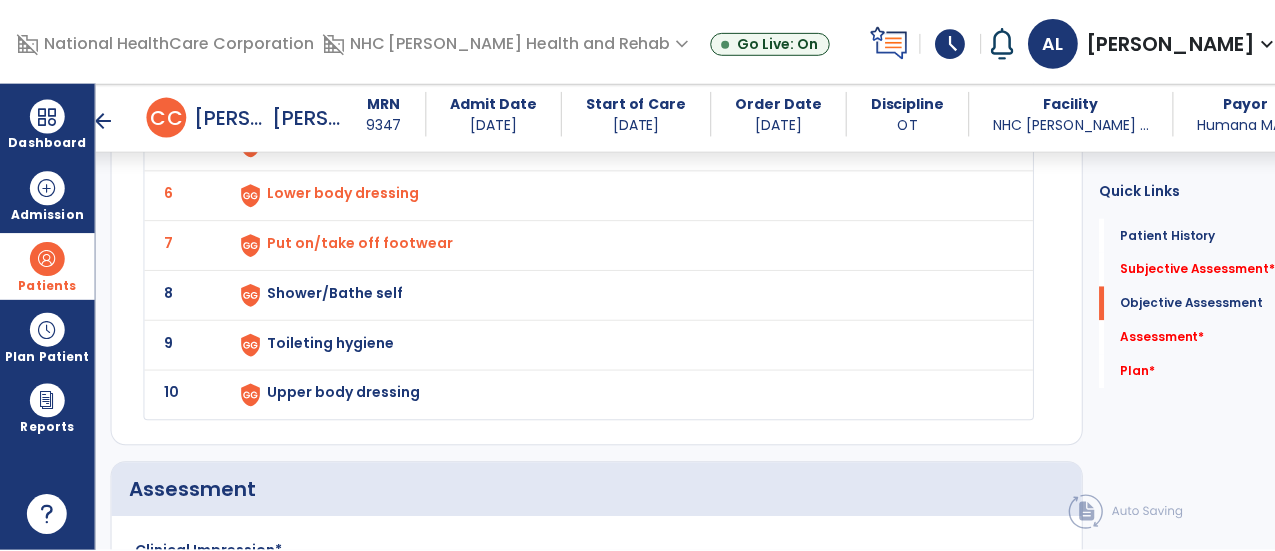 scroll, scrollTop: 2500, scrollLeft: 0, axis: vertical 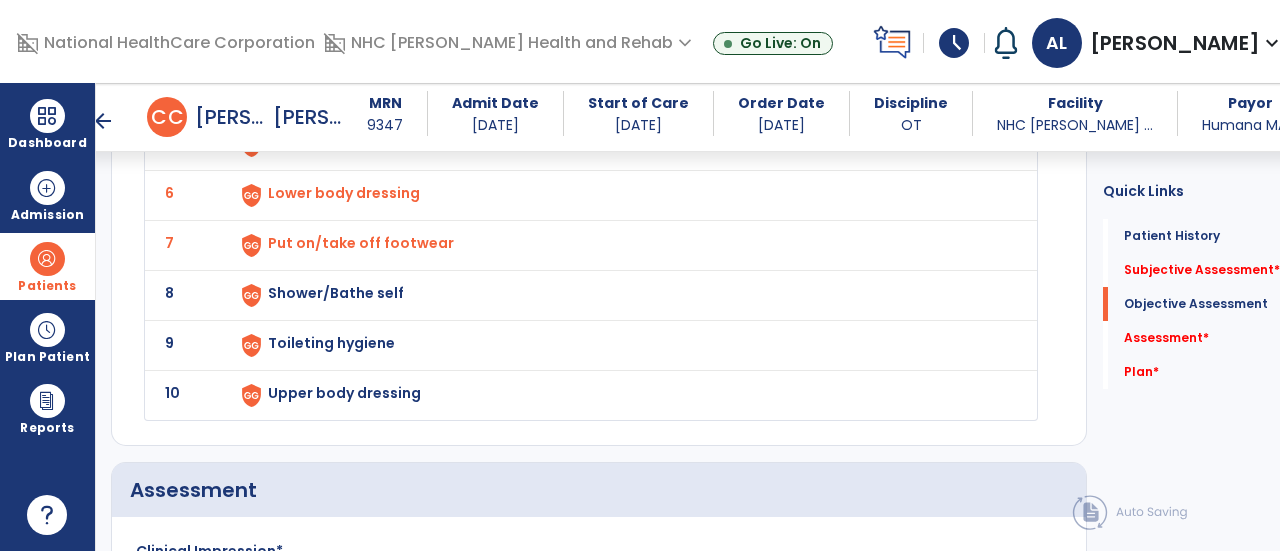 click on "Shower/Bathe self" at bounding box center (620, -55) 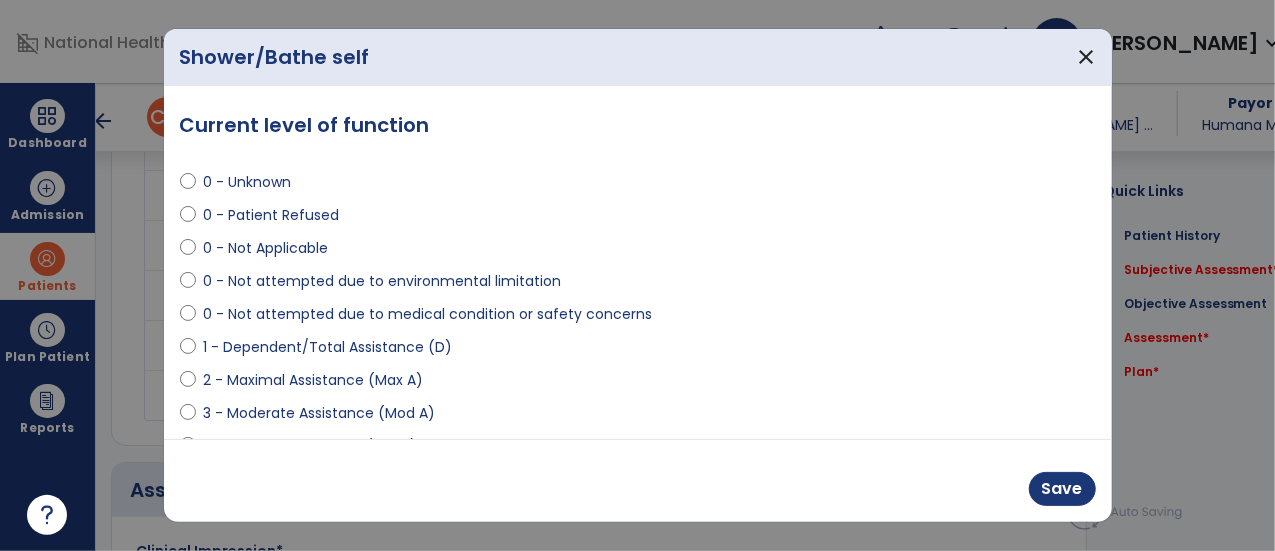 scroll, scrollTop: 2500, scrollLeft: 0, axis: vertical 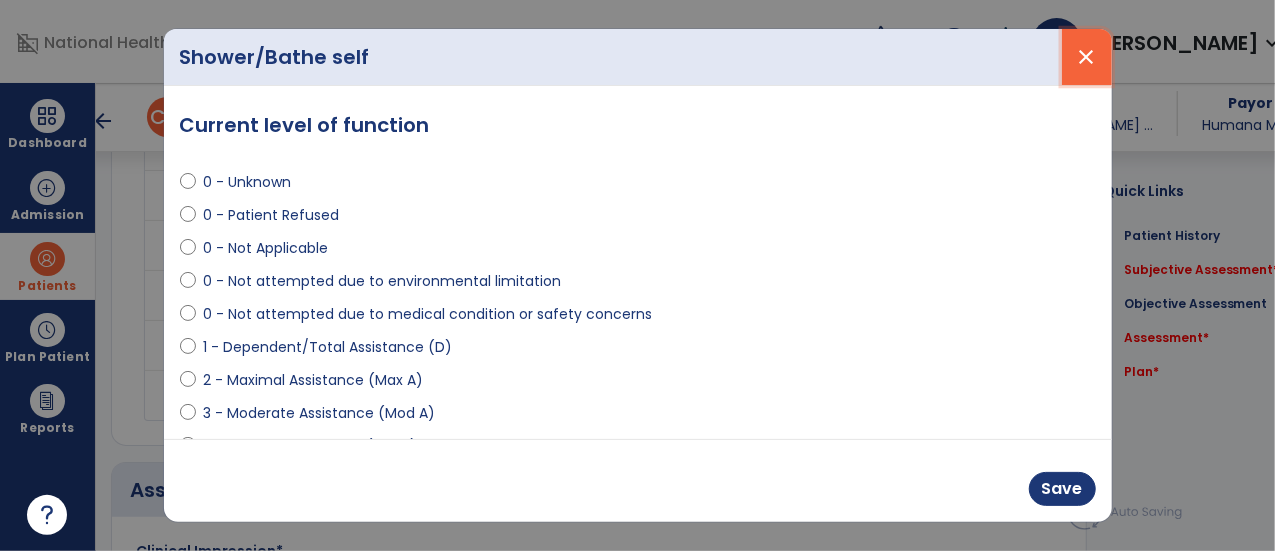 click on "close" at bounding box center (1087, 57) 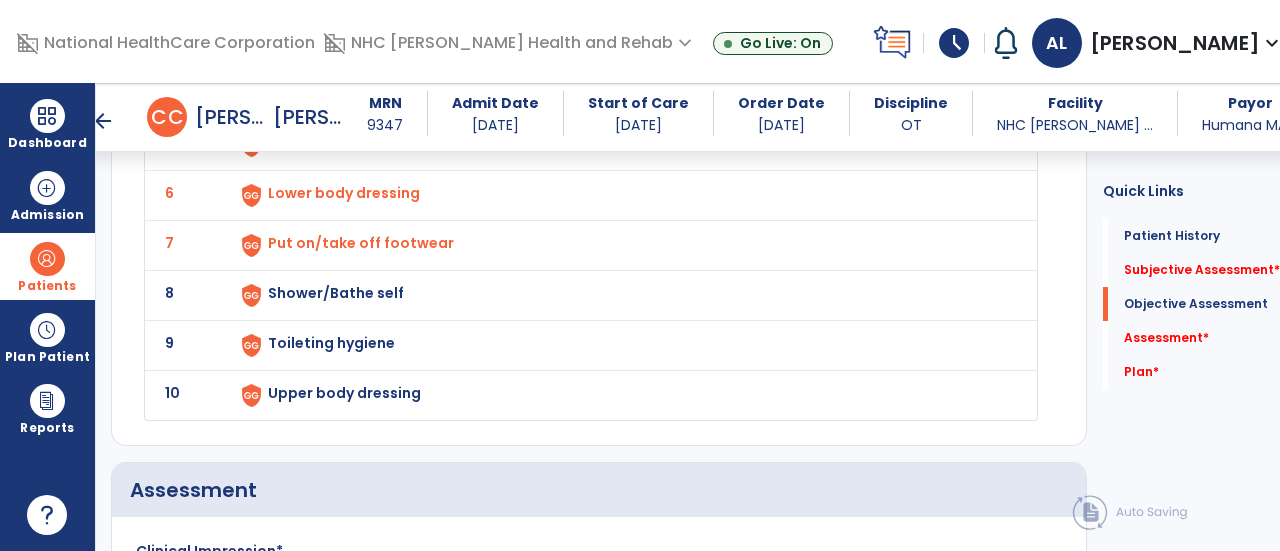 click on "Upper body dressing" at bounding box center [620, -55] 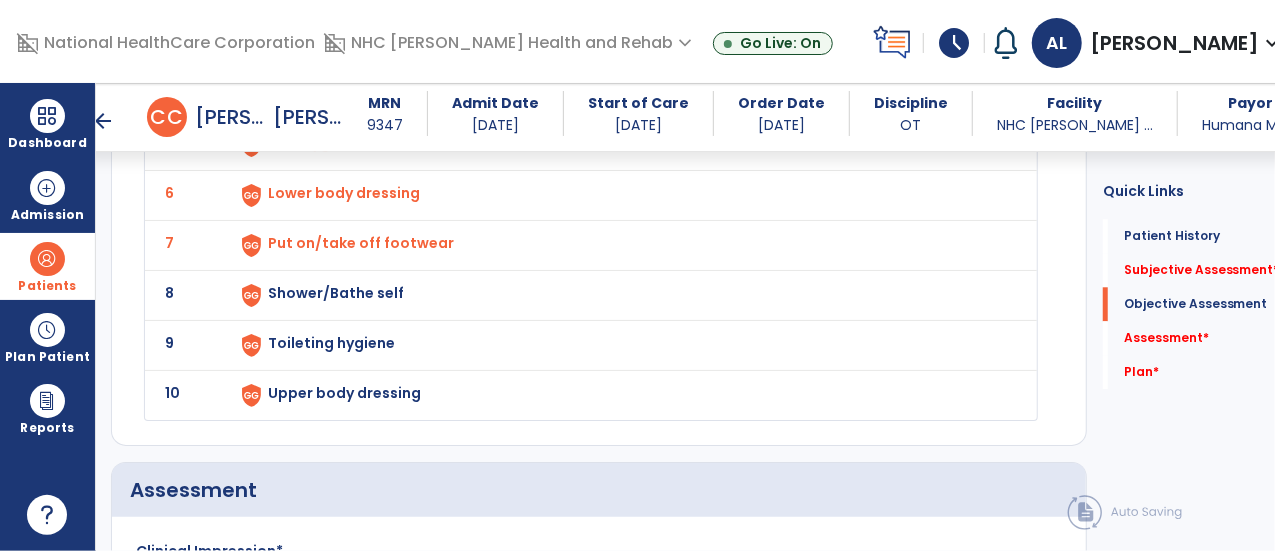 scroll, scrollTop: 2500, scrollLeft: 0, axis: vertical 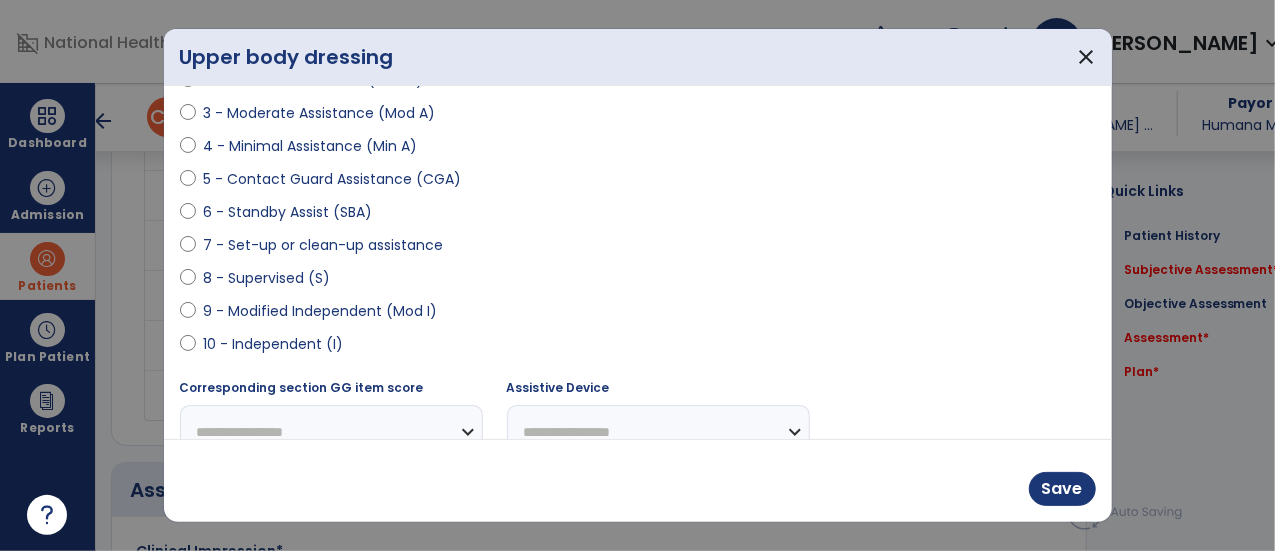 select on "**********" 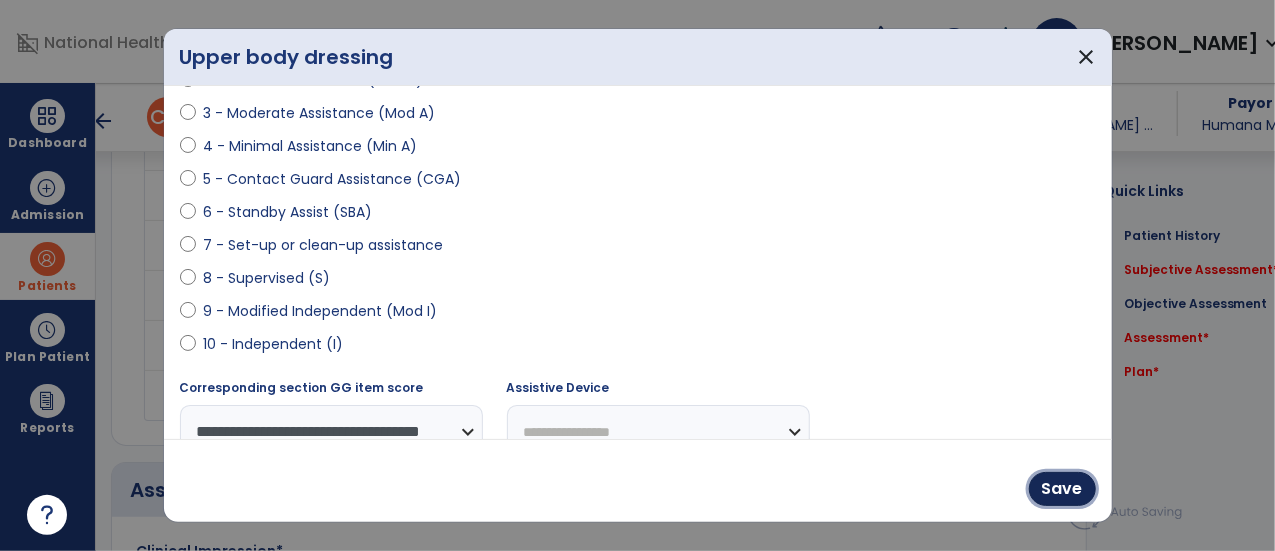 click on "Save" at bounding box center [1062, 489] 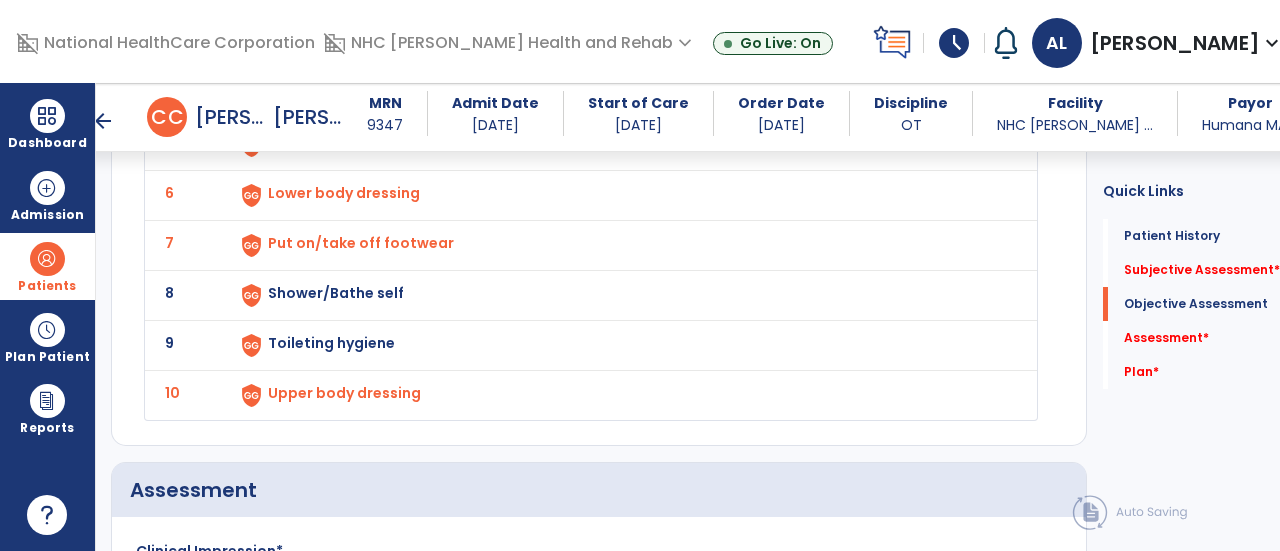 click on "Toileting hygiene" at bounding box center [311, -57] 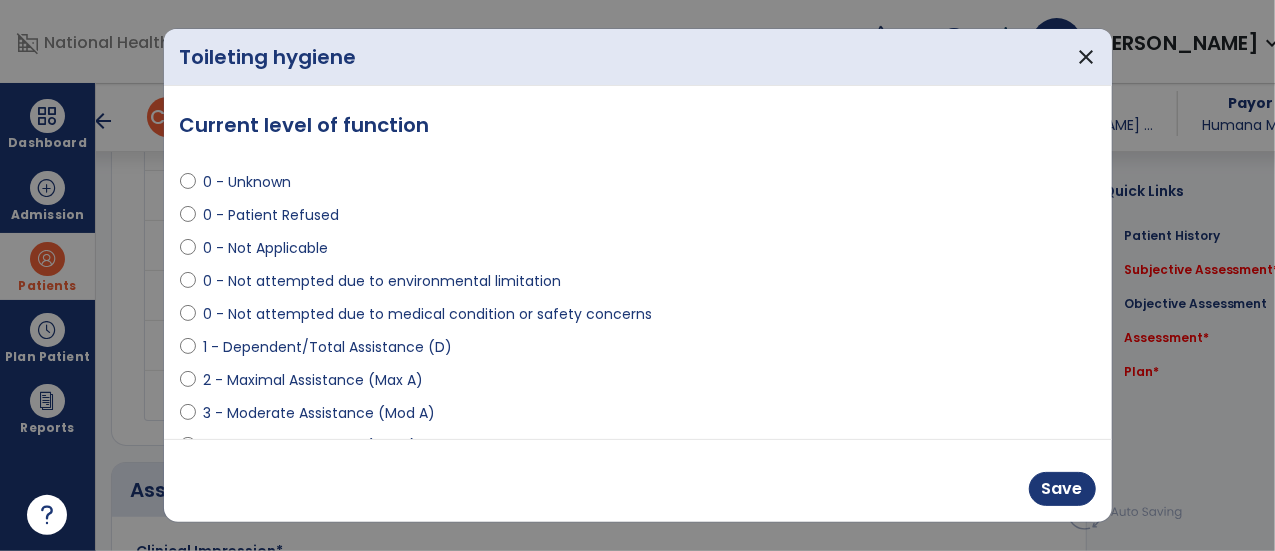 scroll, scrollTop: 2500, scrollLeft: 0, axis: vertical 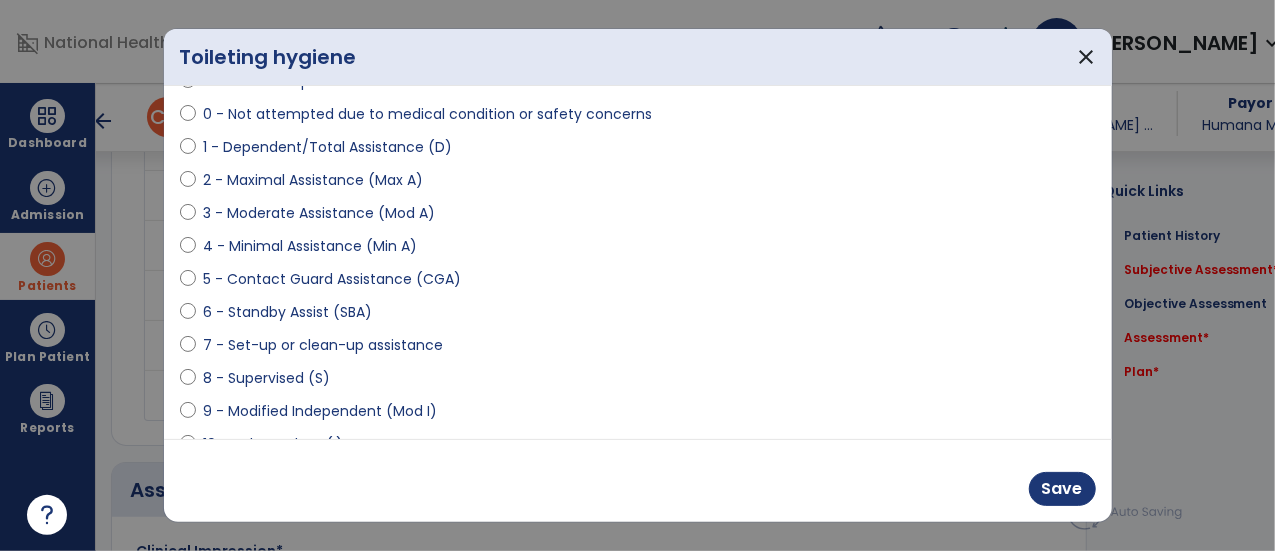 select on "**********" 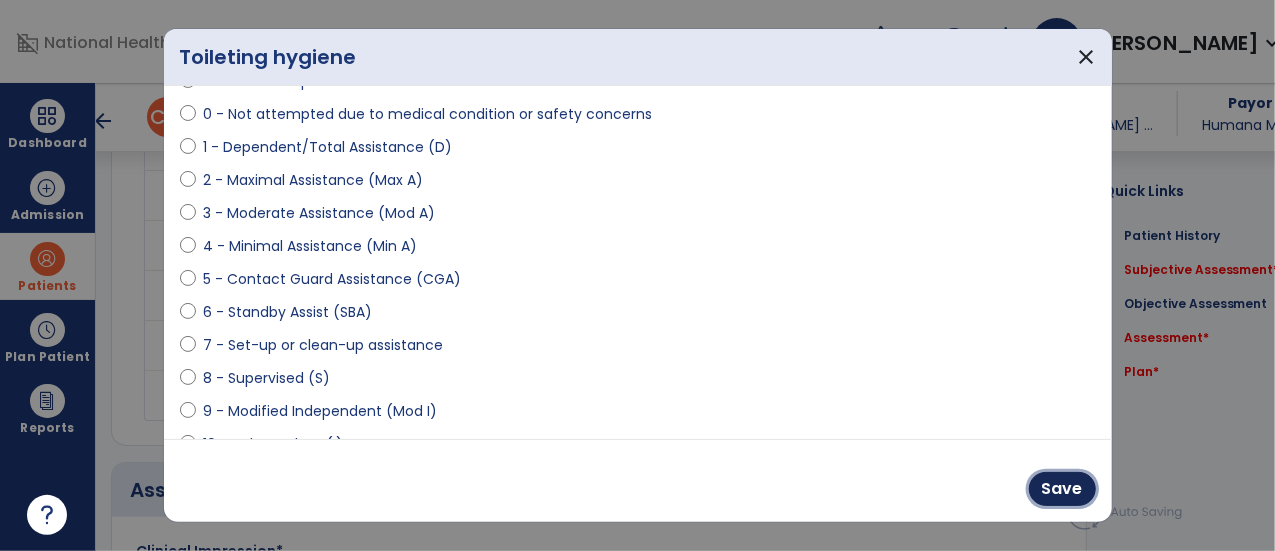 click on "Save" at bounding box center (1062, 489) 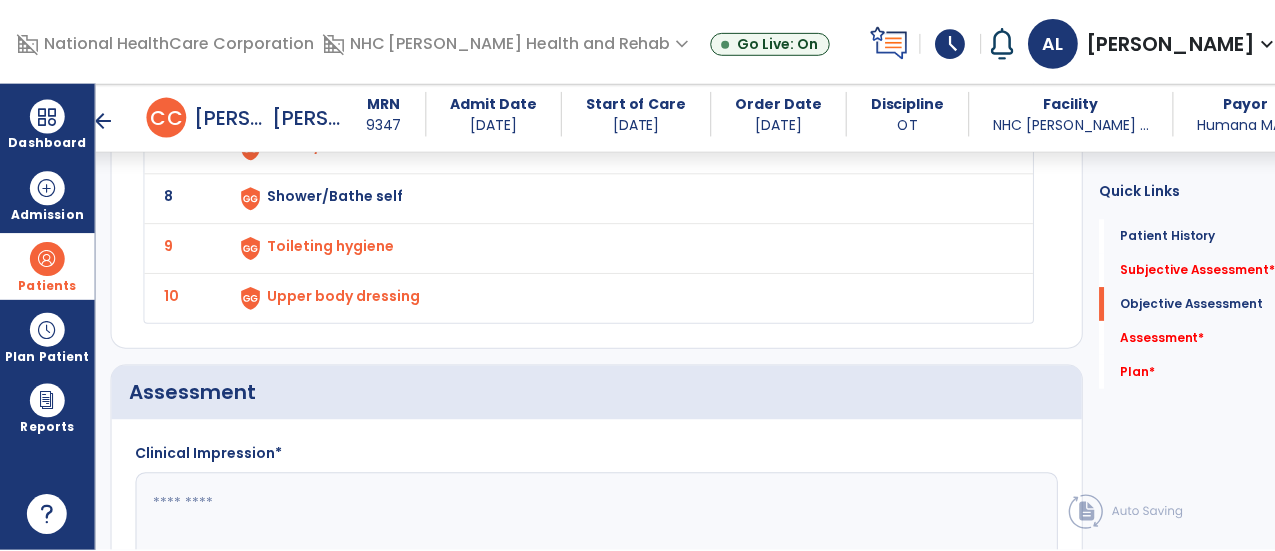 scroll, scrollTop: 2500, scrollLeft: 0, axis: vertical 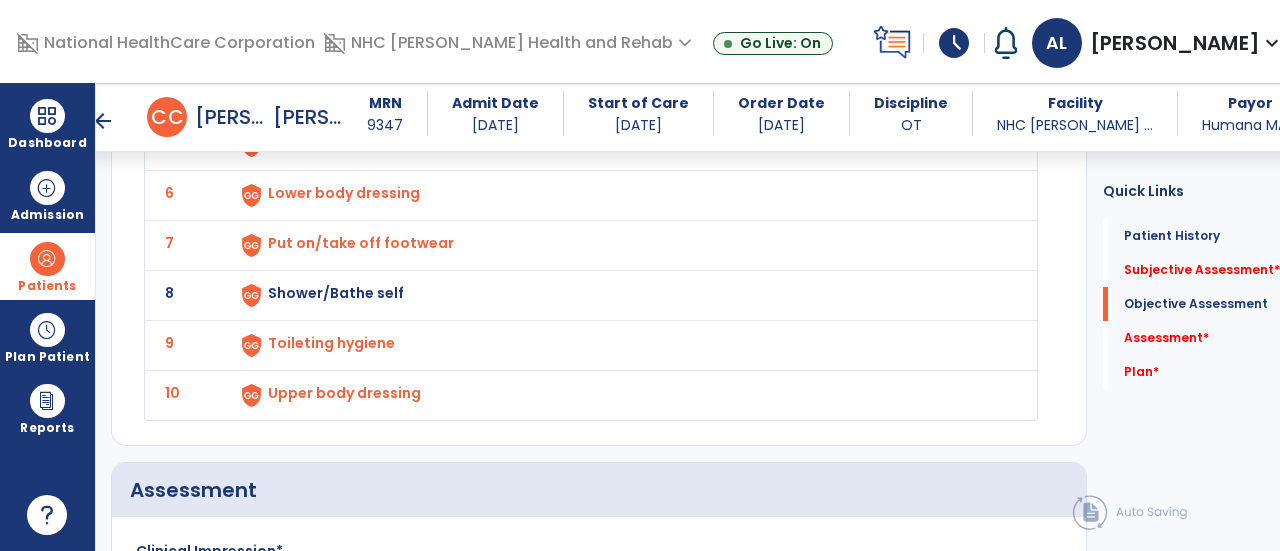 click on "Shower/Bathe self" at bounding box center (311, -57) 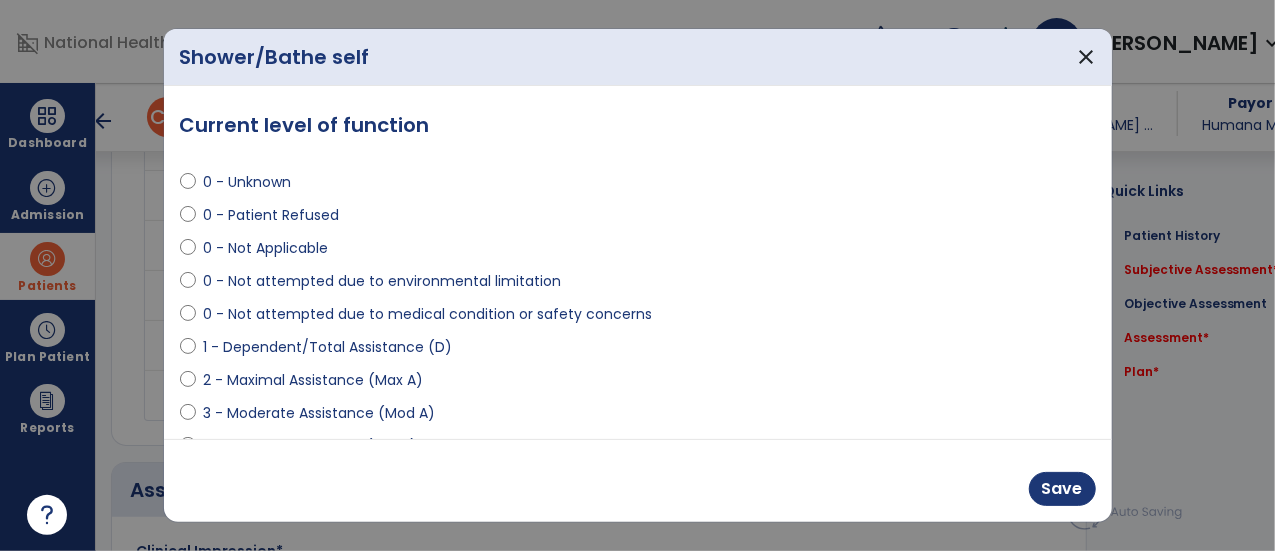 scroll, scrollTop: 2500, scrollLeft: 0, axis: vertical 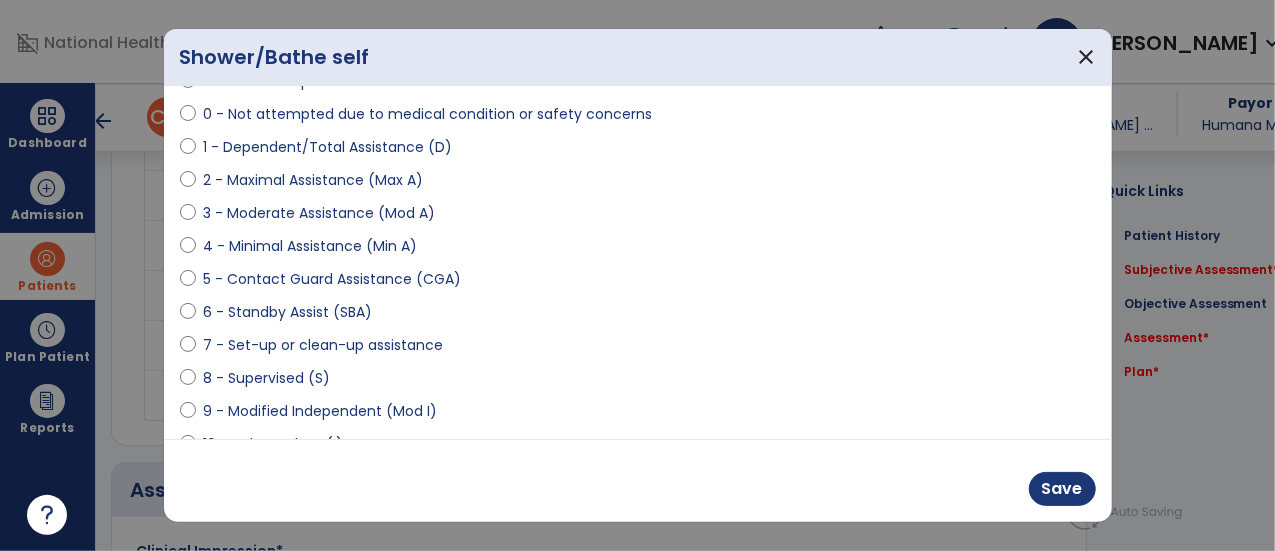 select on "**********" 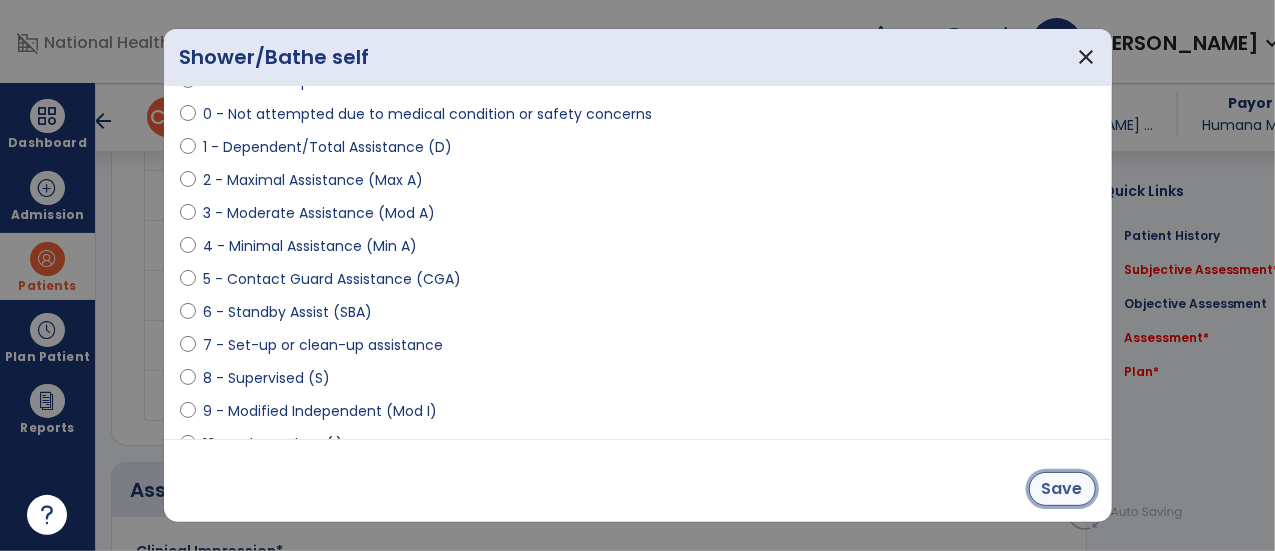 click on "Save" at bounding box center [1062, 489] 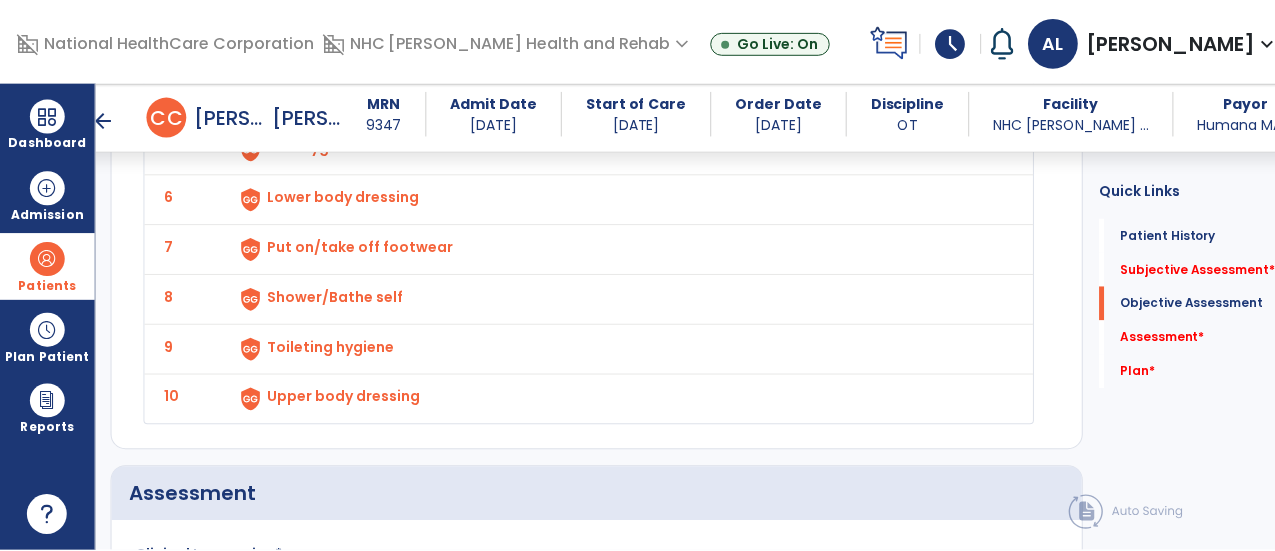 scroll, scrollTop: 2500, scrollLeft: 0, axis: vertical 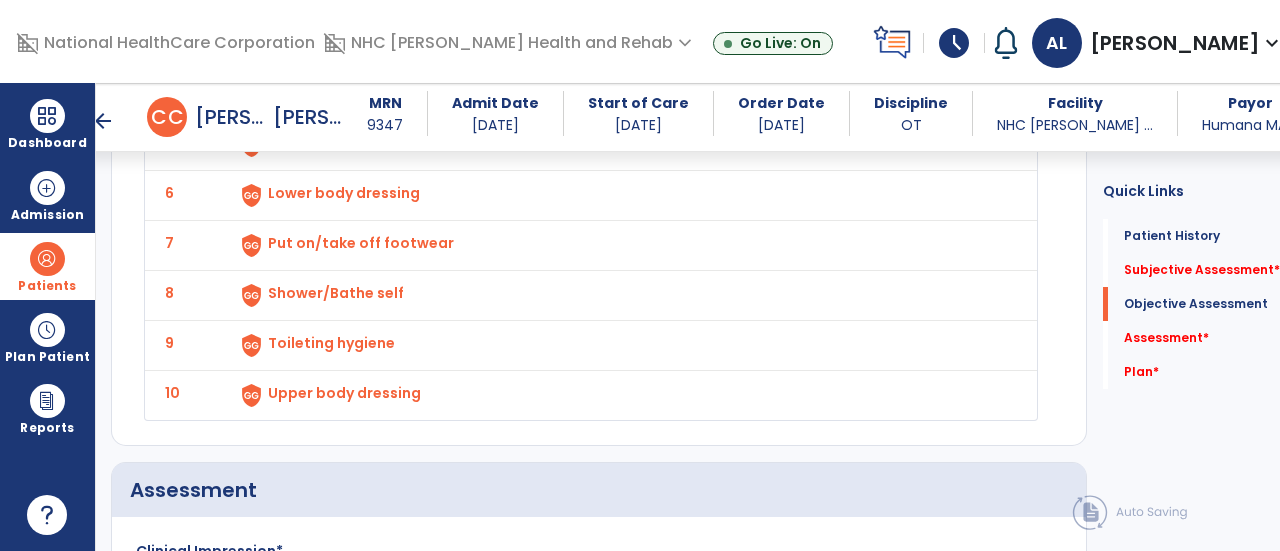 click on "Shower/Bathe self" at bounding box center (311, -57) 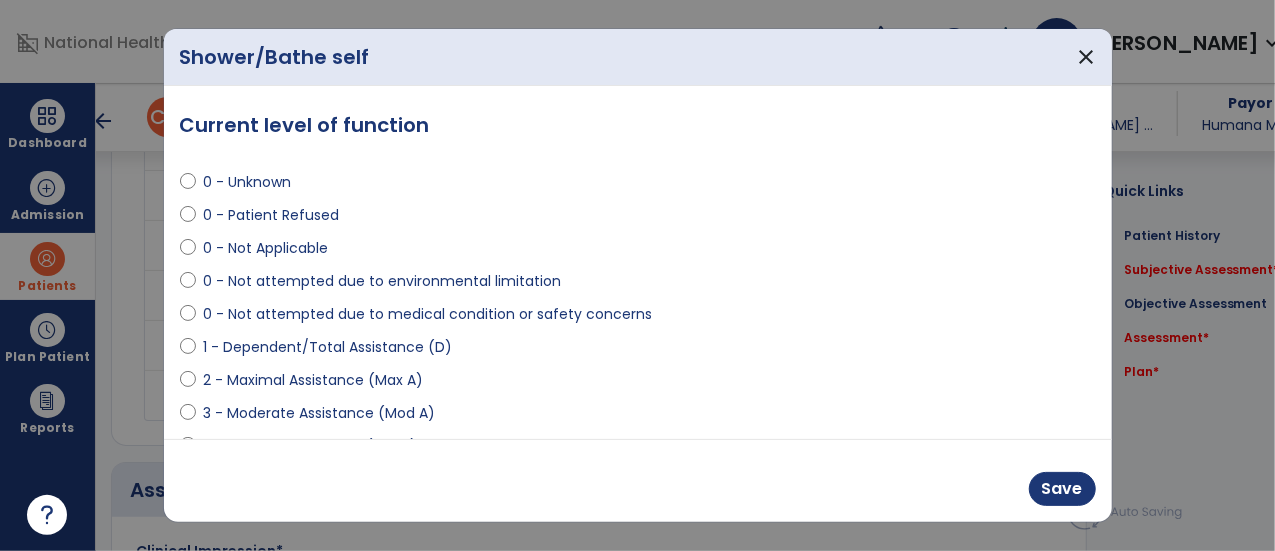 scroll, scrollTop: 2500, scrollLeft: 0, axis: vertical 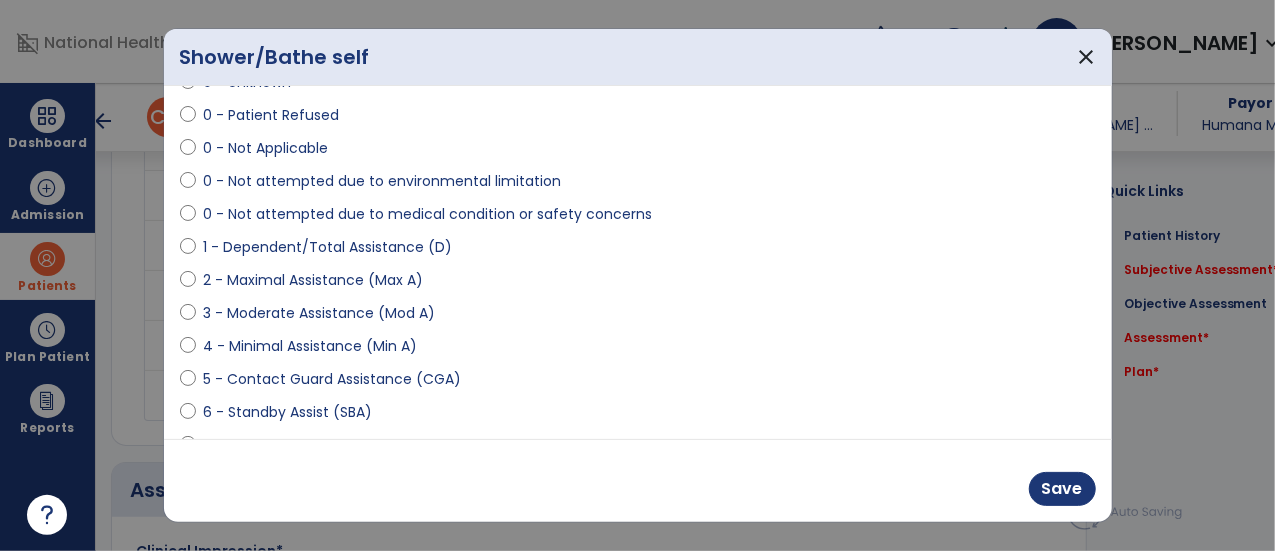 click on "5 - Contact Guard Assistance (CGA)" at bounding box center (333, 379) 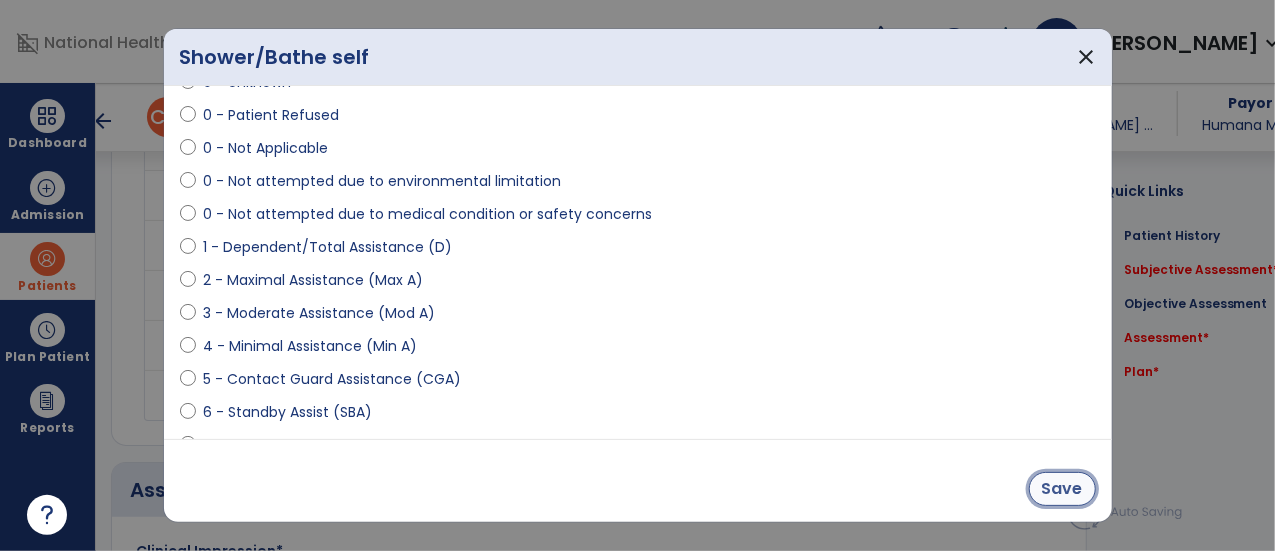 click on "Save" at bounding box center (1062, 489) 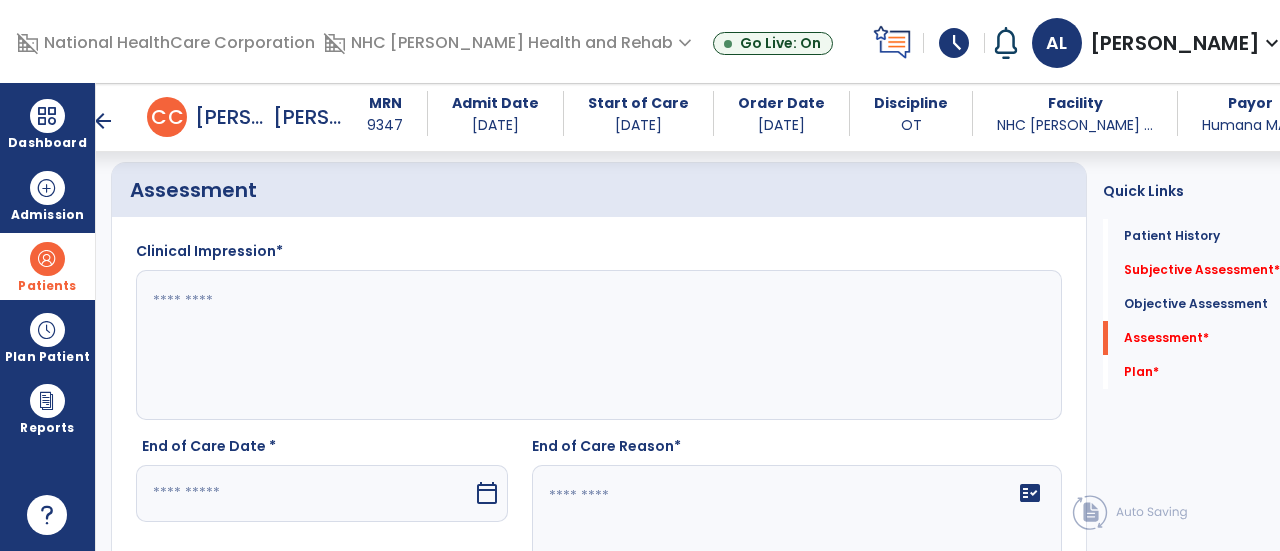 scroll, scrollTop: 2900, scrollLeft: 0, axis: vertical 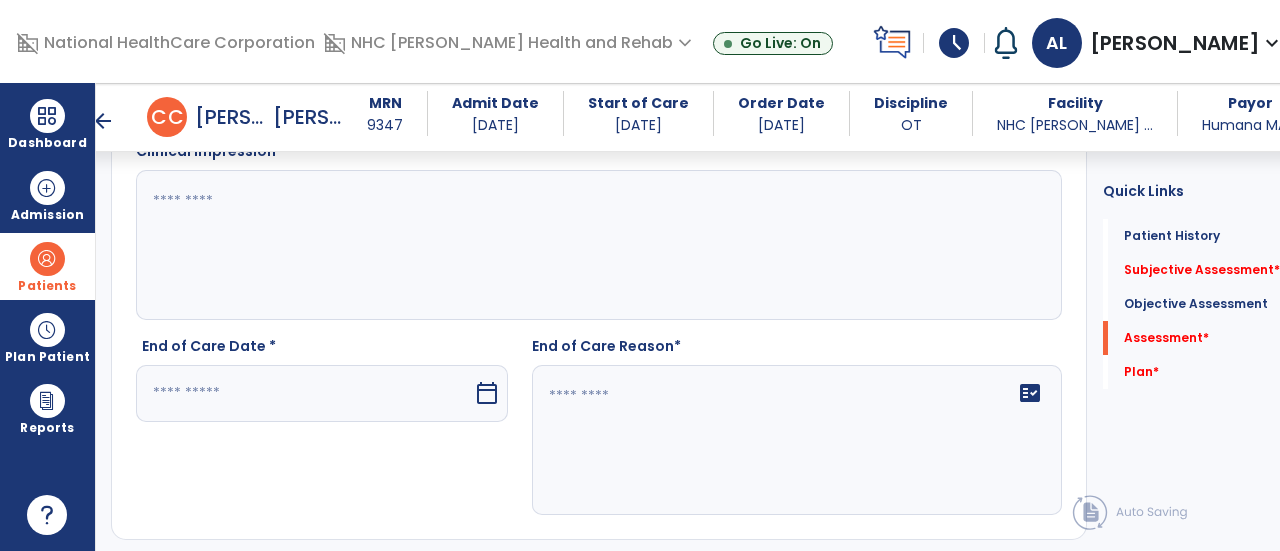 click at bounding box center [304, 393] 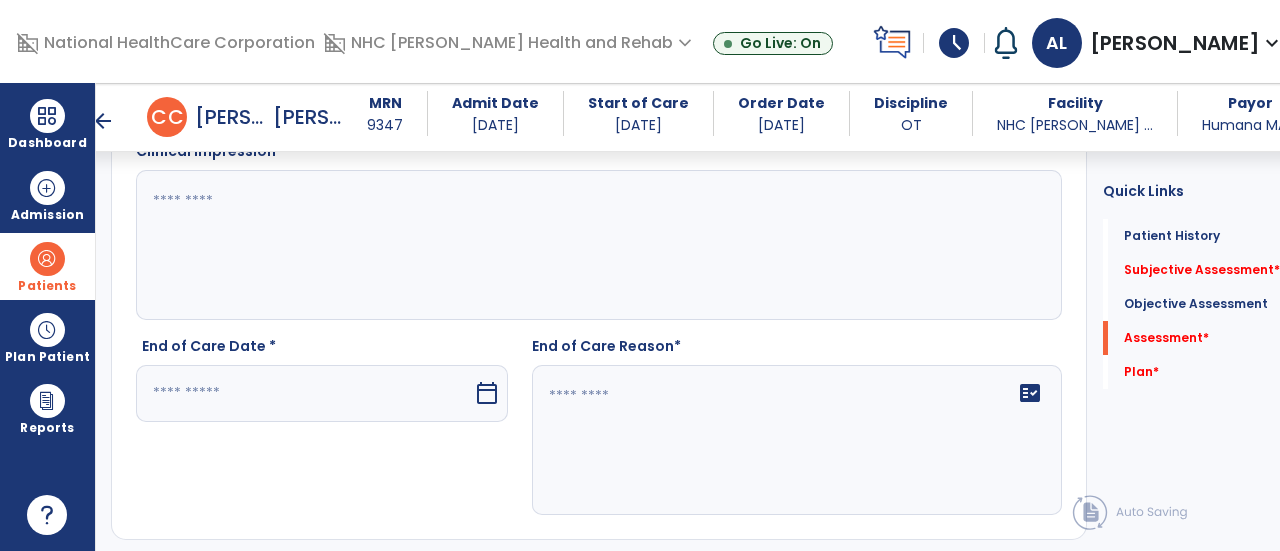 scroll, scrollTop: 2912, scrollLeft: 0, axis: vertical 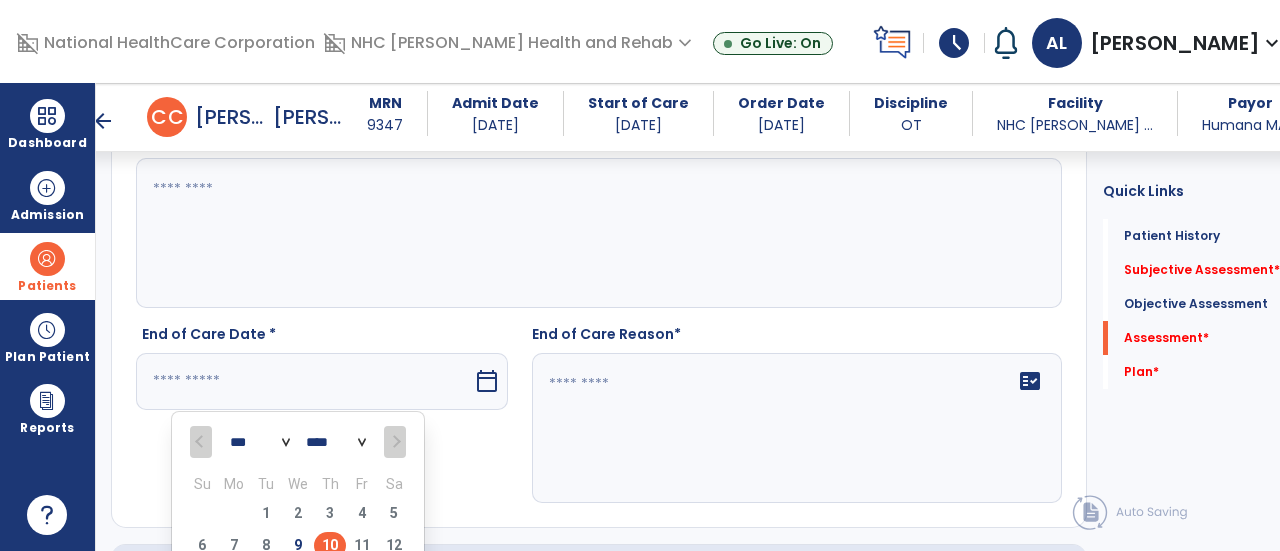 click on "10" at bounding box center (330, 545) 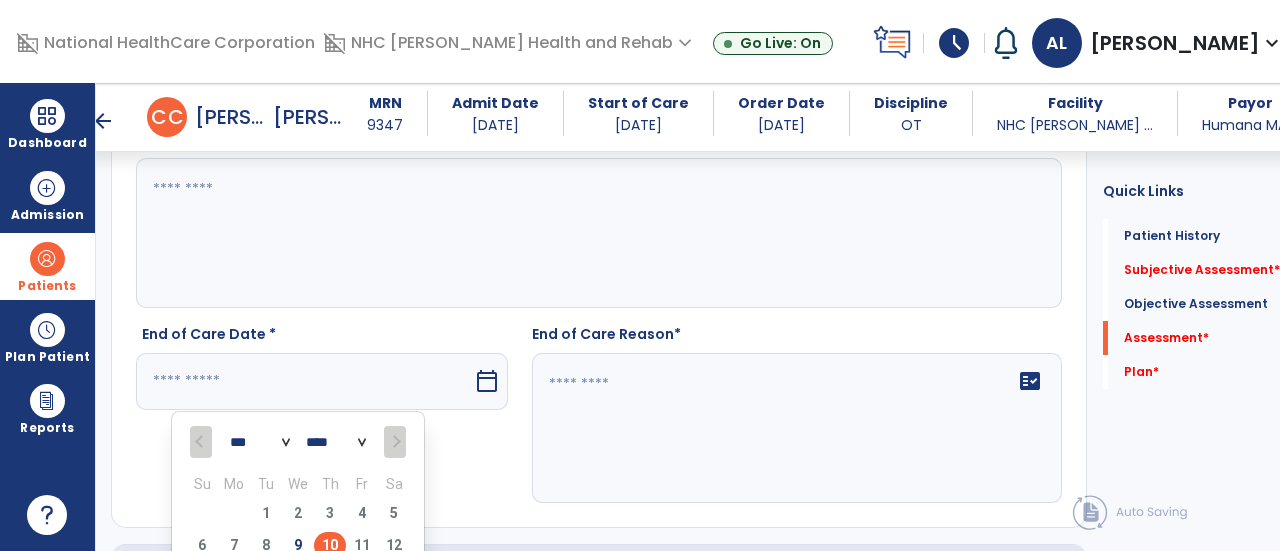 type on "*********" 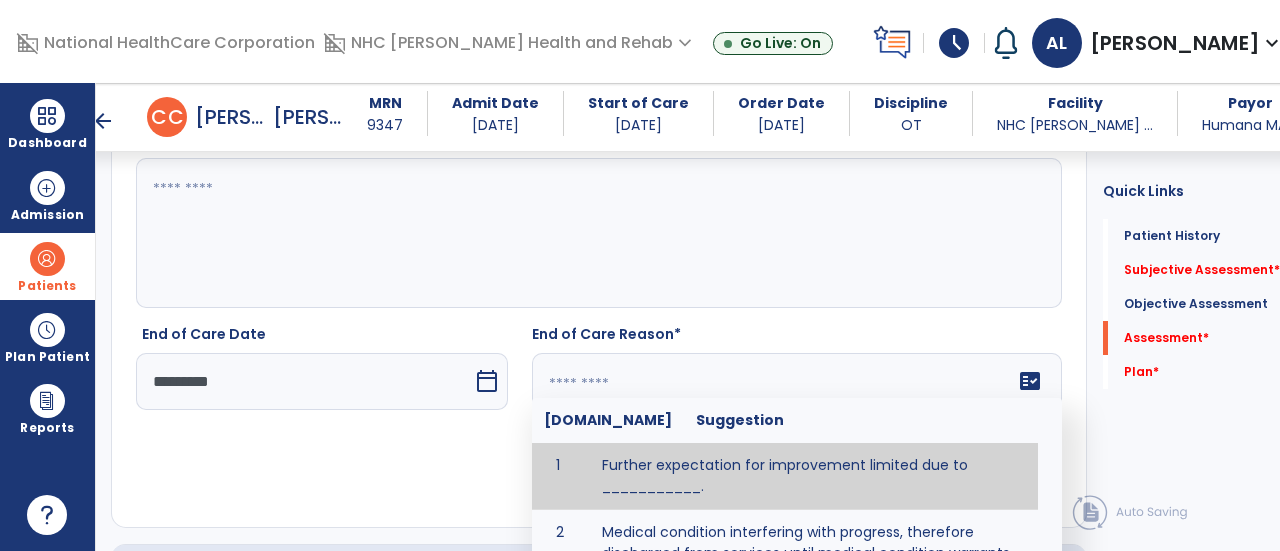 click on "fact_check  [DOMAIN_NAME] Suggestion 1 Further expectation for improvement limited due to ___________. 2 Medical condition interfering with progress, therefore discharged from services until medical condition warrants continuation. 3 Patient has met goals and is able to ________. 4 Patient has reached safe level of _______ and is competent to follow prescribed home exercise program. 5 Patient responded to therapy ____________. 6 Unexpected facility discharge - patient continues to warrant further therapy and will be re-screened upon readmission. 7 Unstable medical condition makes continued services inappropriate at this time." 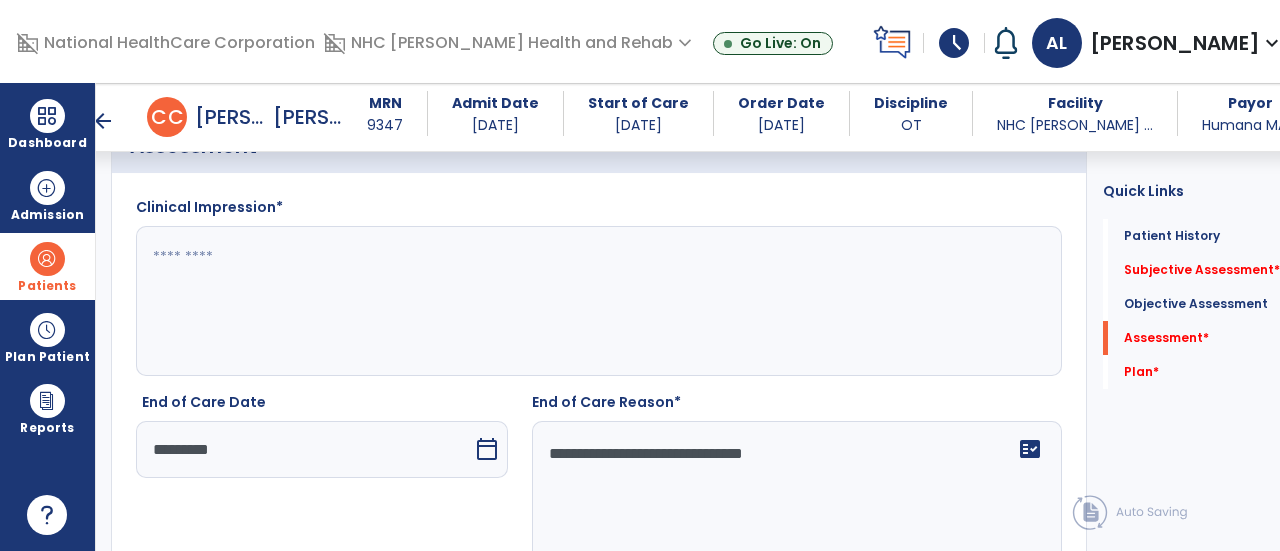 scroll, scrollTop: 2812, scrollLeft: 0, axis: vertical 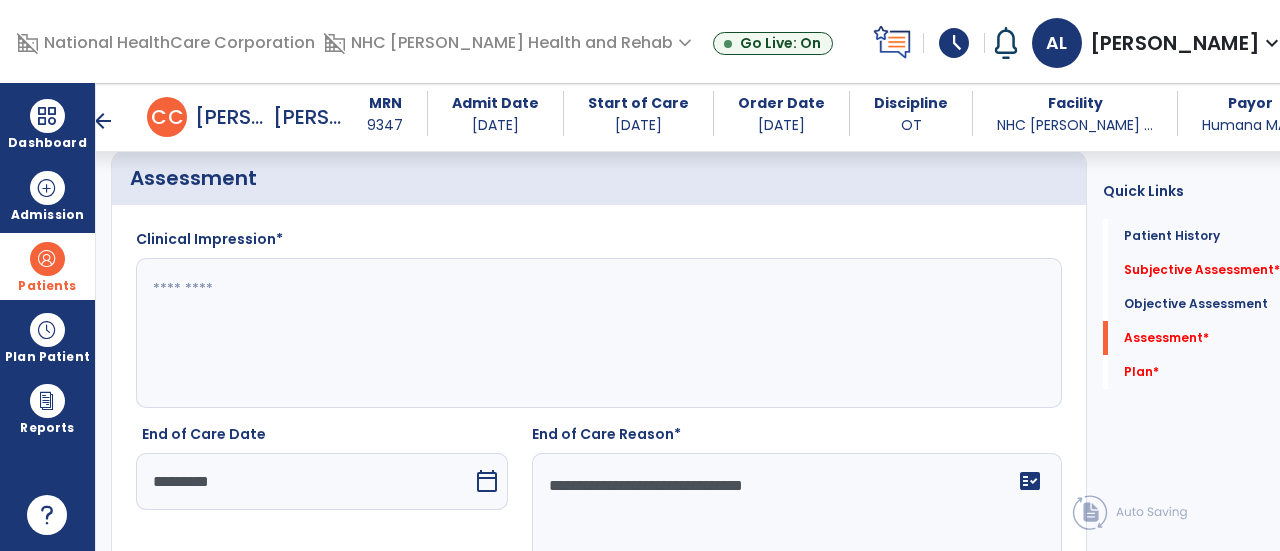 click 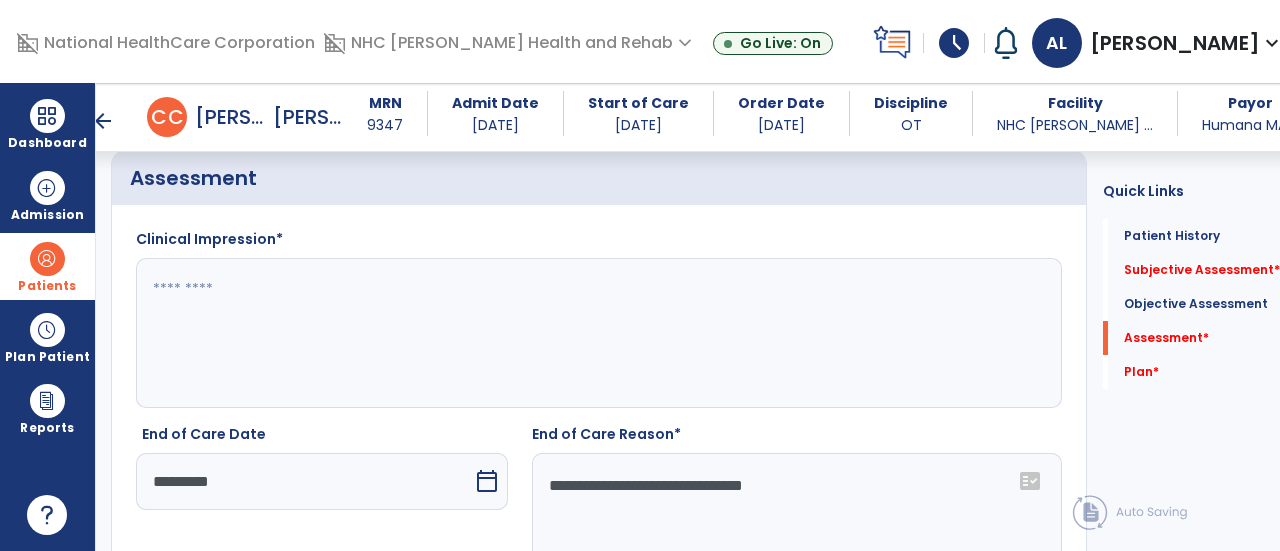 scroll, scrollTop: 2912, scrollLeft: 0, axis: vertical 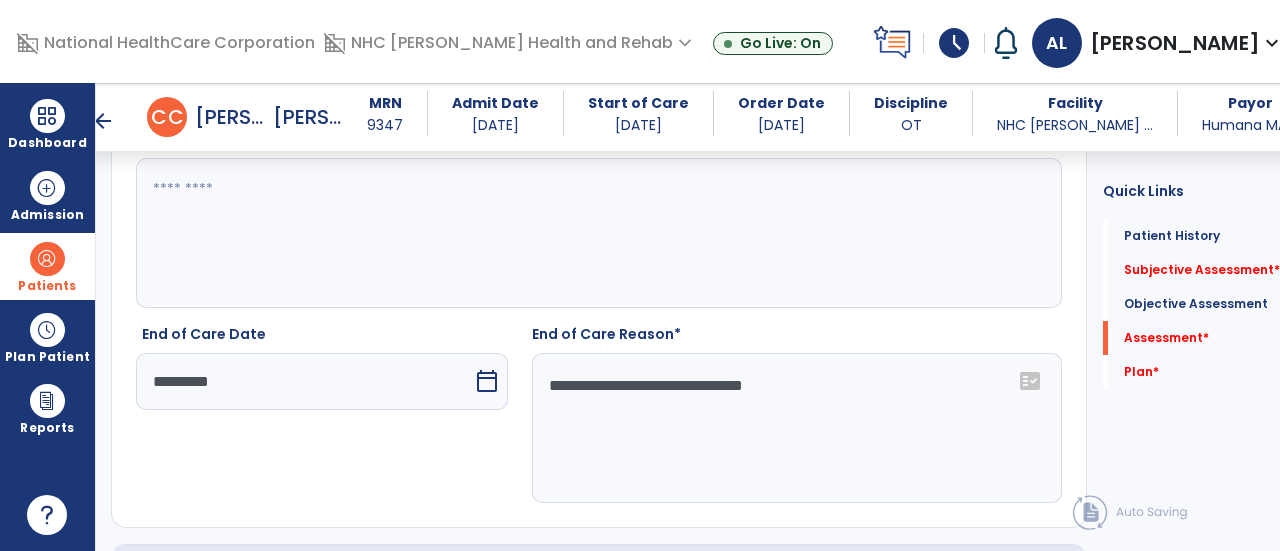 drag, startPoint x: 614, startPoint y: 373, endPoint x: 406, endPoint y: 549, distance: 272.47018 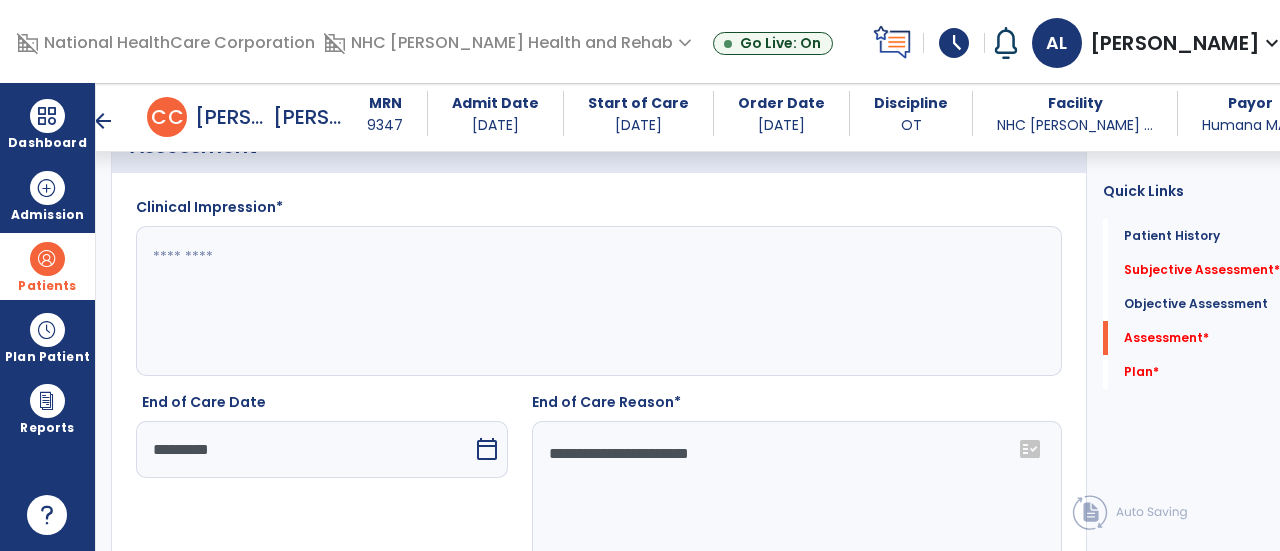 scroll, scrollTop: 2812, scrollLeft: 0, axis: vertical 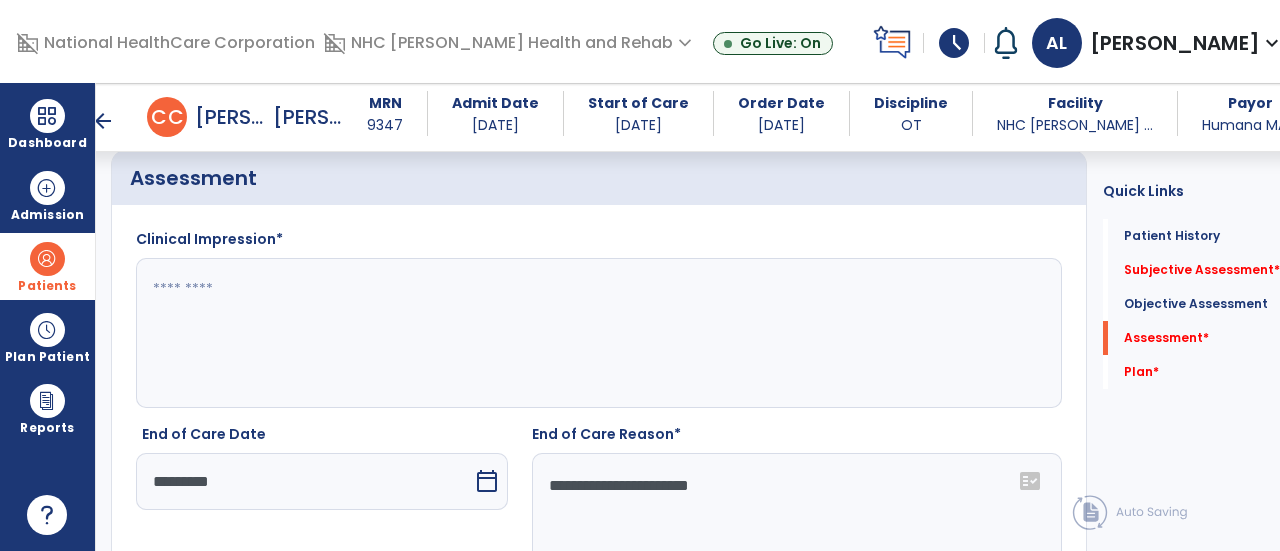 type on "**********" 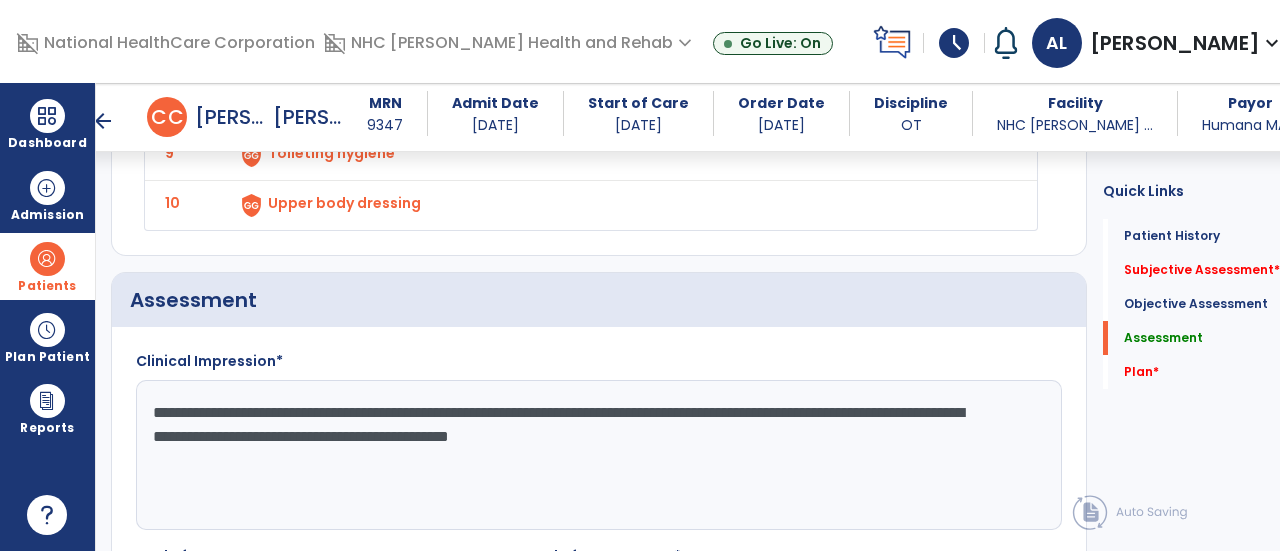 scroll, scrollTop: 2812, scrollLeft: 0, axis: vertical 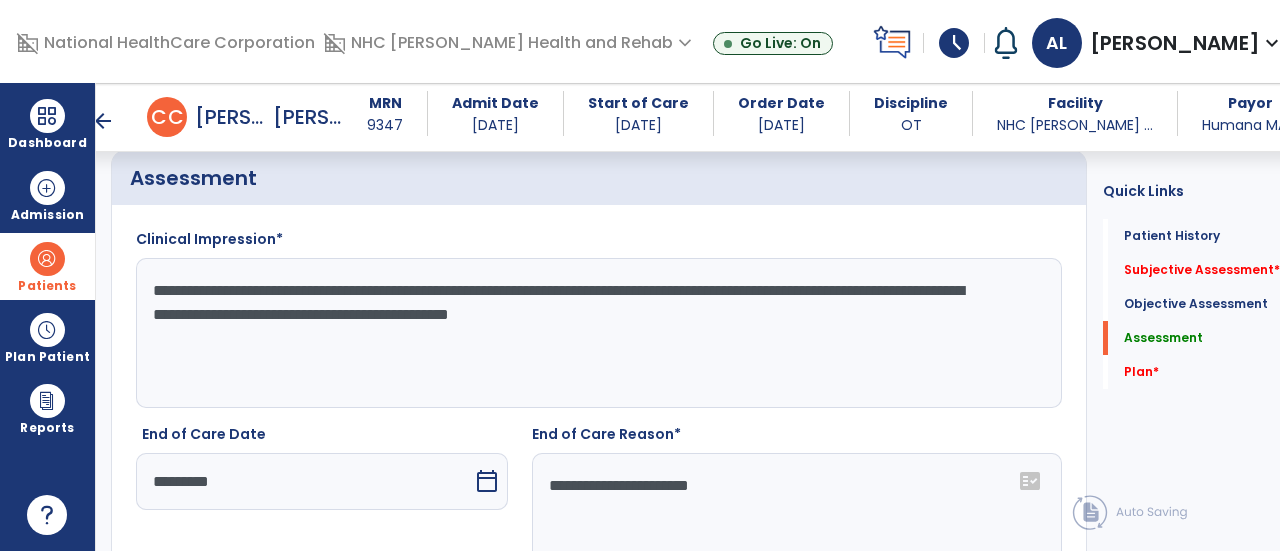 click on "**********" 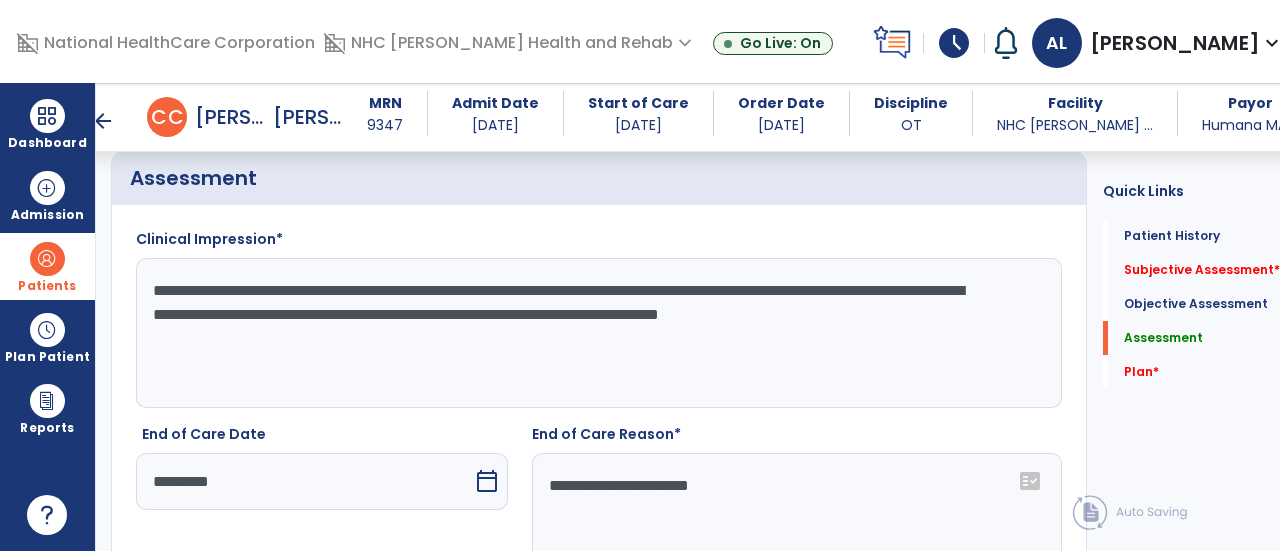 click on "**********" 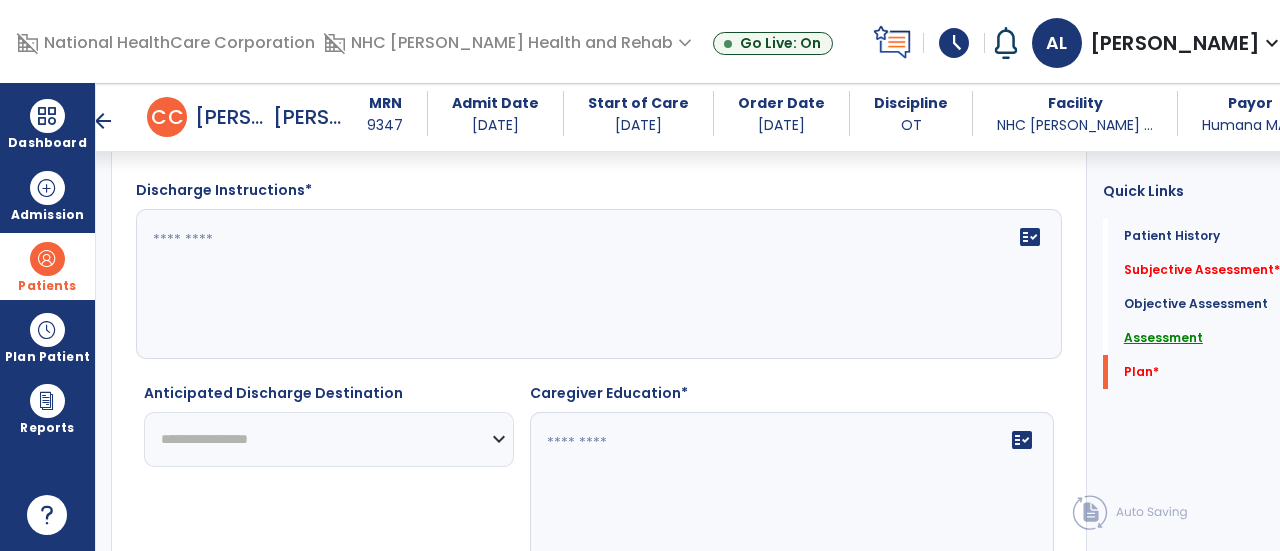 scroll, scrollTop: 3412, scrollLeft: 0, axis: vertical 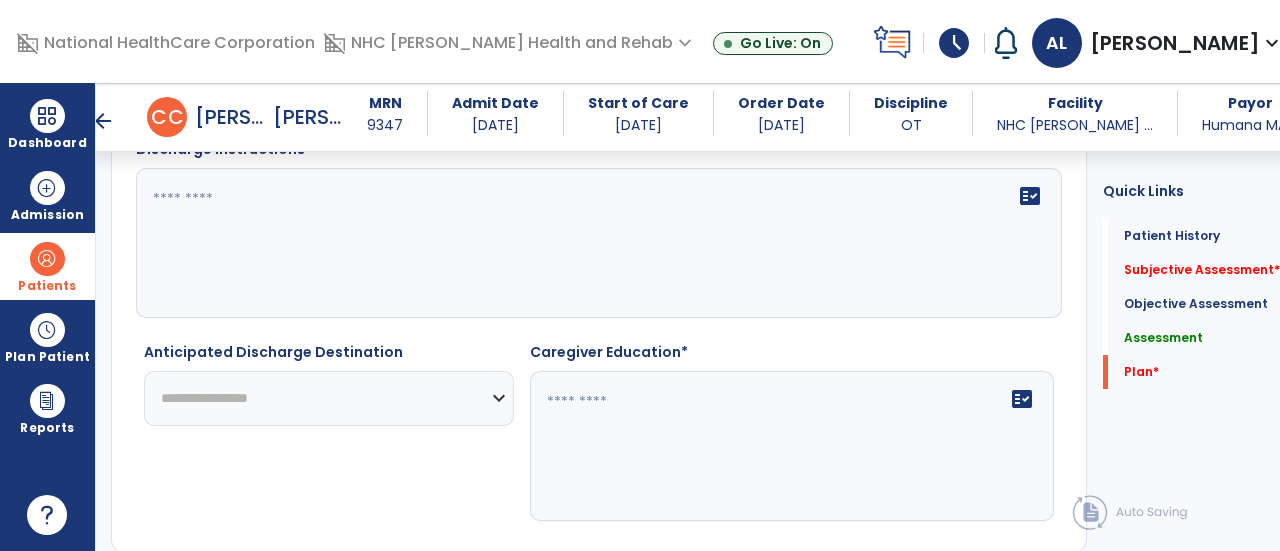 type on "**********" 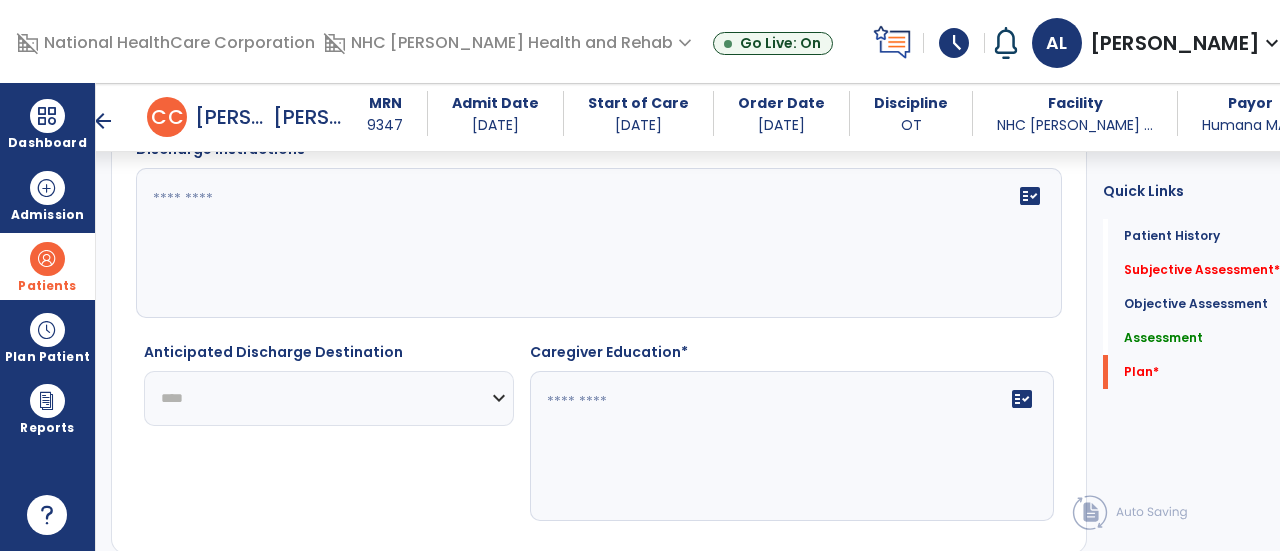 click on "**********" 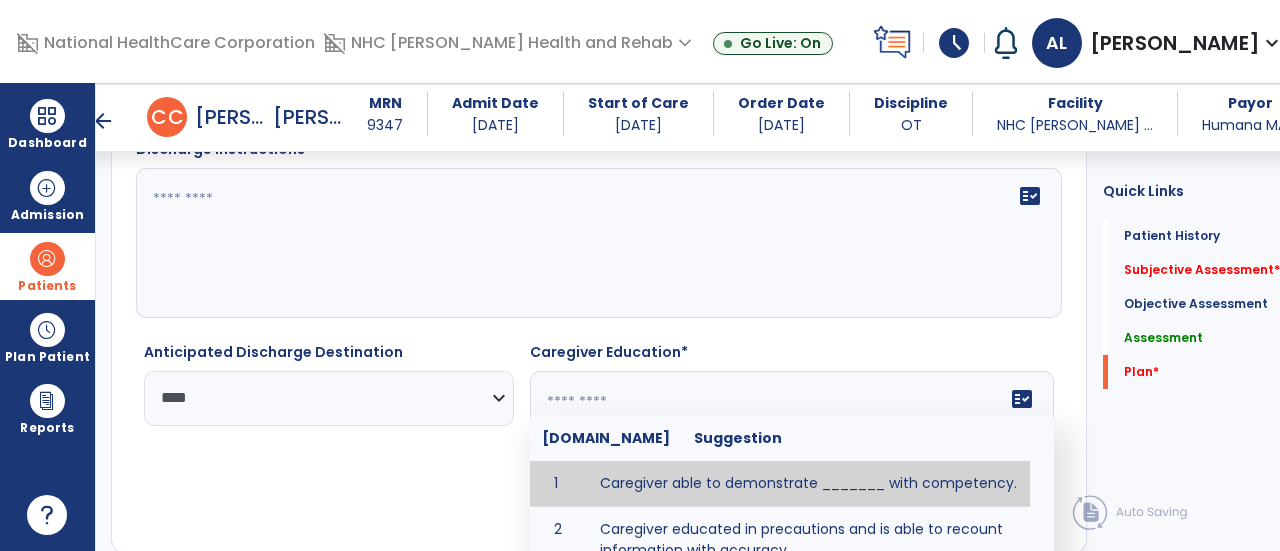 click 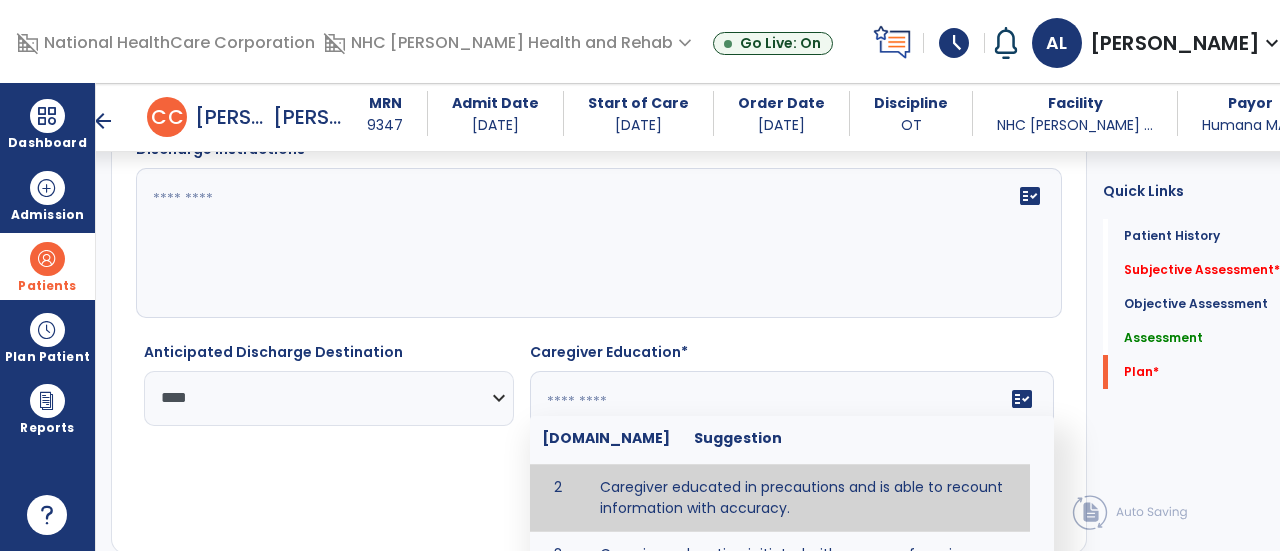 scroll, scrollTop: 83, scrollLeft: 0, axis: vertical 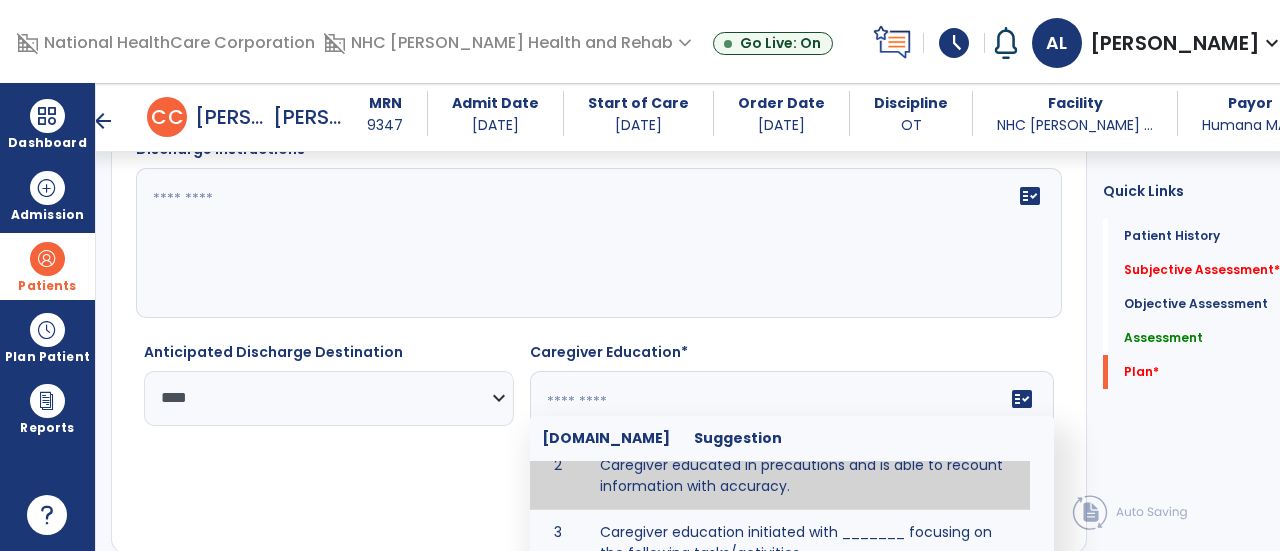 type on "**********" 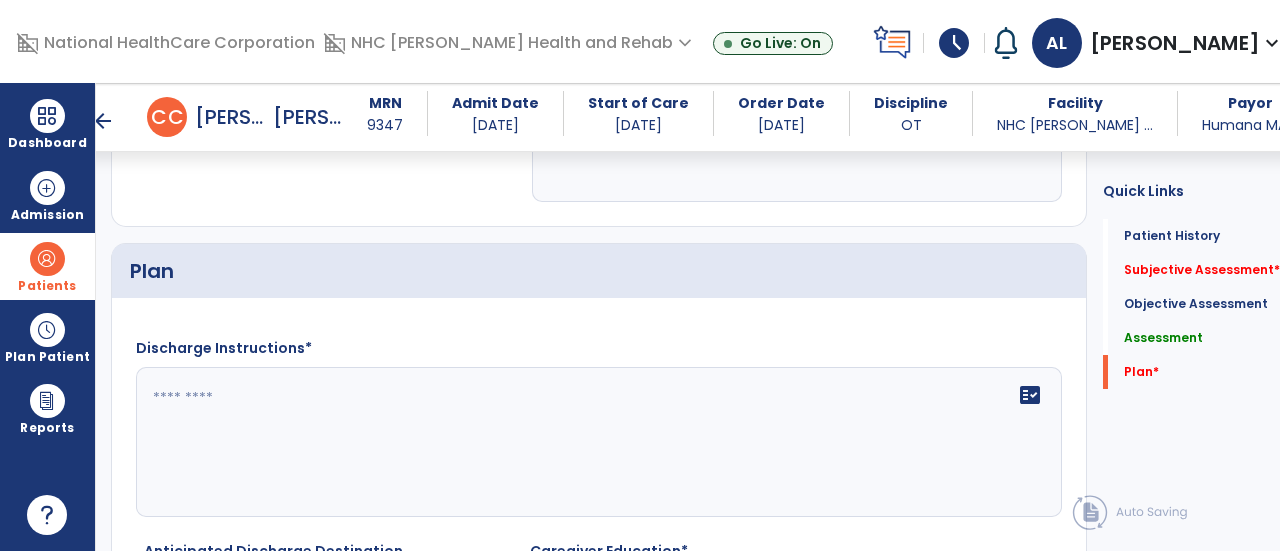 scroll, scrollTop: 3212, scrollLeft: 0, axis: vertical 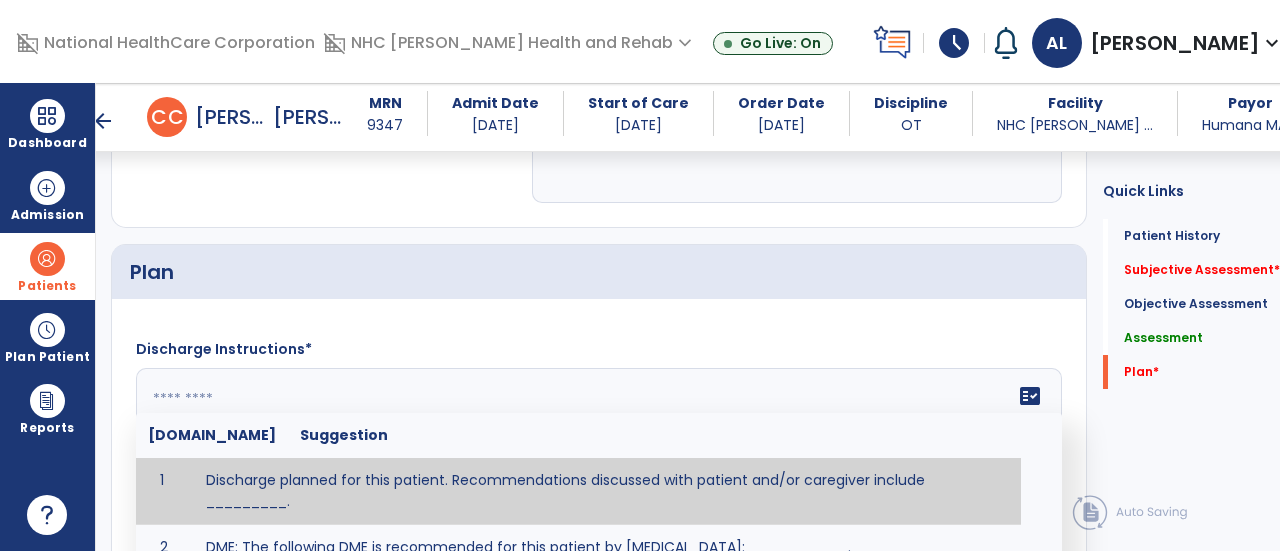 click 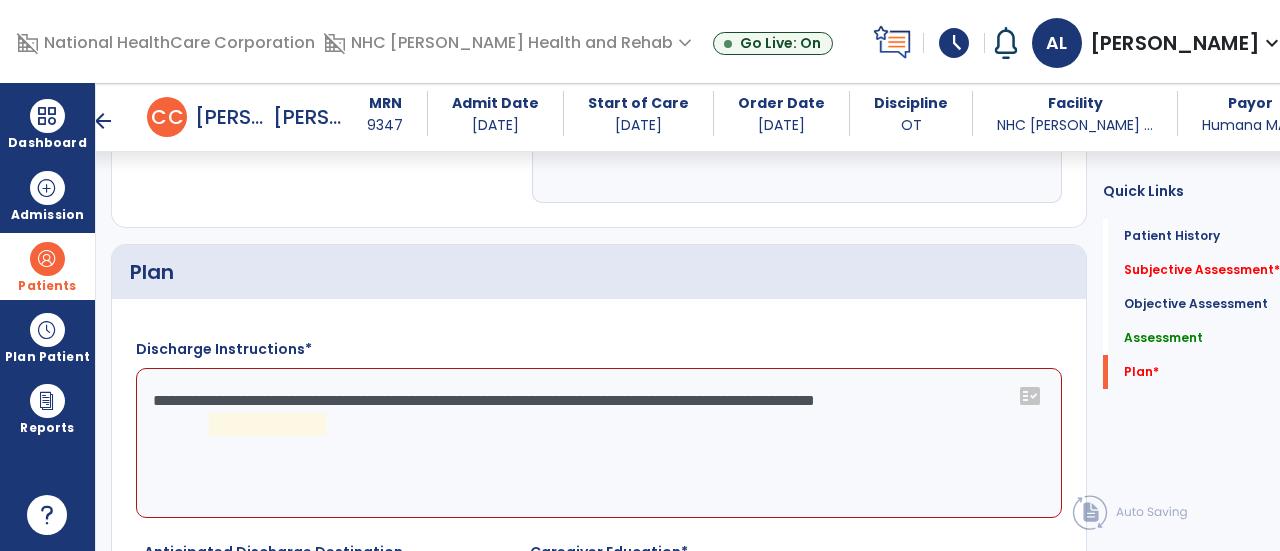 drag, startPoint x: 468, startPoint y: 473, endPoint x: 454, endPoint y: 453, distance: 24.41311 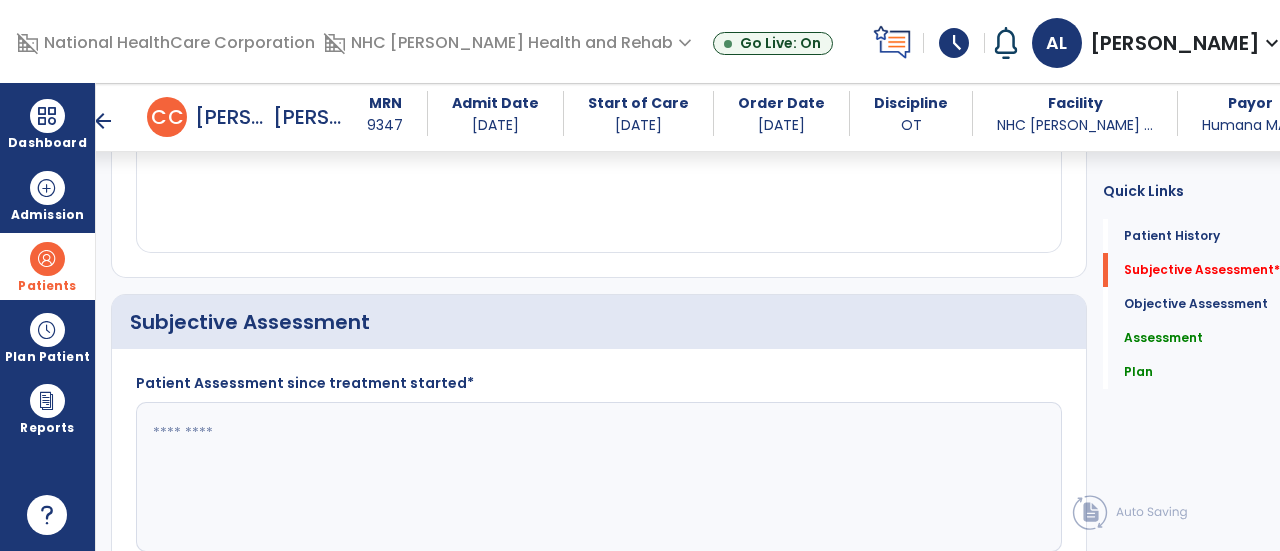 scroll, scrollTop: 372, scrollLeft: 0, axis: vertical 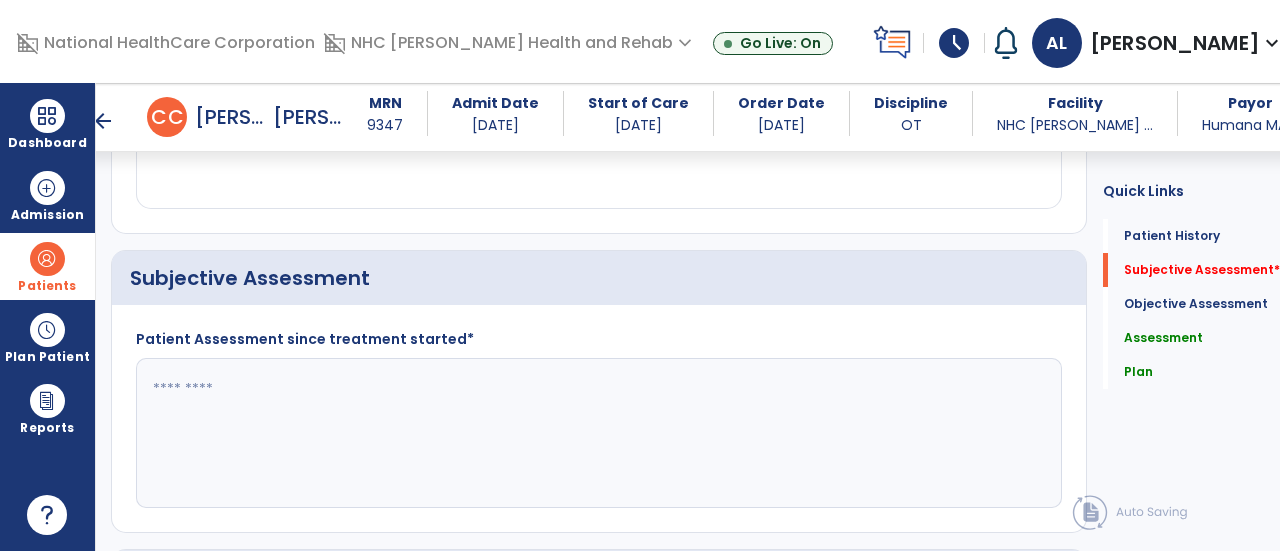 type on "**********" 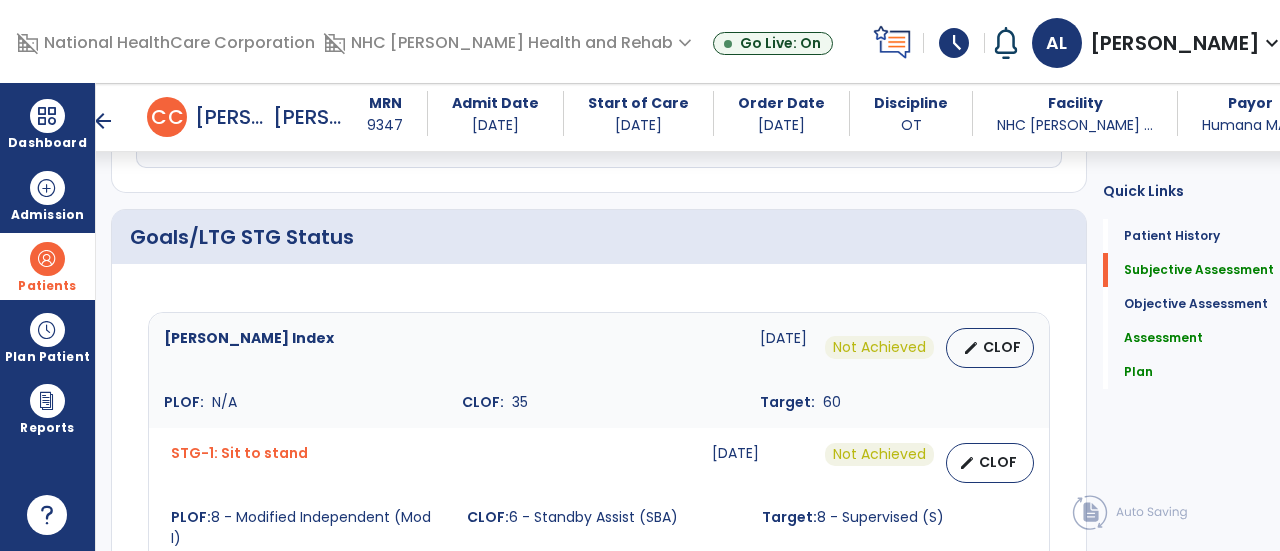 scroll, scrollTop: 373, scrollLeft: 0, axis: vertical 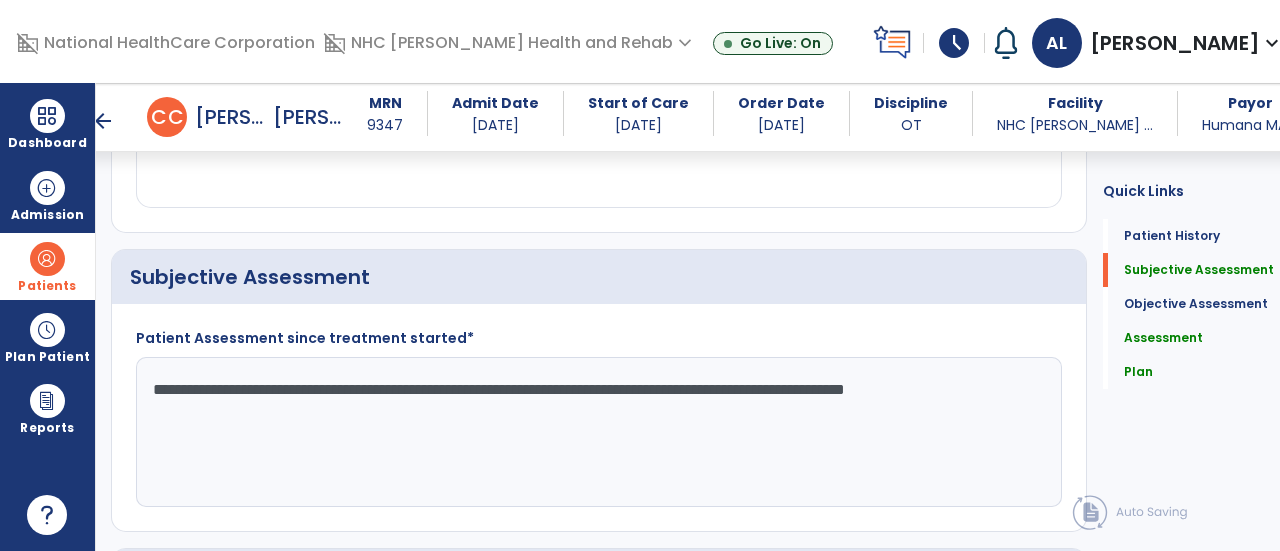 drag, startPoint x: 290, startPoint y: 419, endPoint x: 142, endPoint y: 390, distance: 150.81445 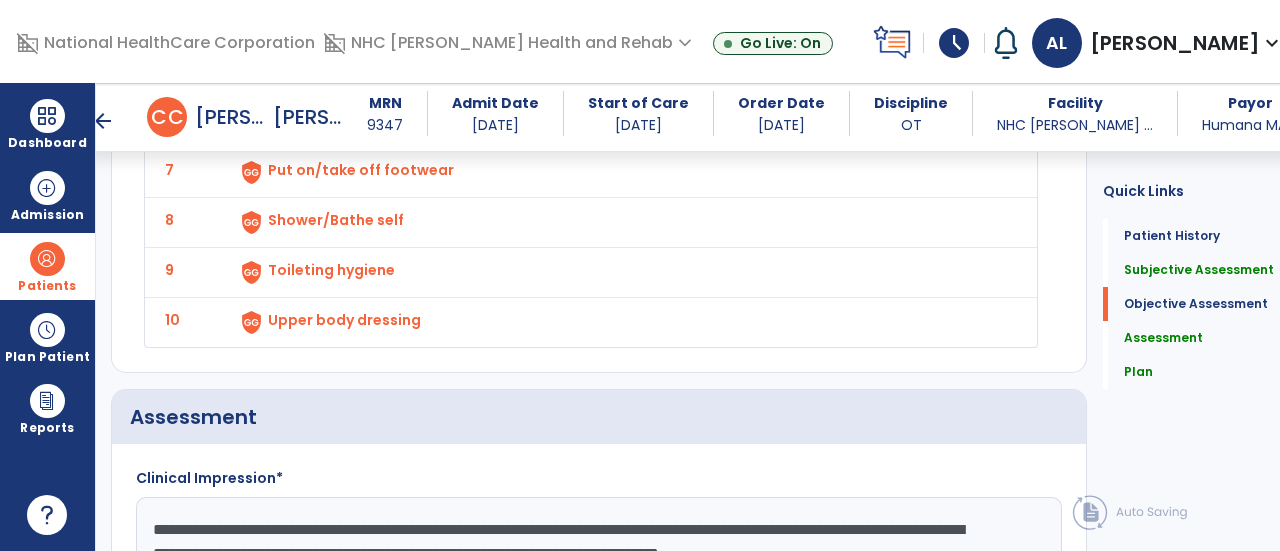 scroll, scrollTop: 2773, scrollLeft: 0, axis: vertical 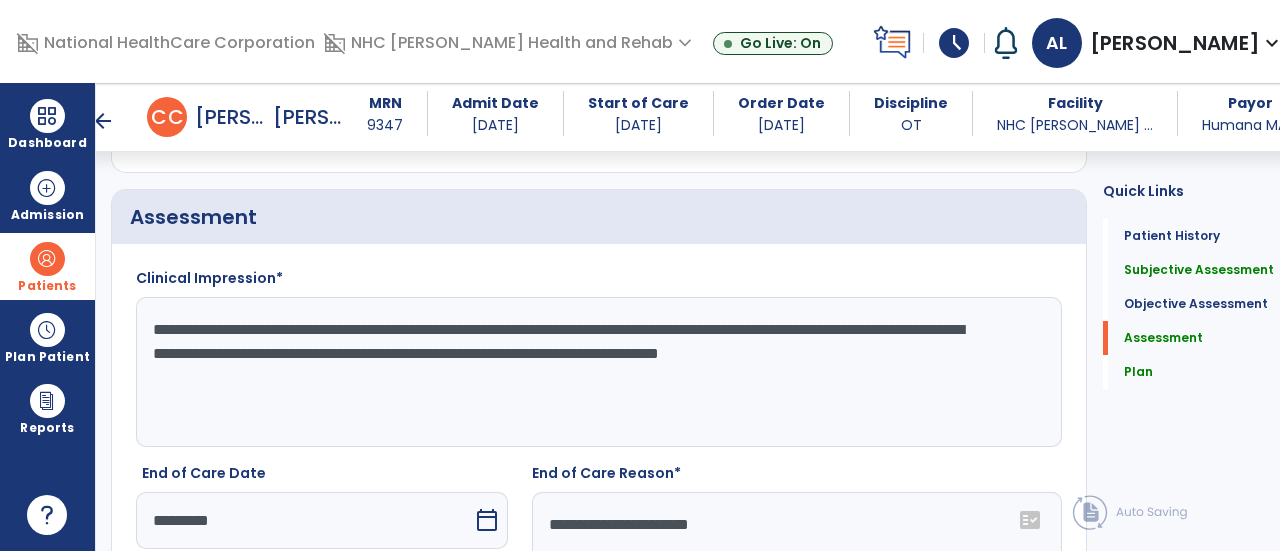 type on "**********" 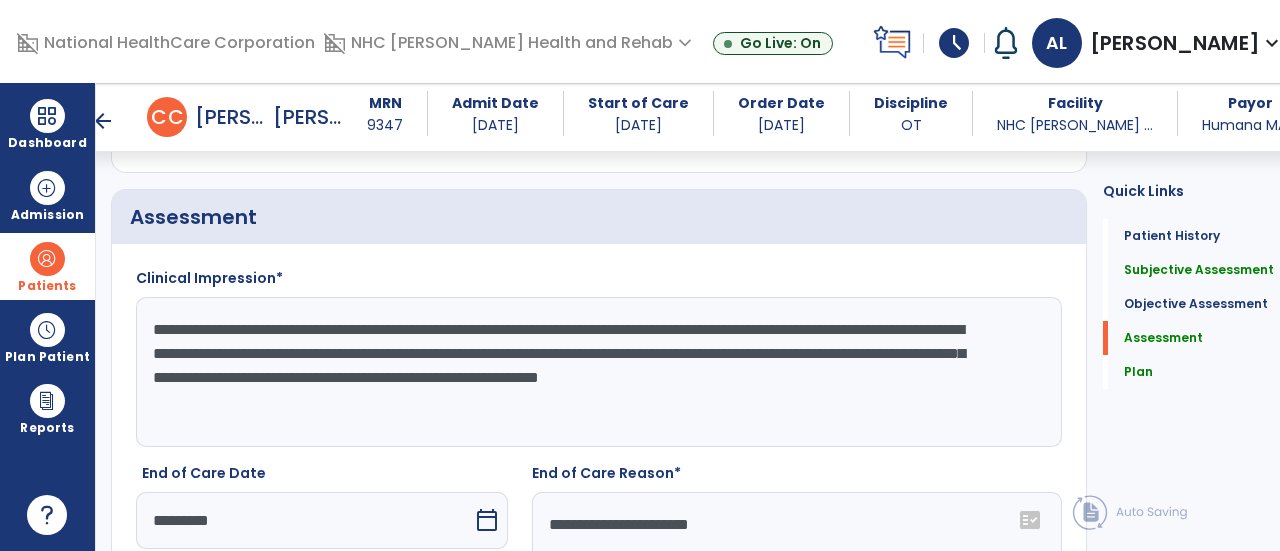 drag, startPoint x: 382, startPoint y: 409, endPoint x: 155, endPoint y: 313, distance: 246.46501 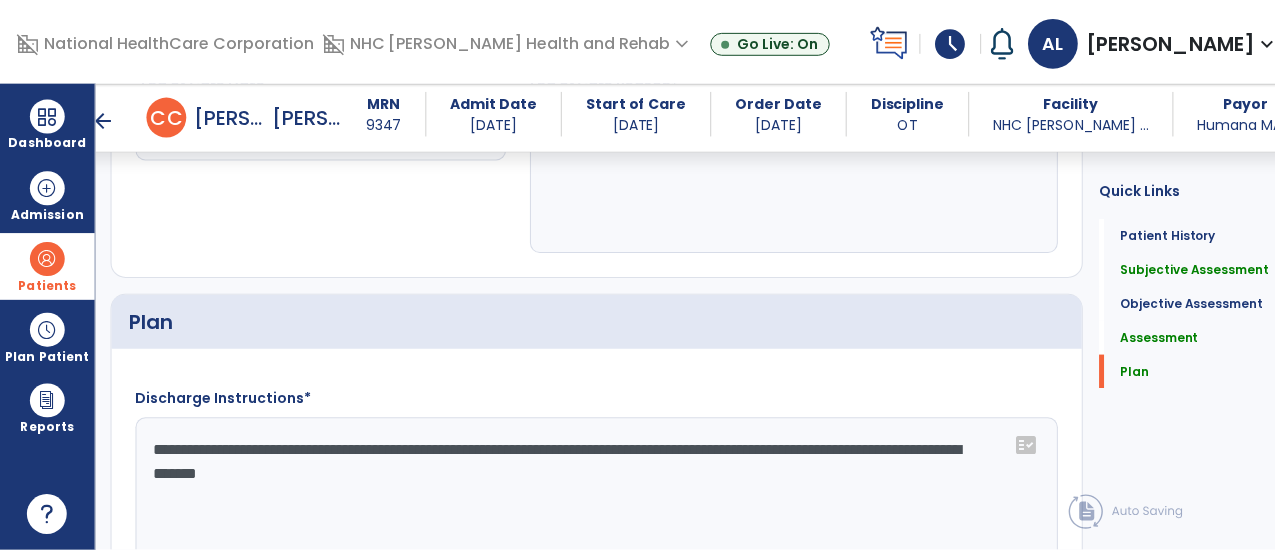 scroll, scrollTop: 3473, scrollLeft: 0, axis: vertical 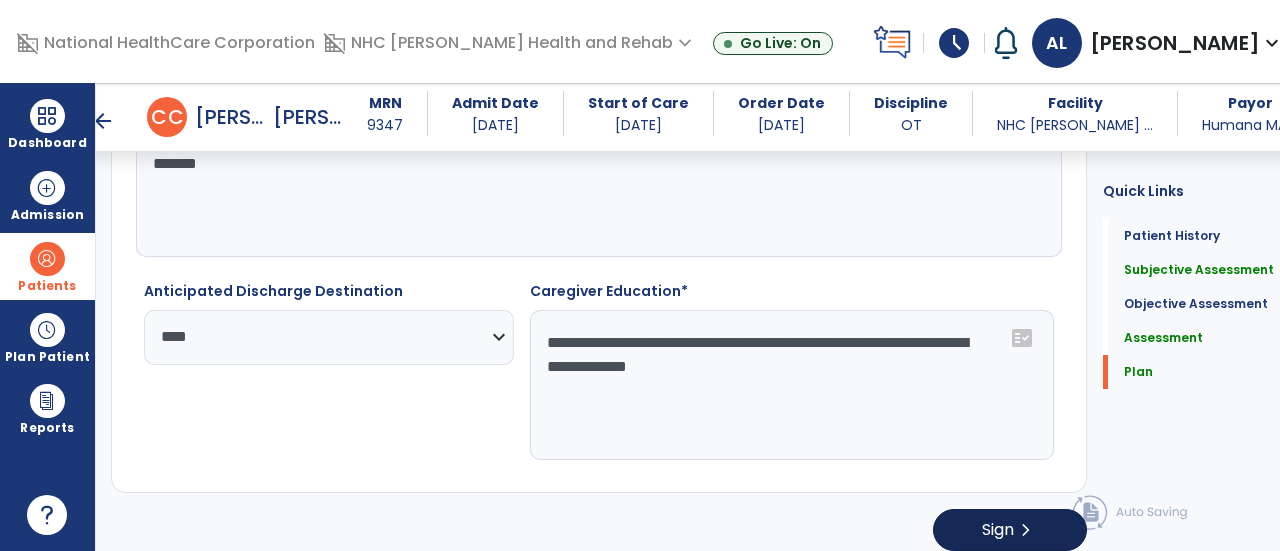 type on "**********" 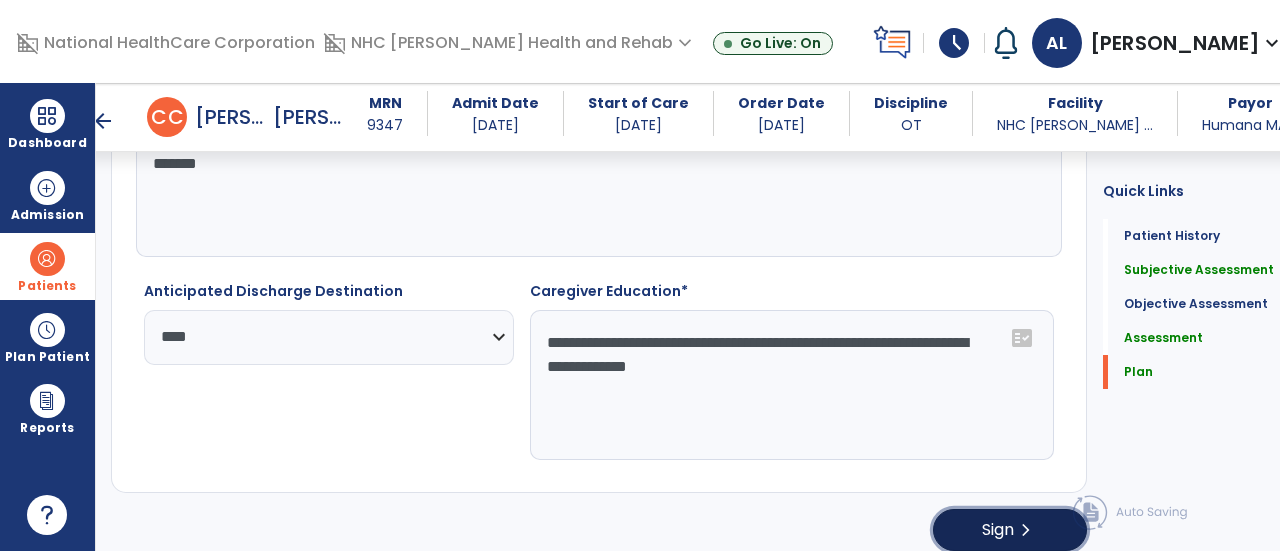 click on "Sign" 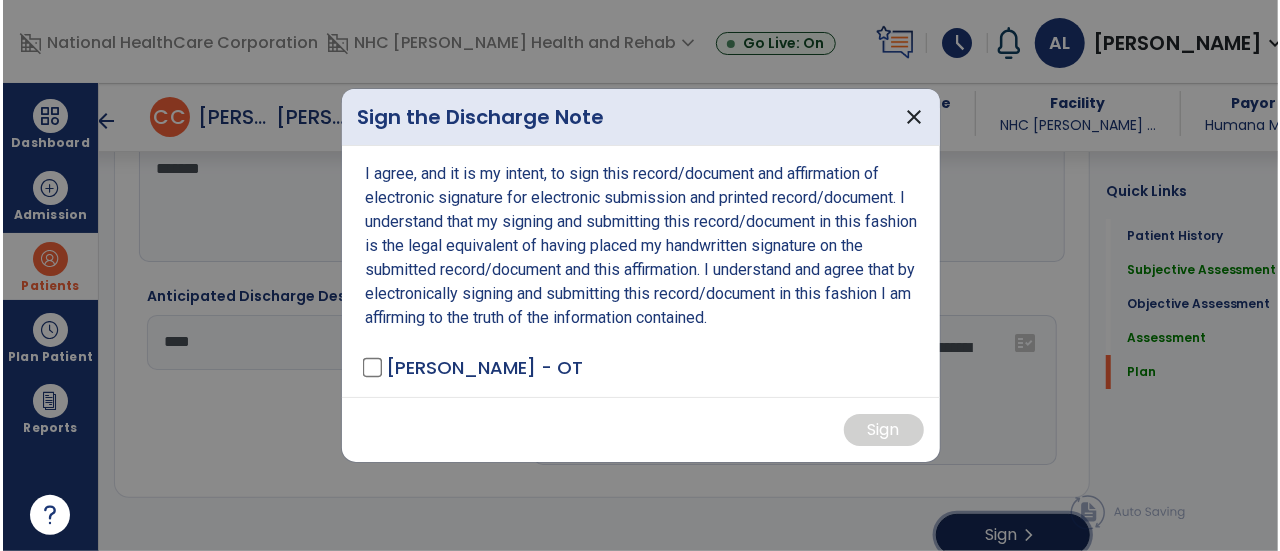 scroll, scrollTop: 3473, scrollLeft: 0, axis: vertical 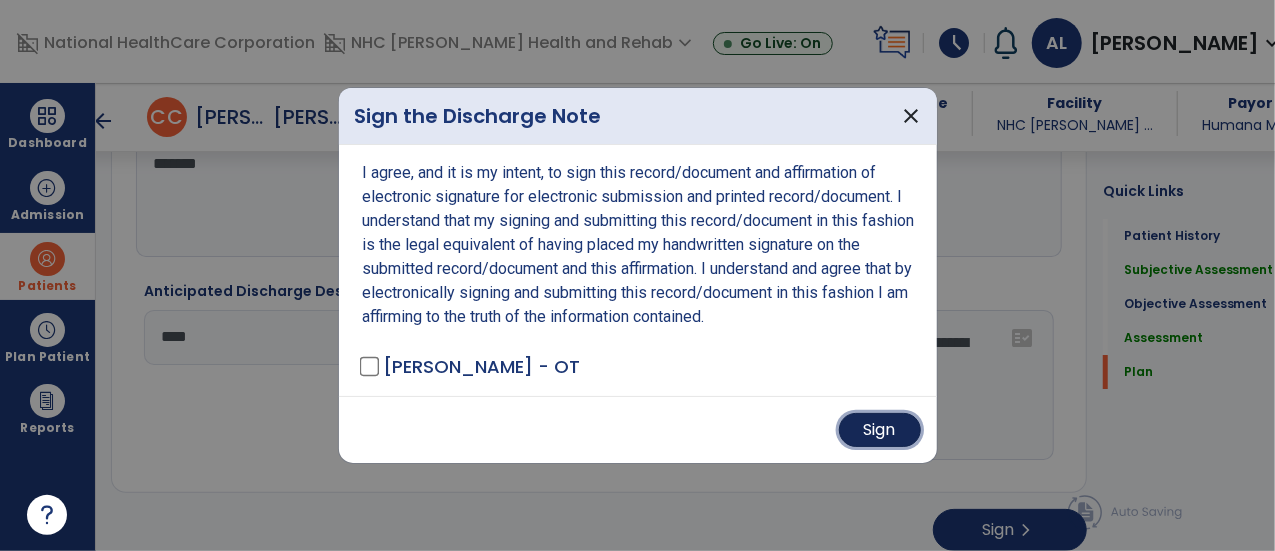 click on "Sign" at bounding box center (880, 430) 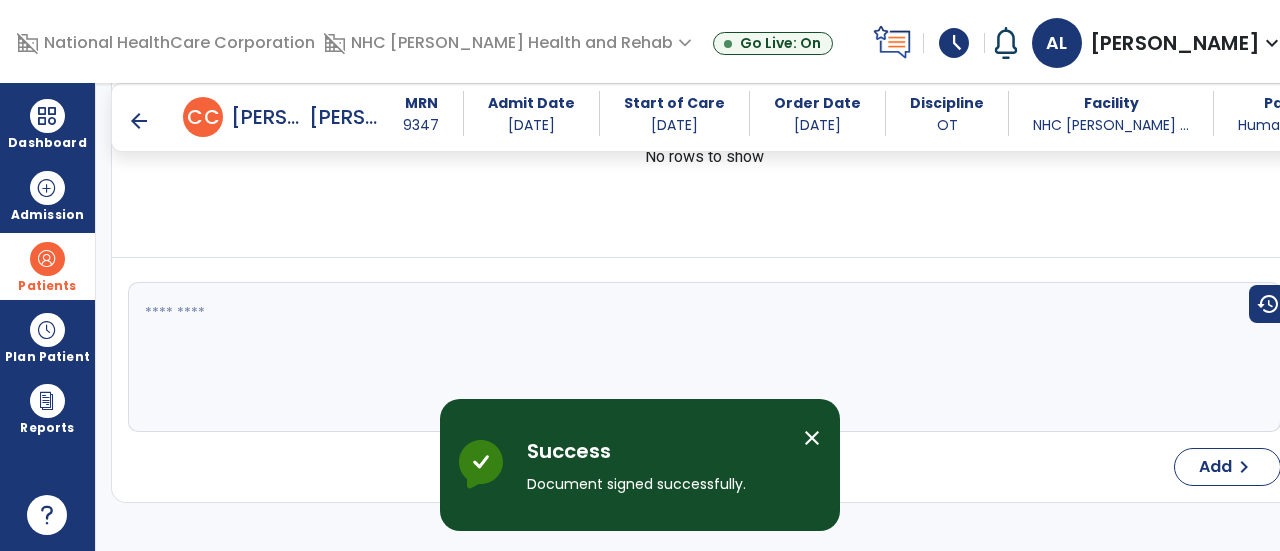 scroll, scrollTop: 0, scrollLeft: 0, axis: both 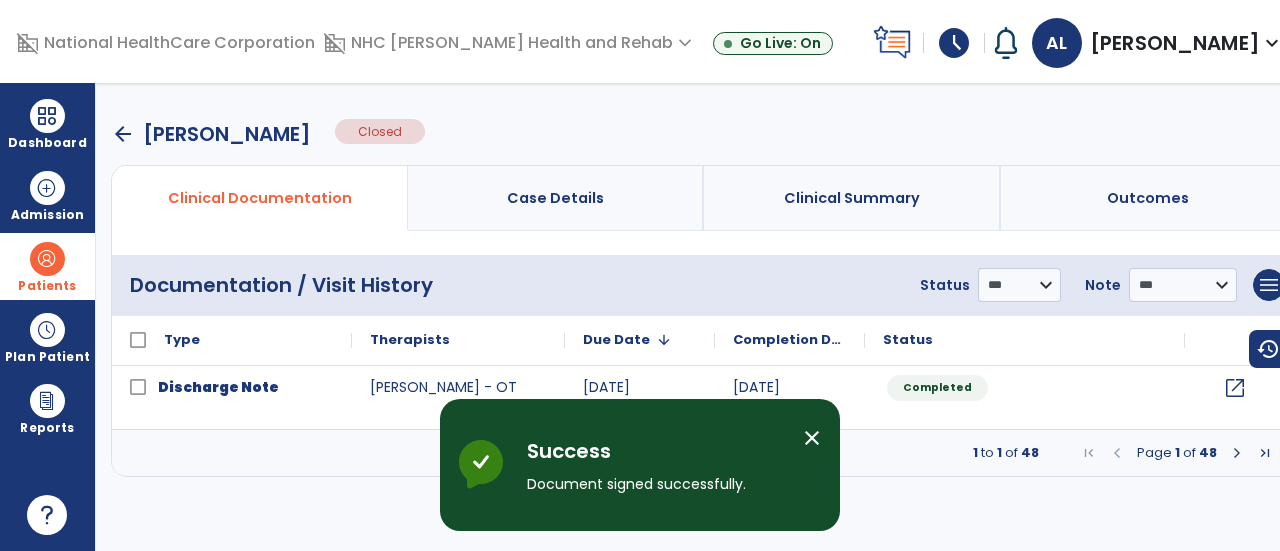 click at bounding box center (1237, 453) 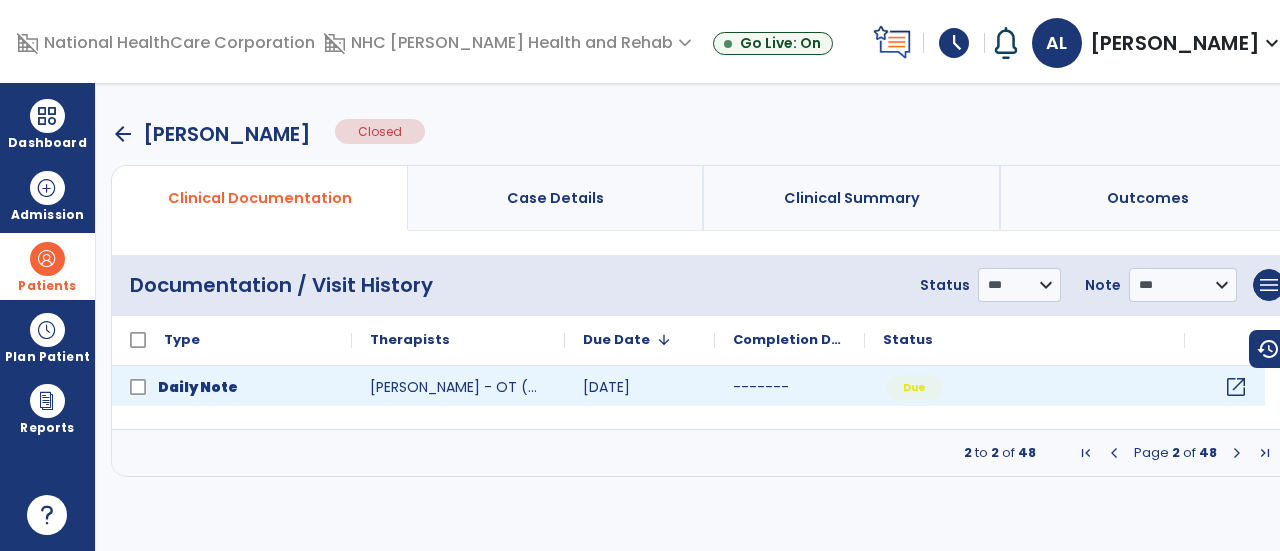 click on "open_in_new" 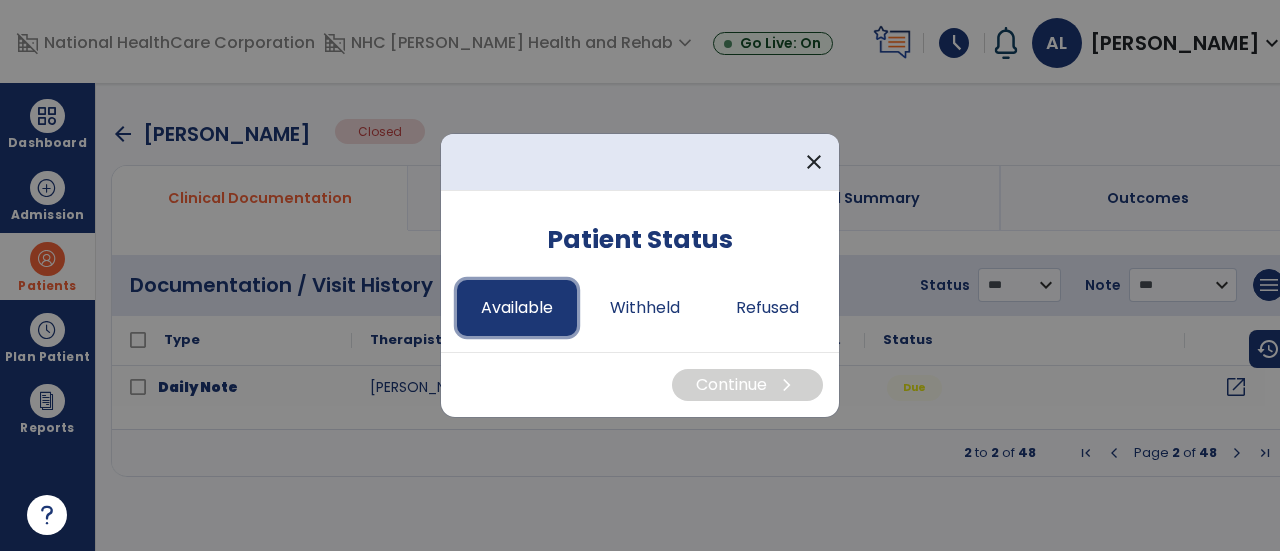 click on "Available" at bounding box center (517, 308) 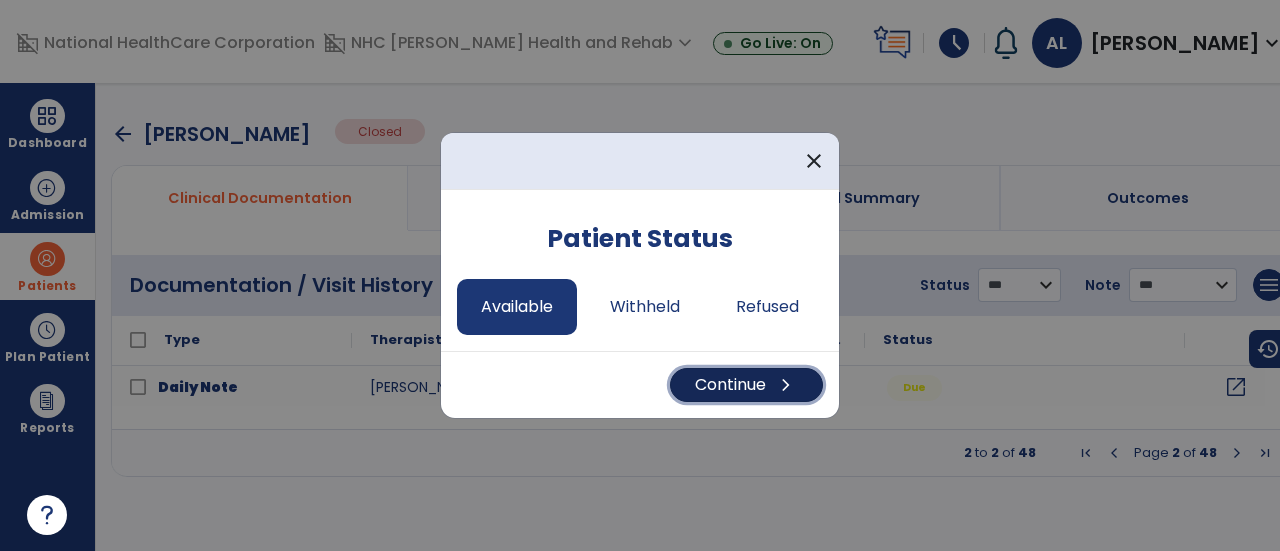 click on "Continue   chevron_right" at bounding box center [746, 385] 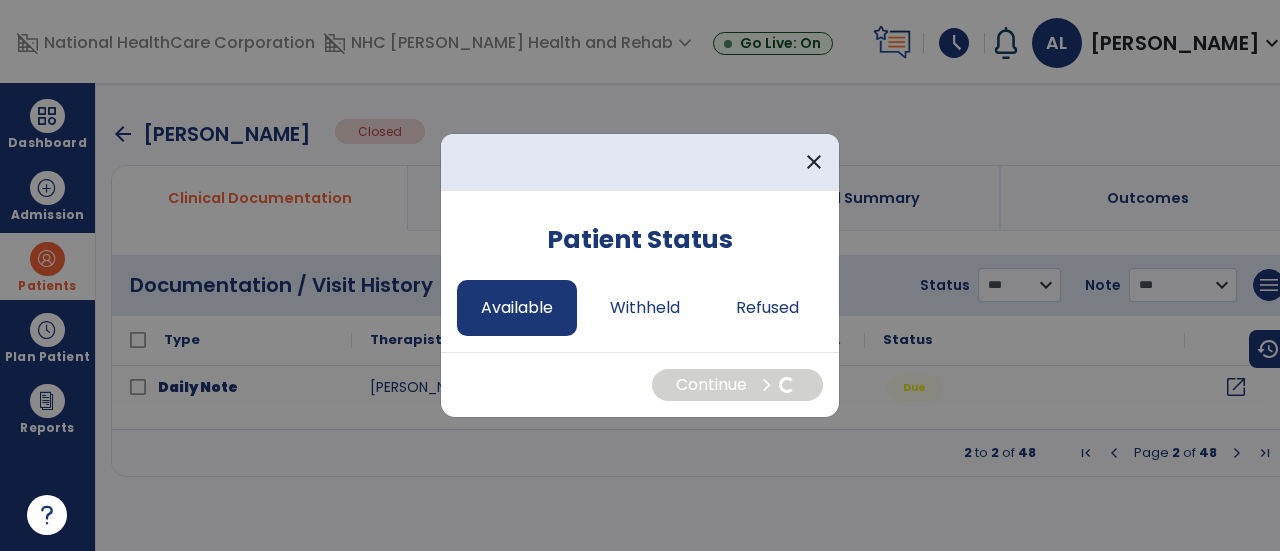 select on "*" 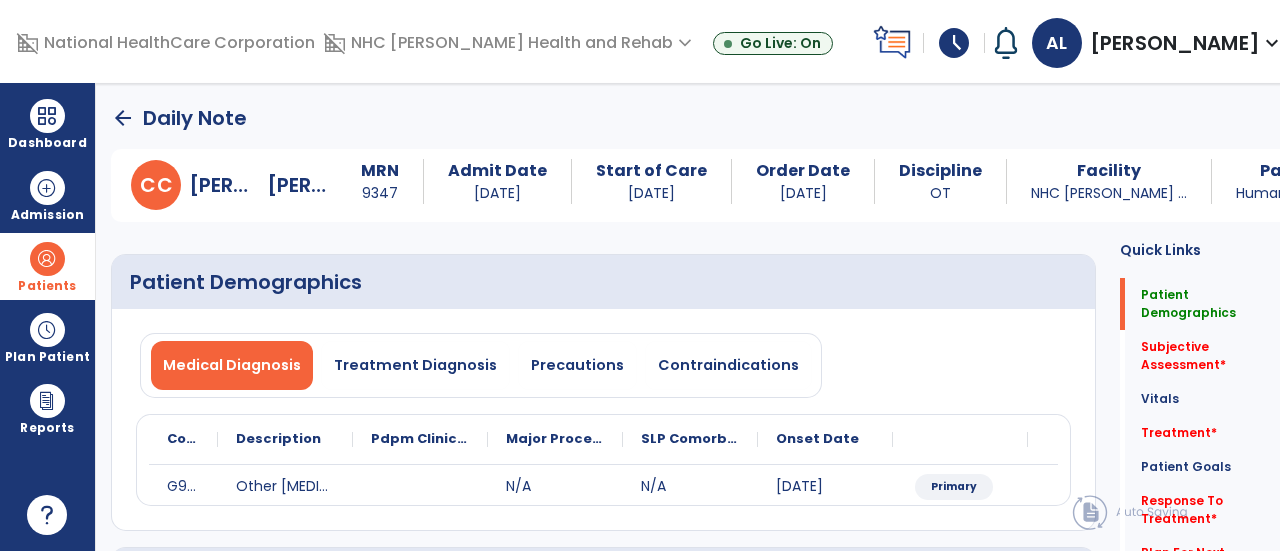 scroll, scrollTop: 200, scrollLeft: 0, axis: vertical 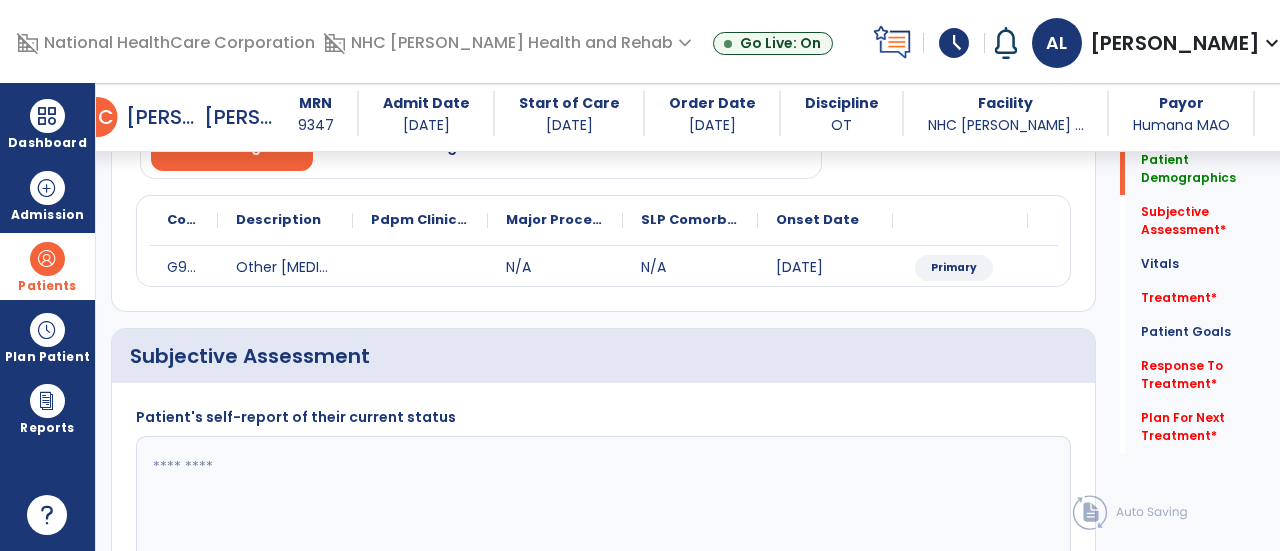click 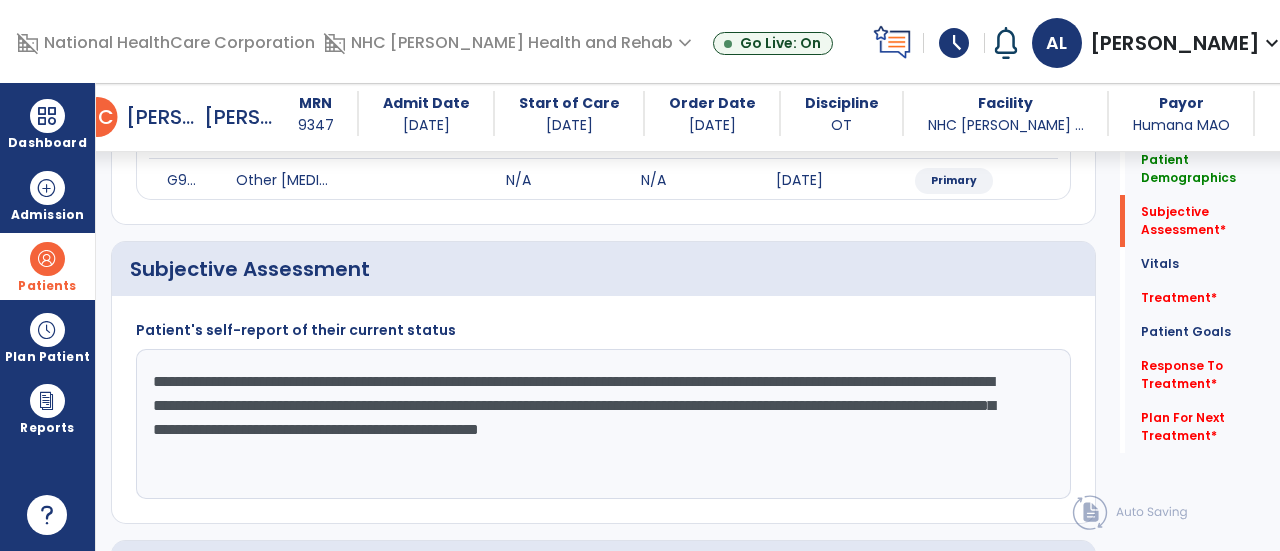 scroll, scrollTop: 300, scrollLeft: 0, axis: vertical 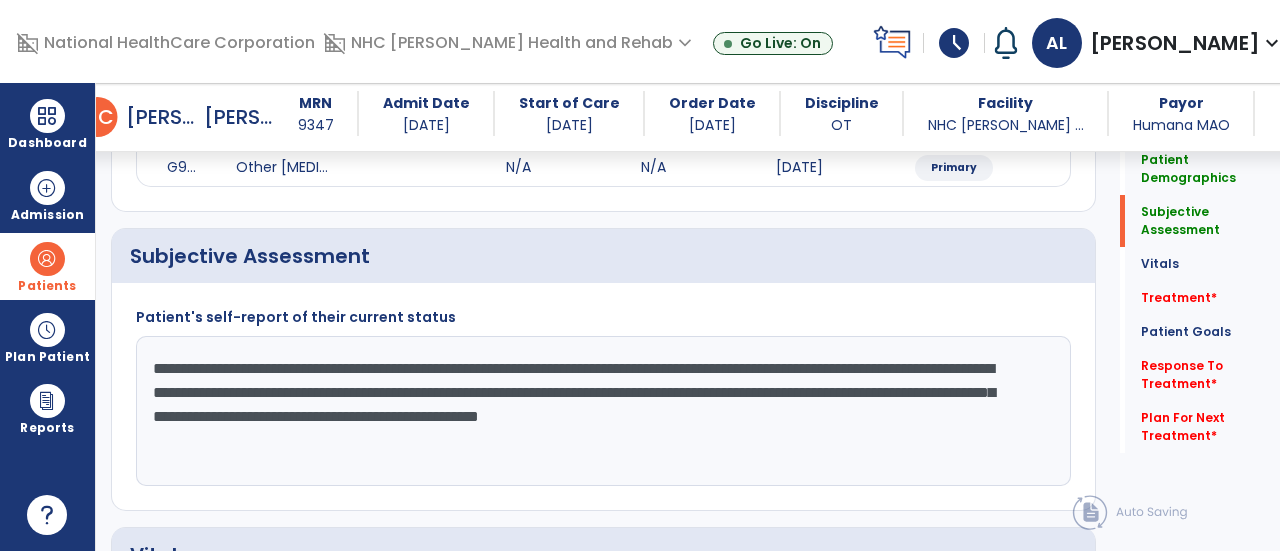 drag, startPoint x: 283, startPoint y: 413, endPoint x: 112, endPoint y: 359, distance: 179.32373 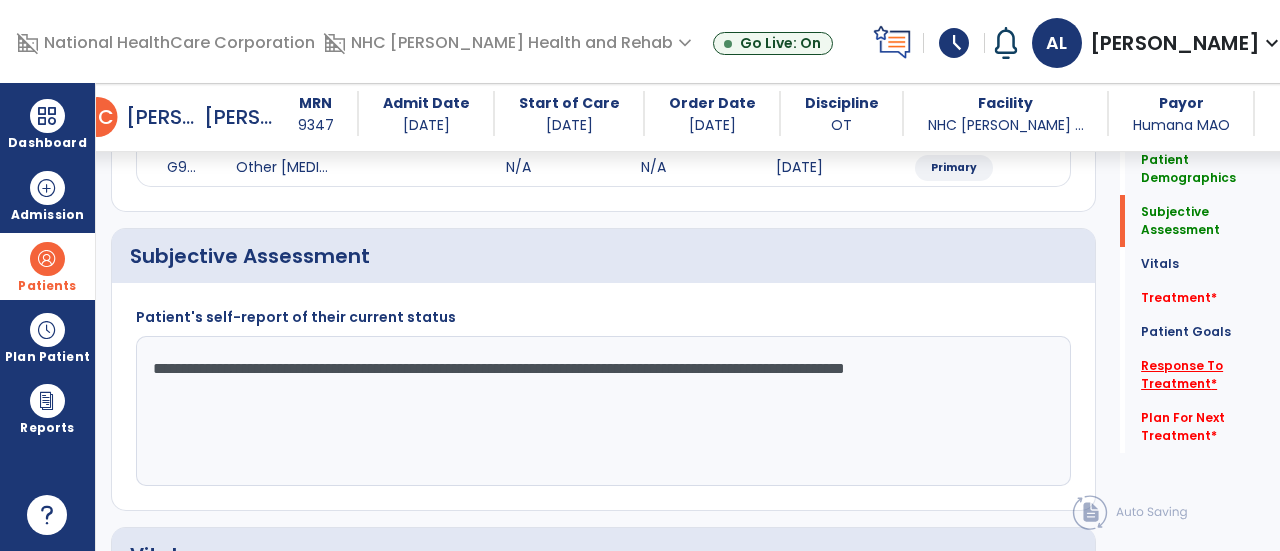 type on "**********" 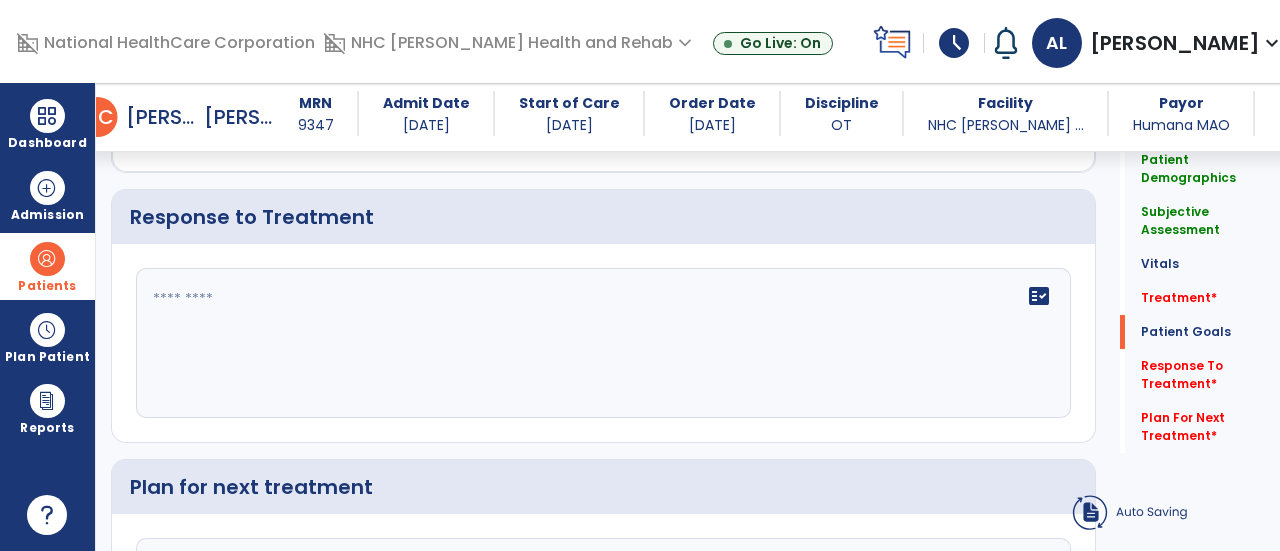 scroll, scrollTop: 2656, scrollLeft: 0, axis: vertical 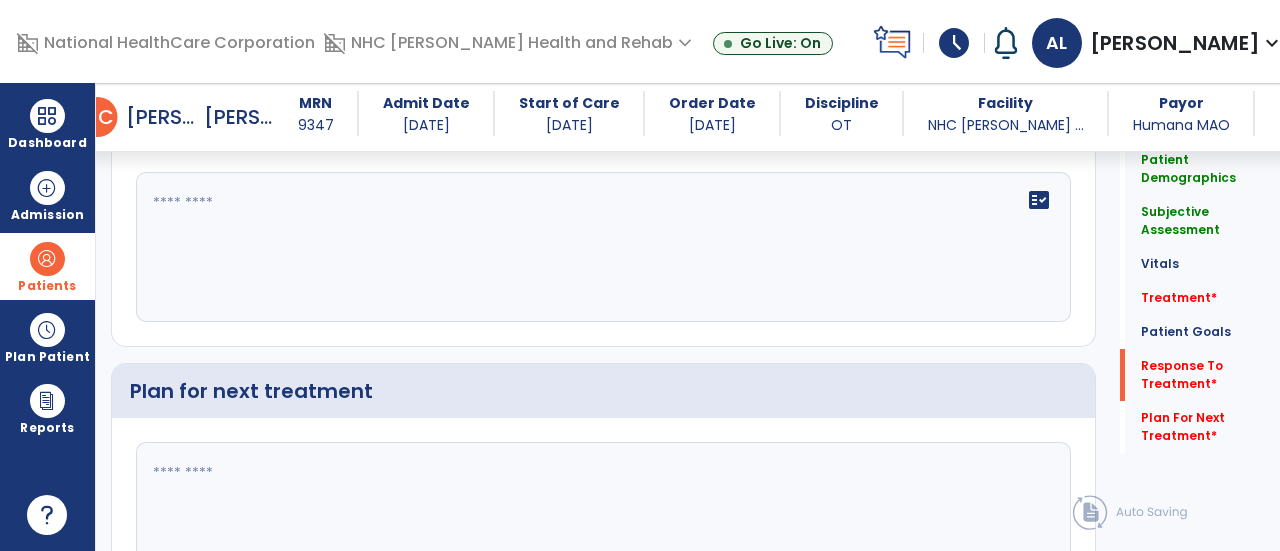 click on "fact_check" 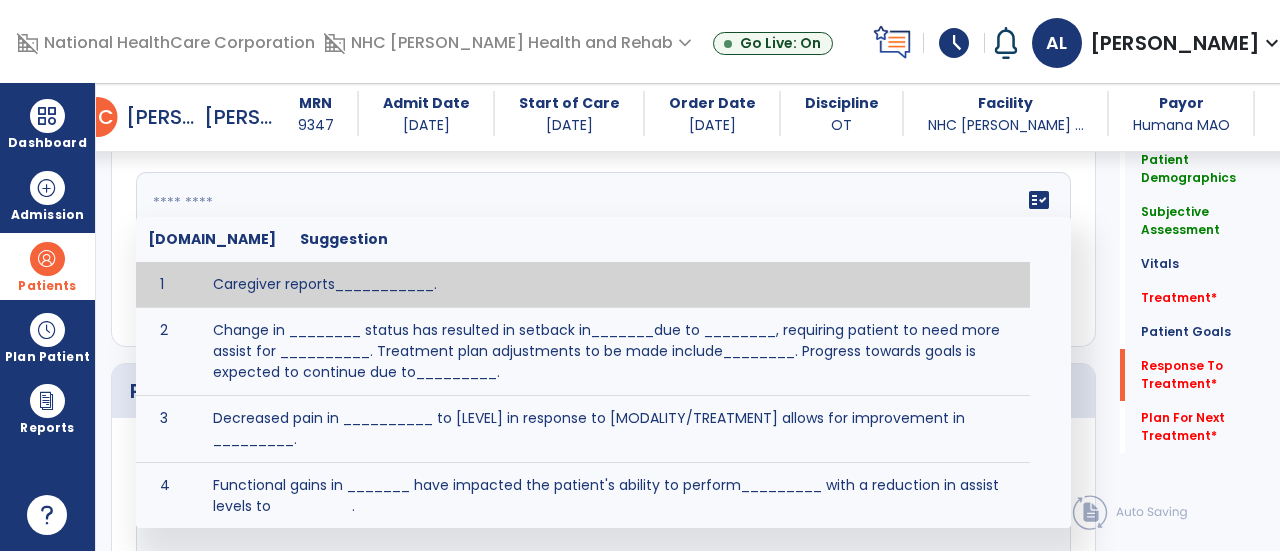 paste on "**********" 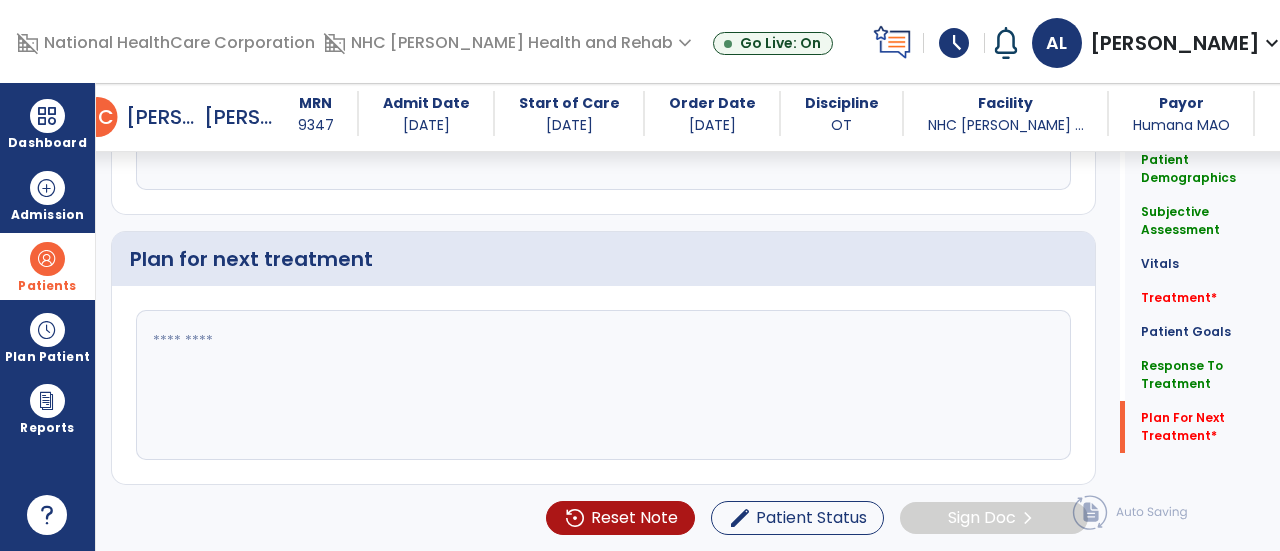 scroll, scrollTop: 2882, scrollLeft: 0, axis: vertical 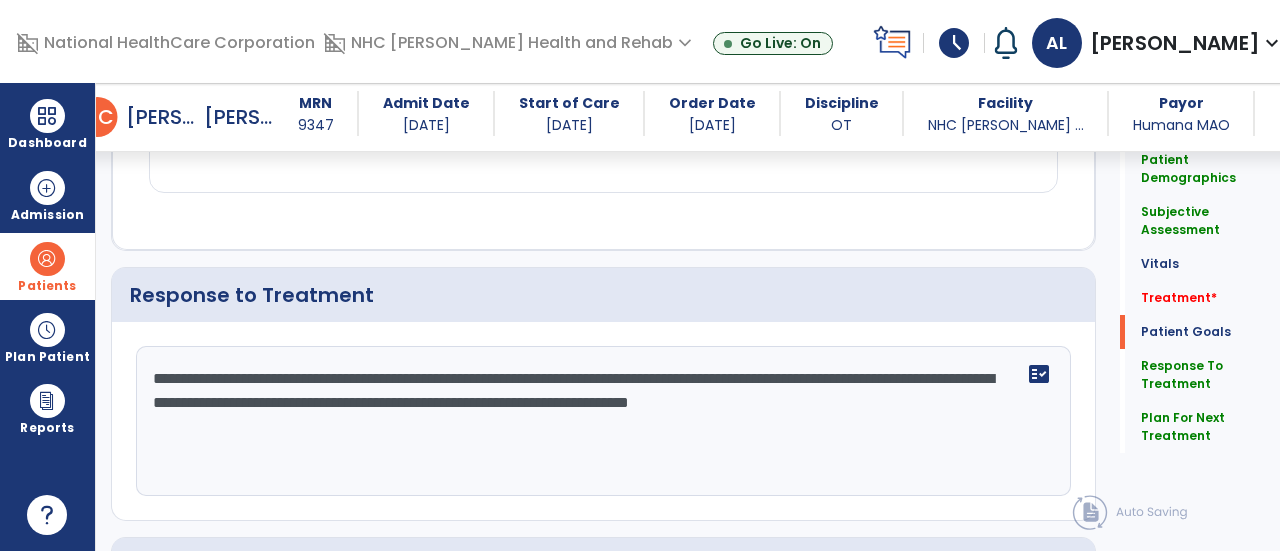 type on "**********" 